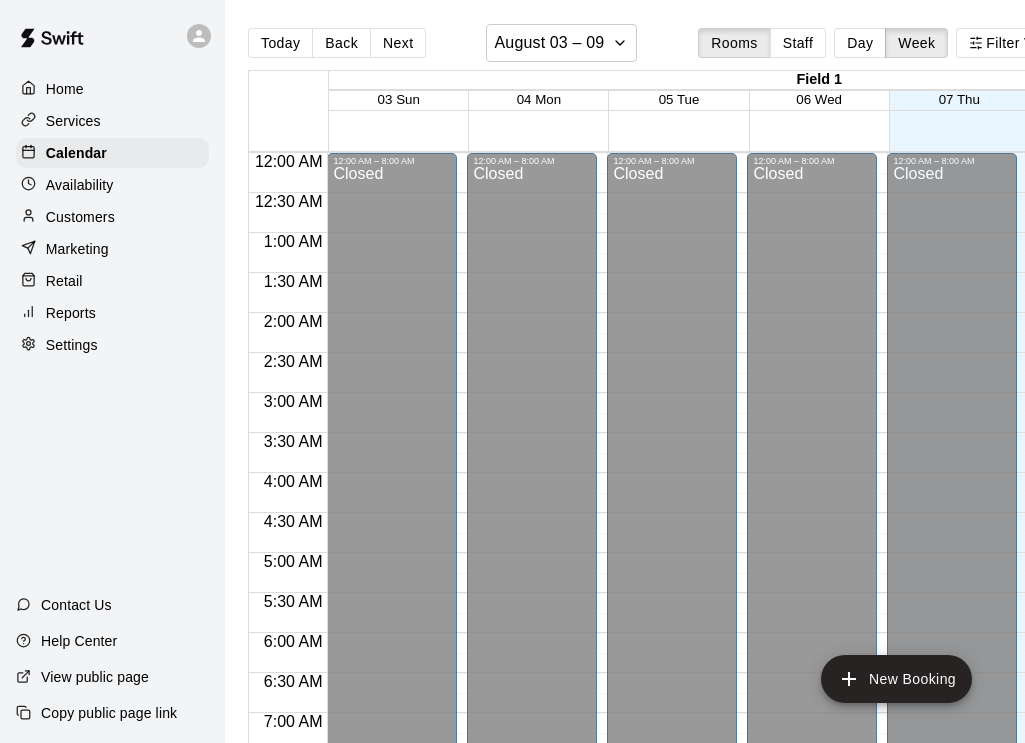 scroll, scrollTop: 0, scrollLeft: 0, axis: both 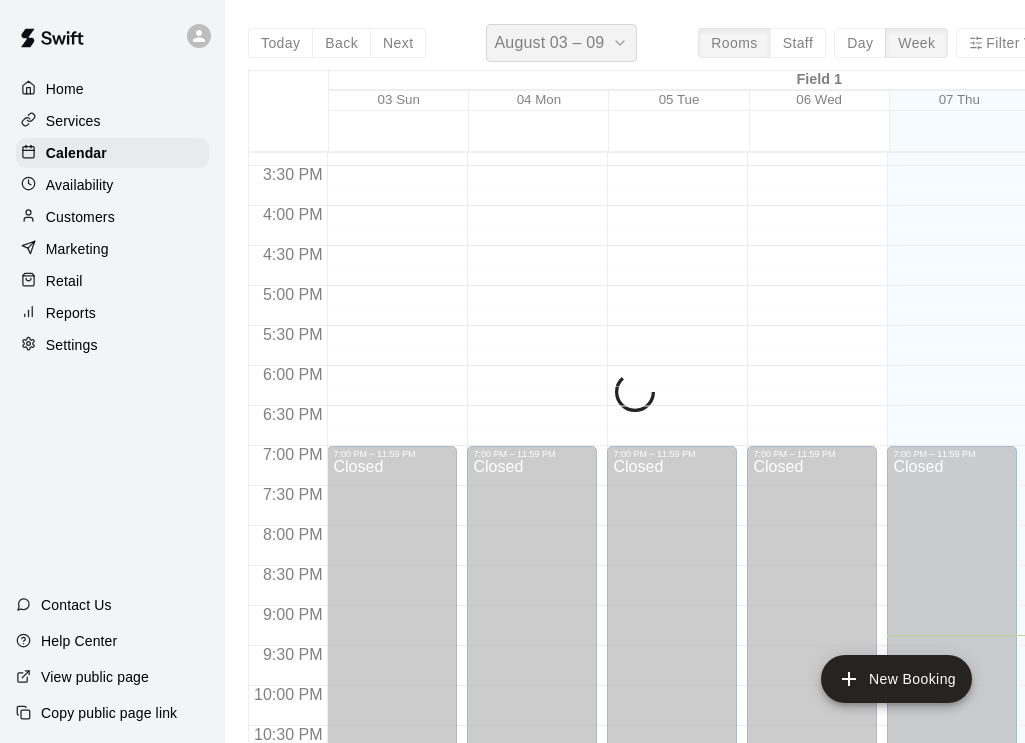 click on "August 03 – 09" at bounding box center (550, 43) 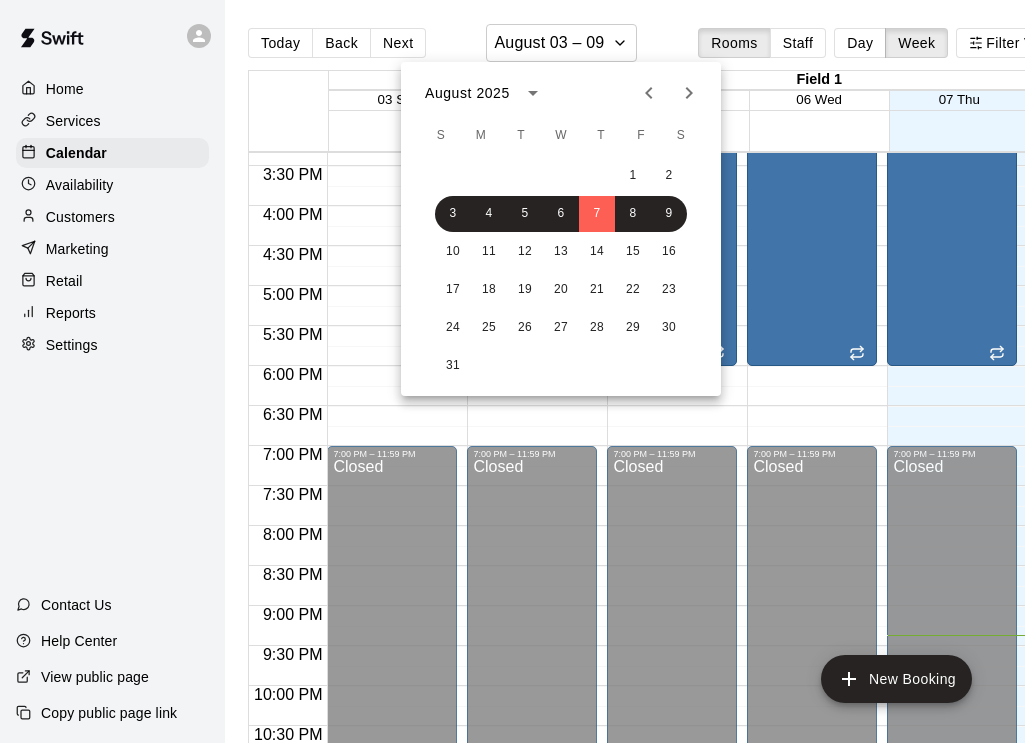 click 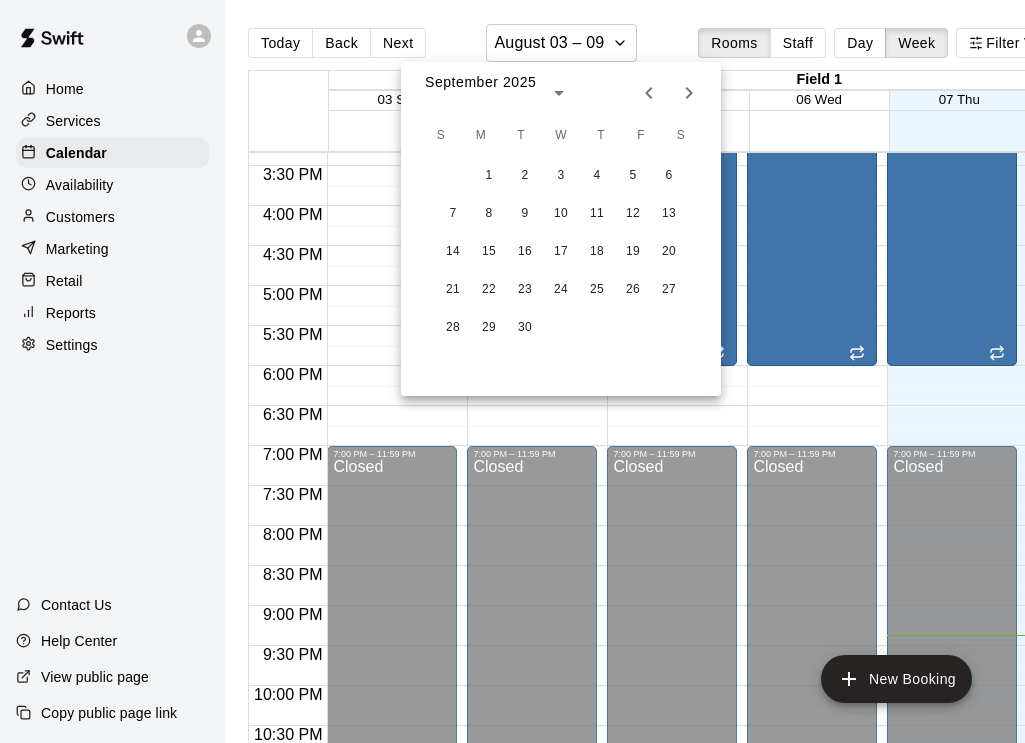 click 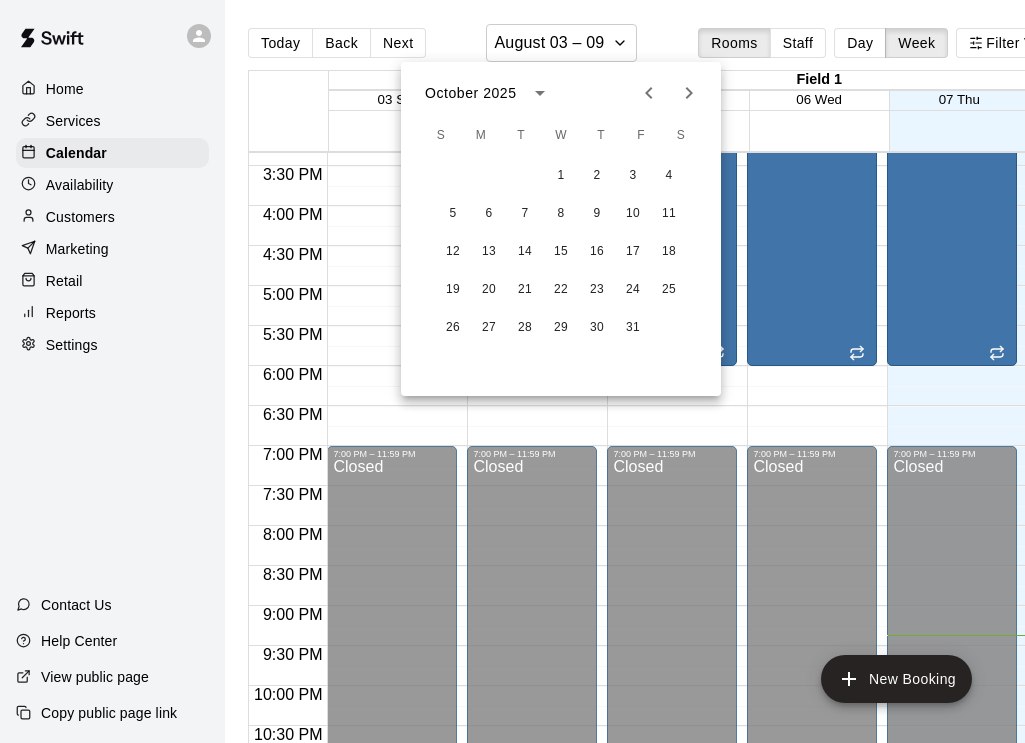 click 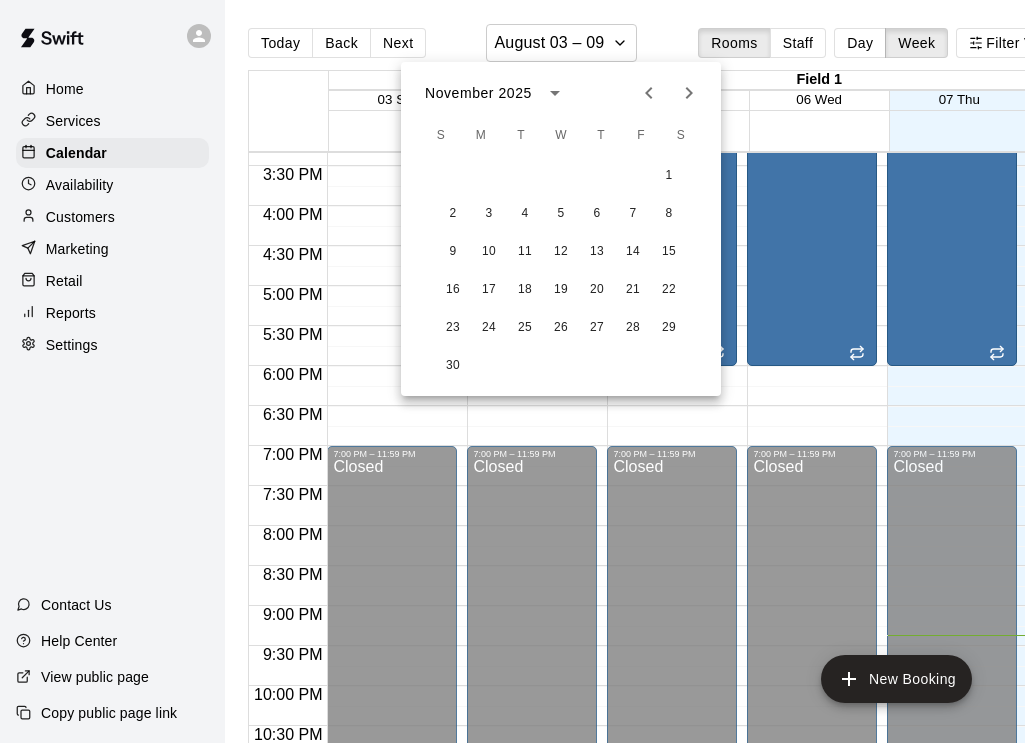 click 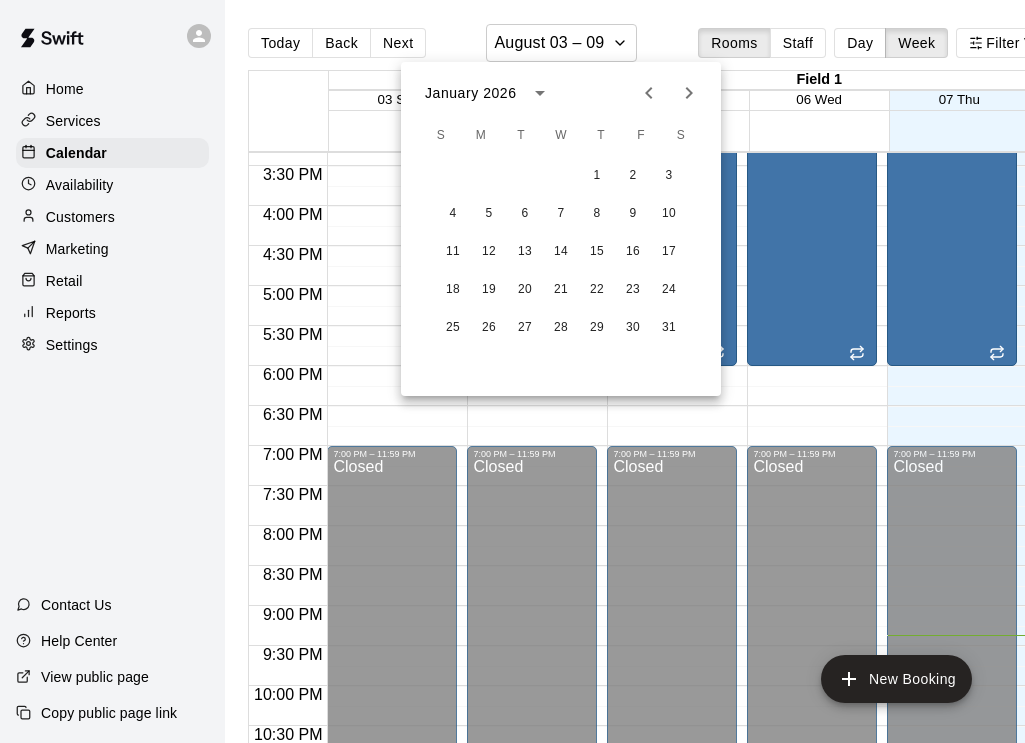 click 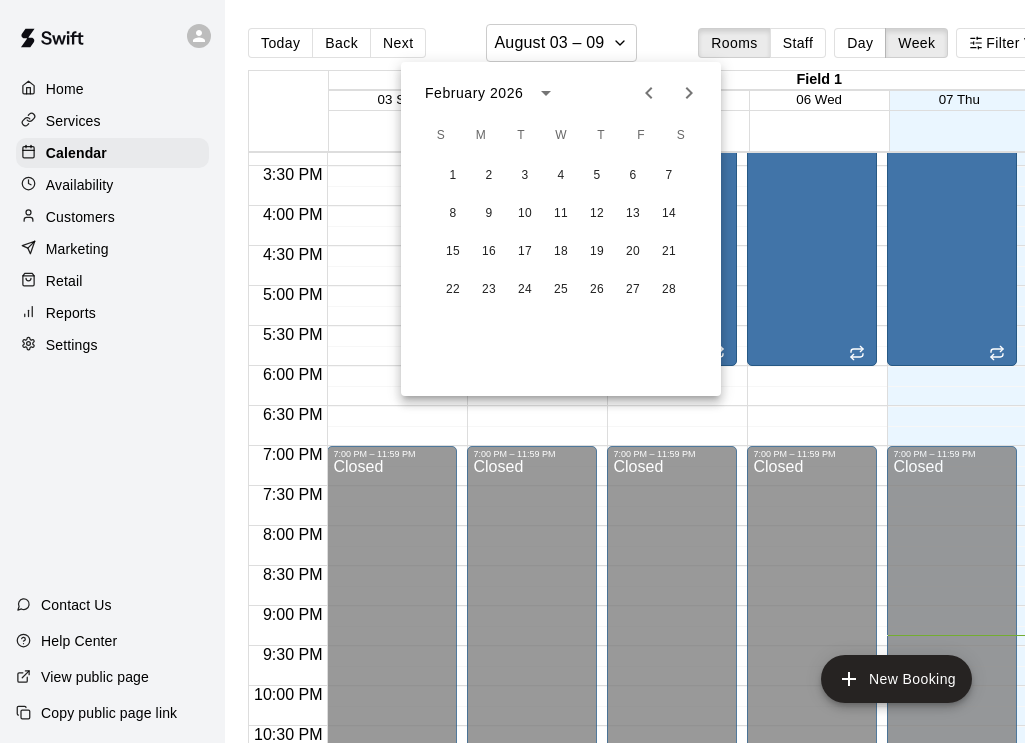 click 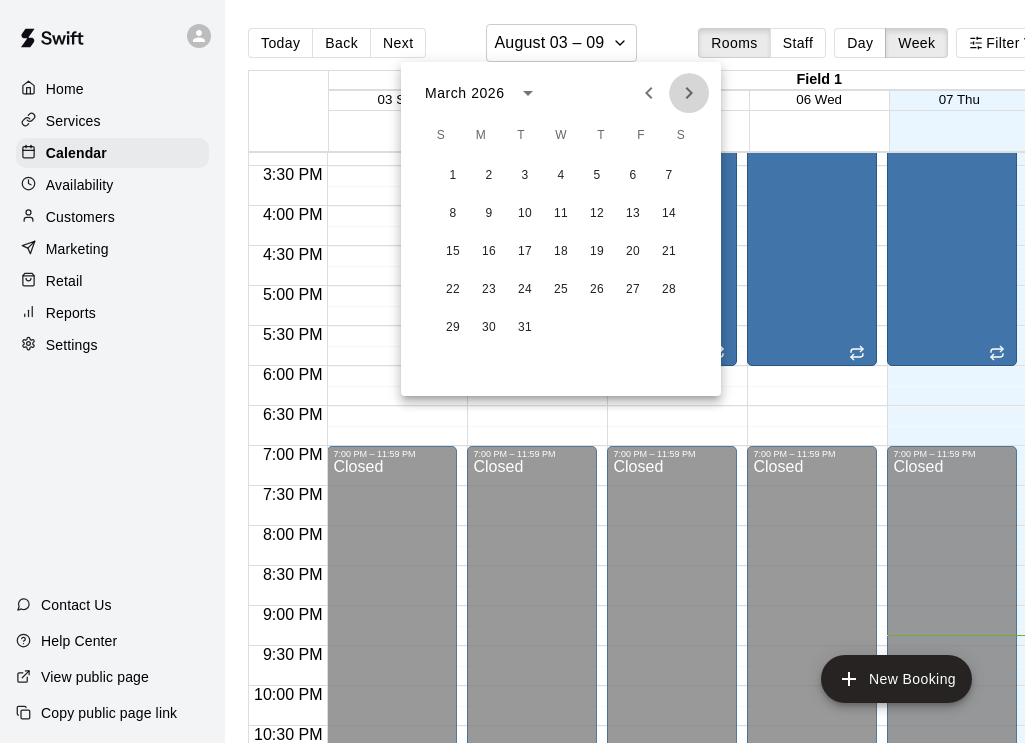 click 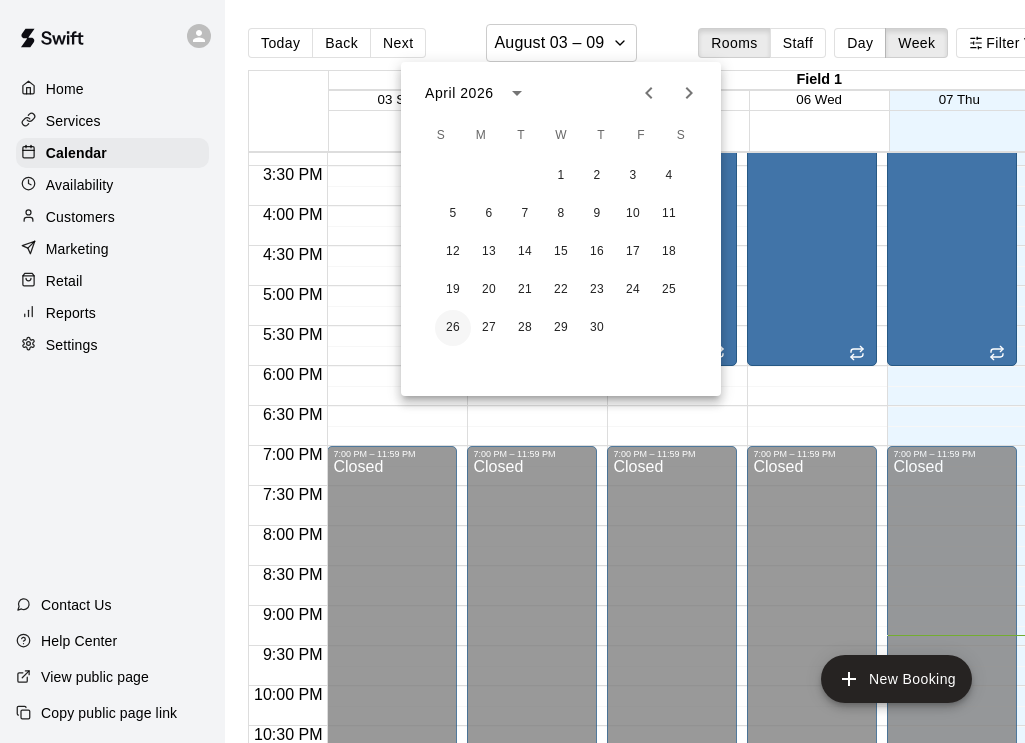 click on "26" at bounding box center [453, 328] 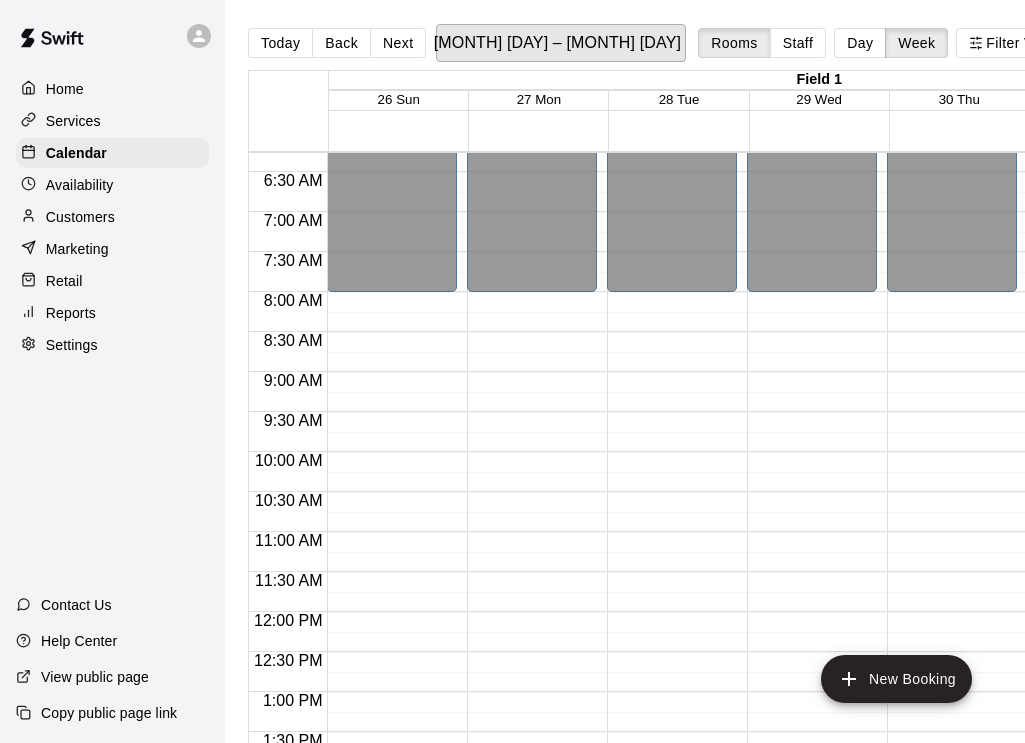 scroll, scrollTop: 500, scrollLeft: 4, axis: both 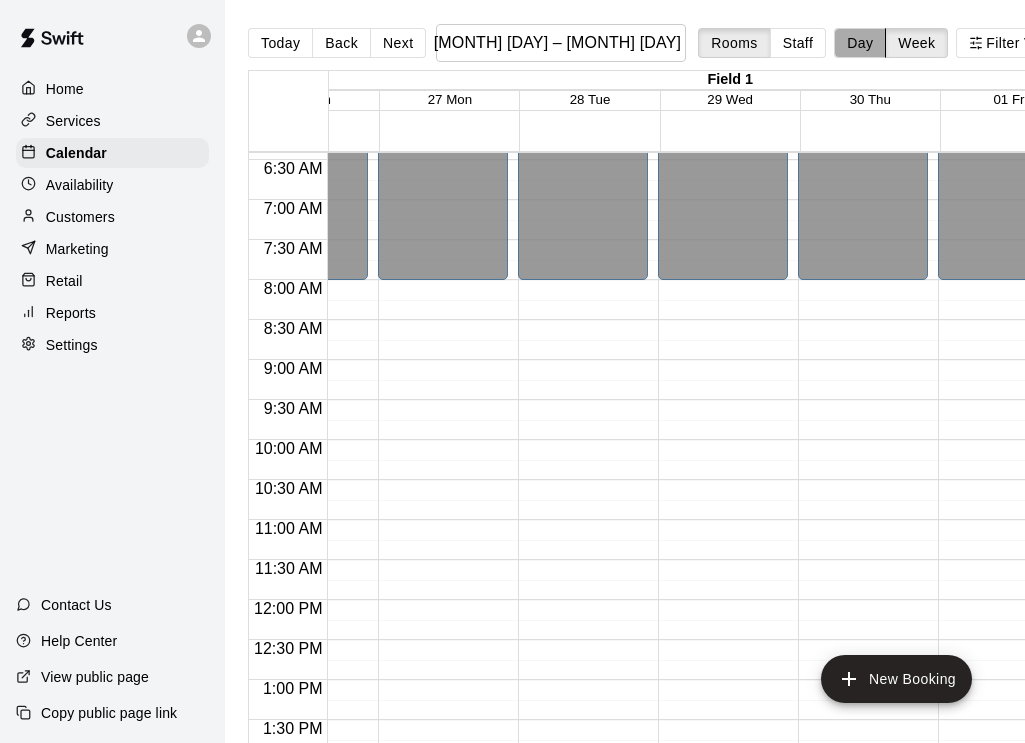 click on "Day" at bounding box center (860, 43) 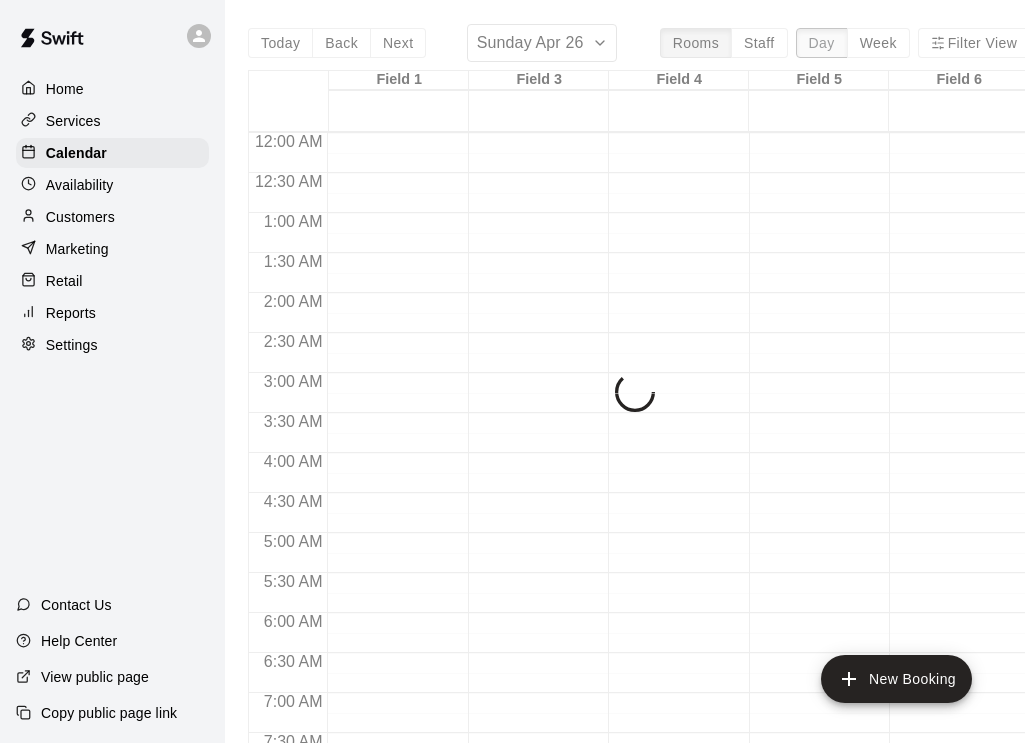 scroll, scrollTop: 1287, scrollLeft: 0, axis: vertical 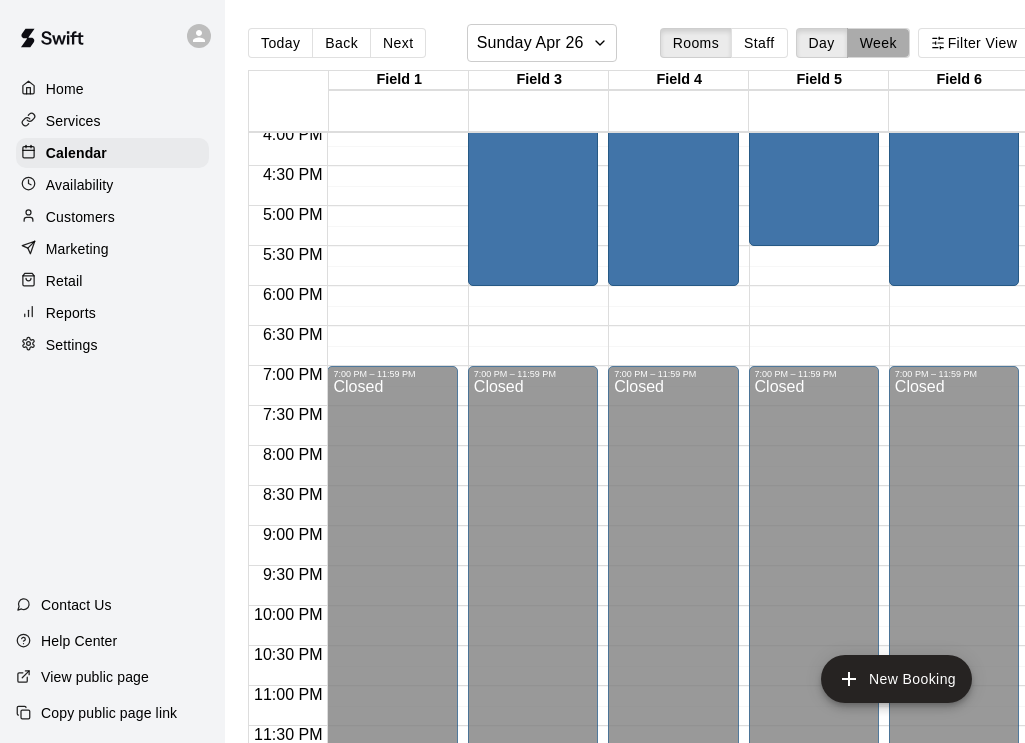 click on "Week" at bounding box center (878, 43) 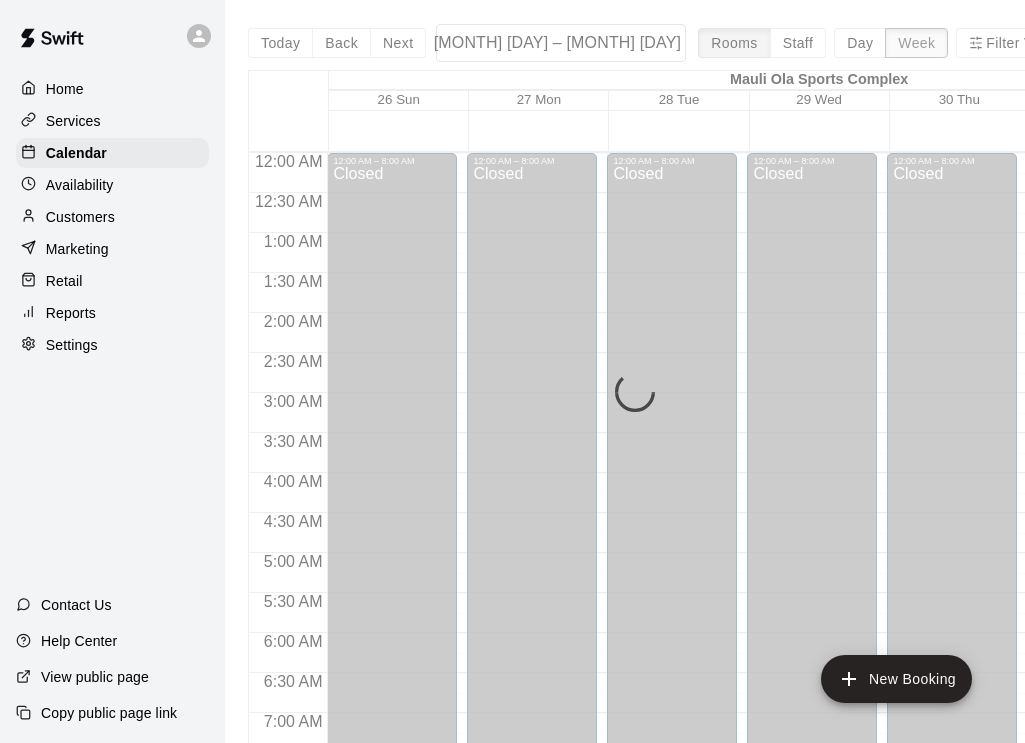 scroll, scrollTop: 1307, scrollLeft: 0, axis: vertical 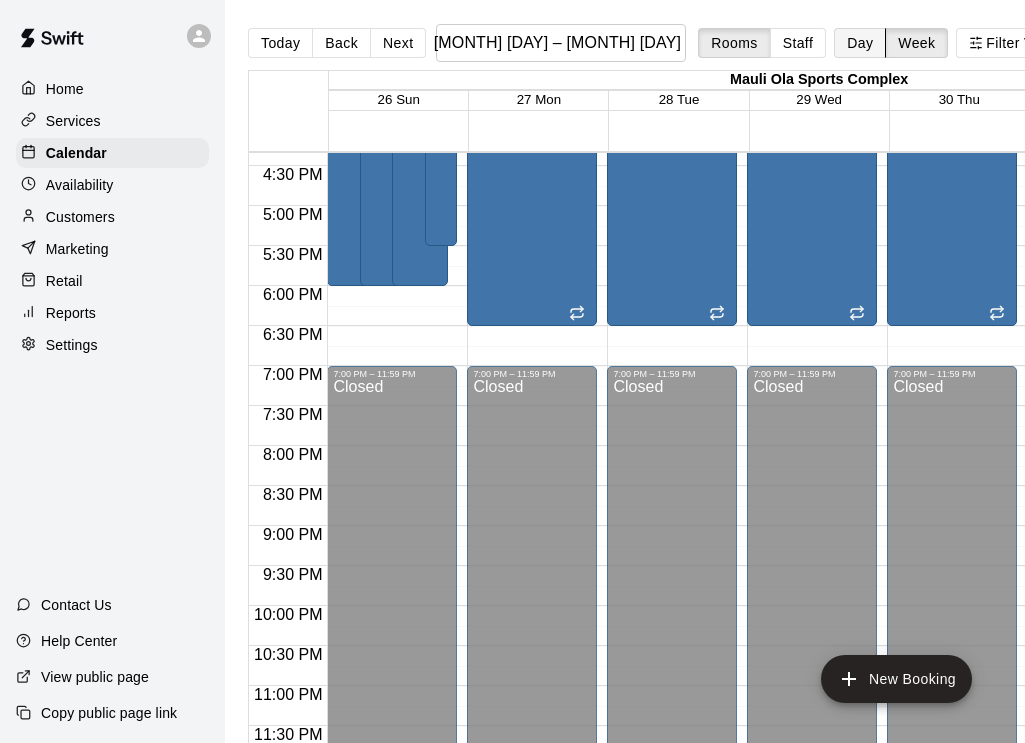 click on "Day" at bounding box center (860, 43) 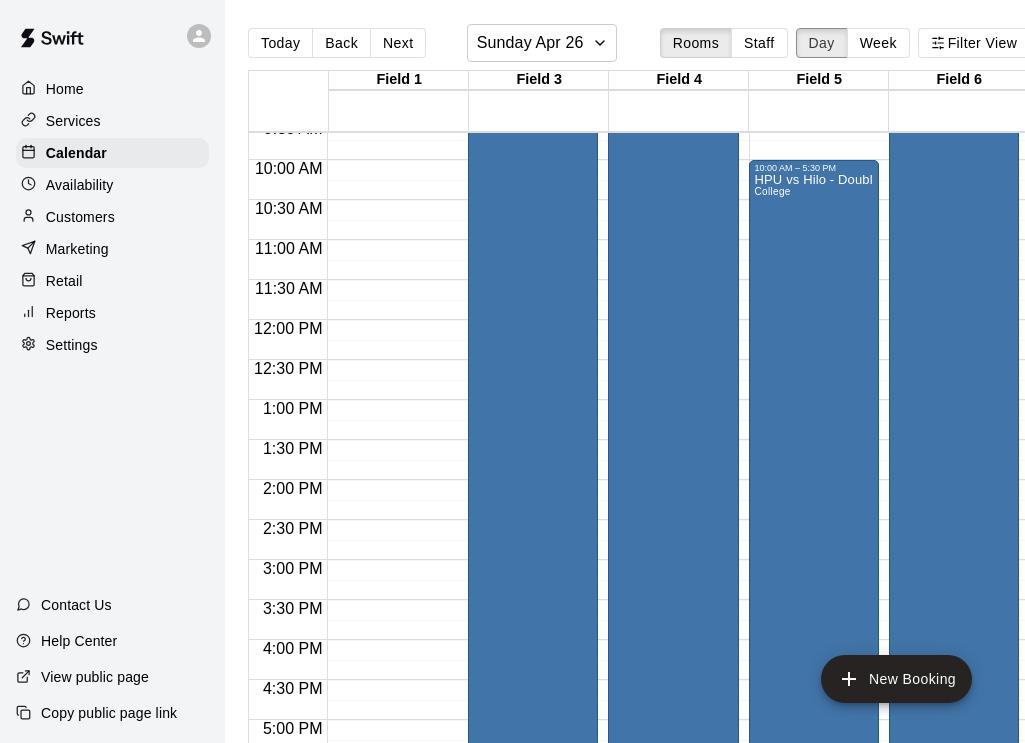 scroll, scrollTop: 564, scrollLeft: 0, axis: vertical 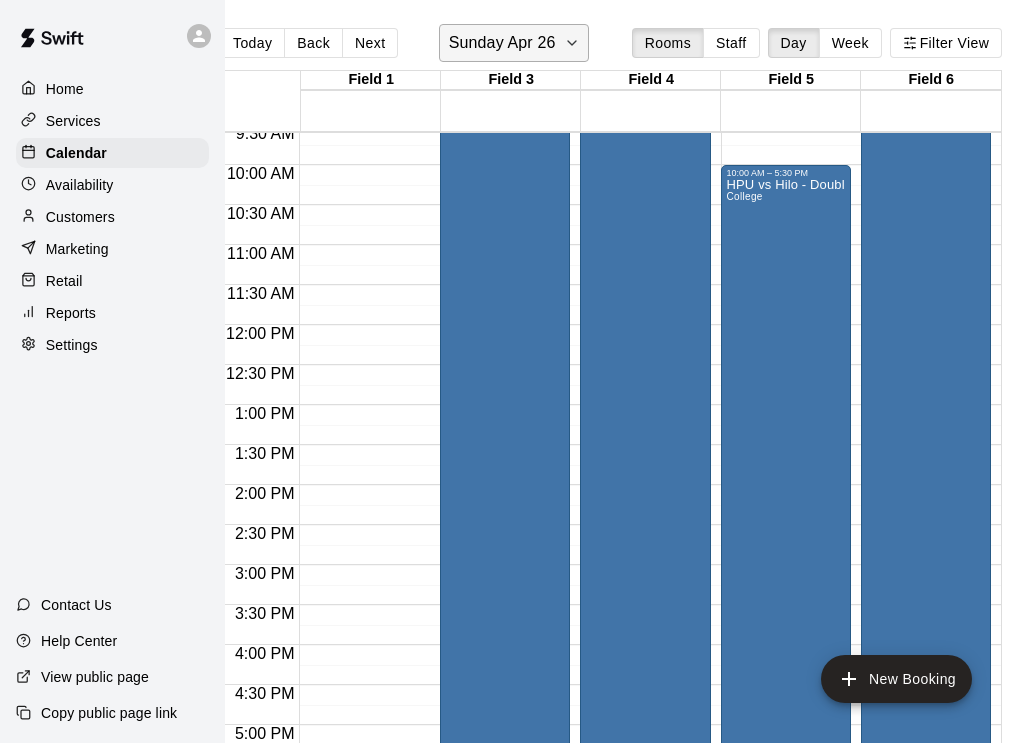 click on "Sunday Apr 26" at bounding box center [502, 43] 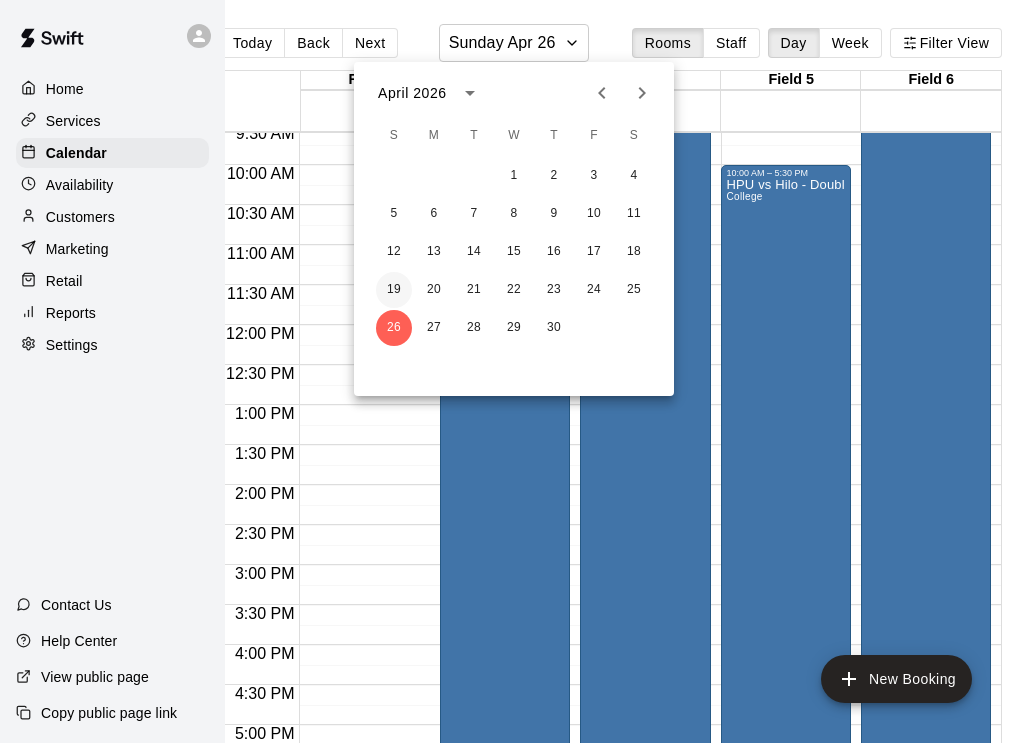click on "19" at bounding box center [394, 290] 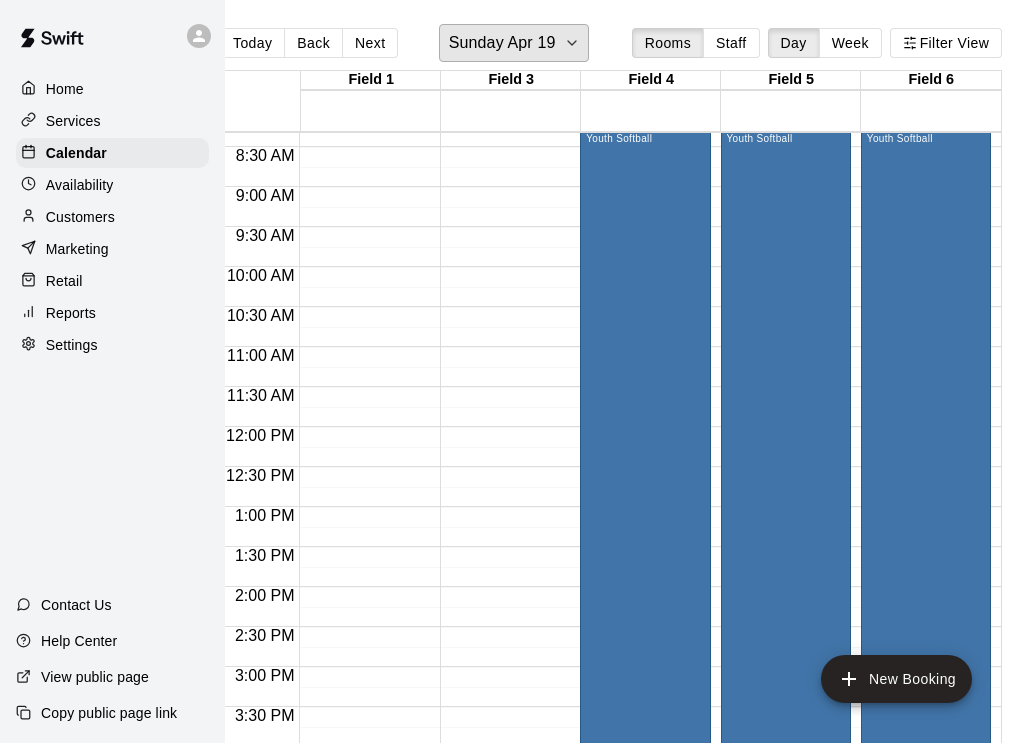 scroll, scrollTop: 665, scrollLeft: 0, axis: vertical 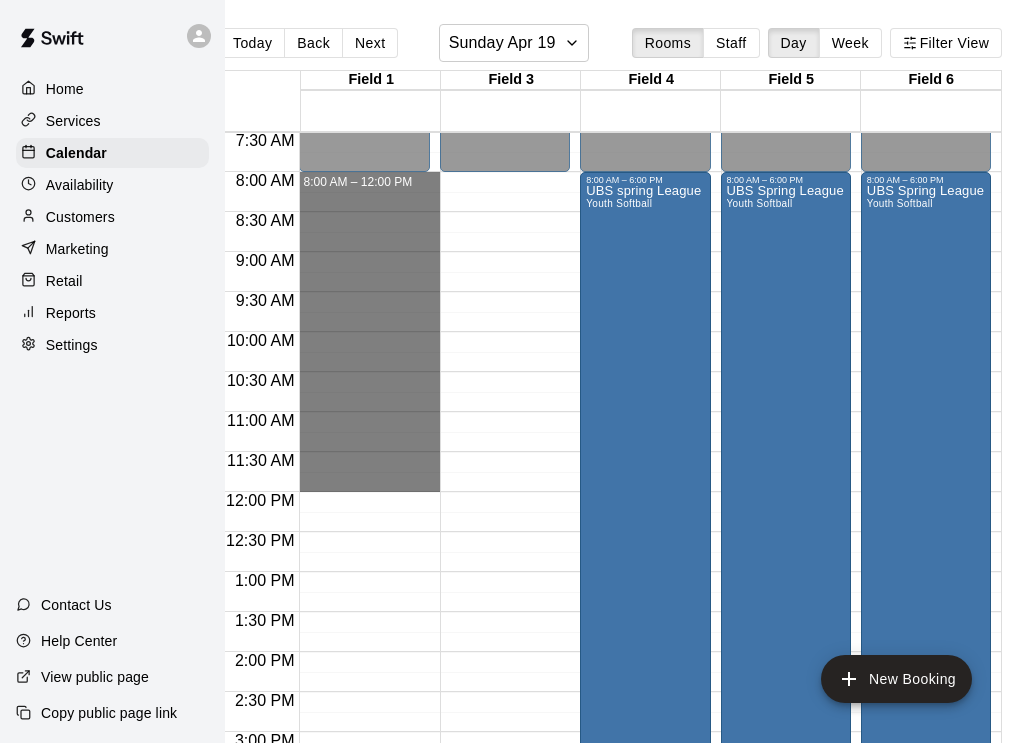 drag, startPoint x: 408, startPoint y: 181, endPoint x: 408, endPoint y: 477, distance: 296 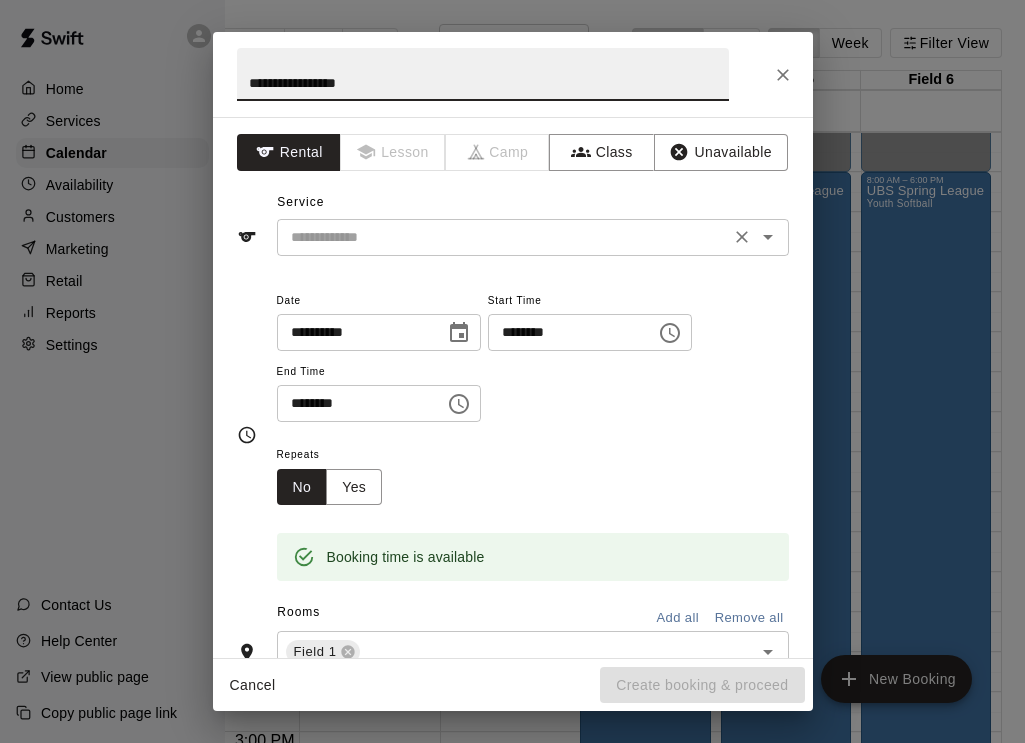 type on "**********" 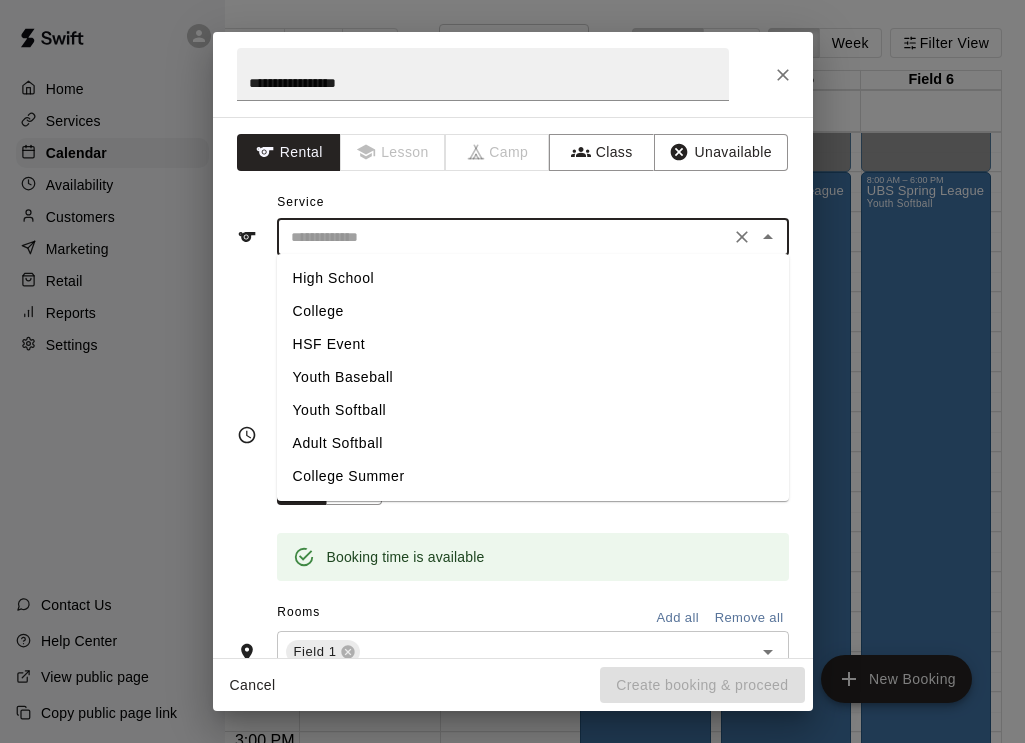 click on "Youth Softball" at bounding box center [533, 410] 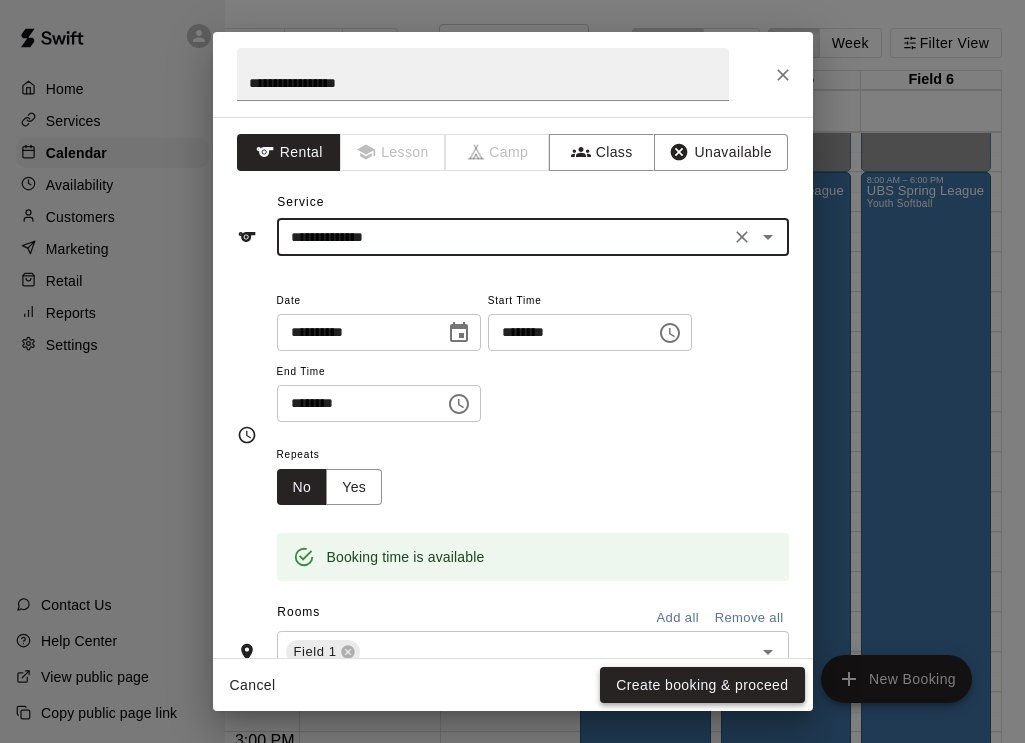 click on "Create booking & proceed" at bounding box center [702, 685] 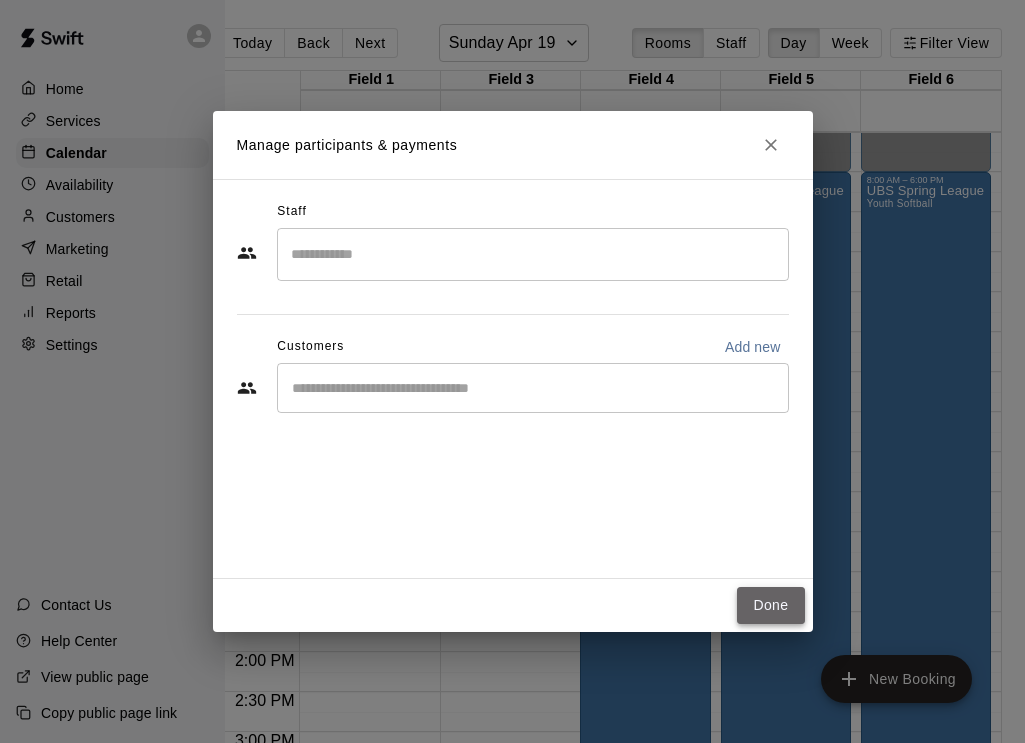 click on "Done" at bounding box center [770, 605] 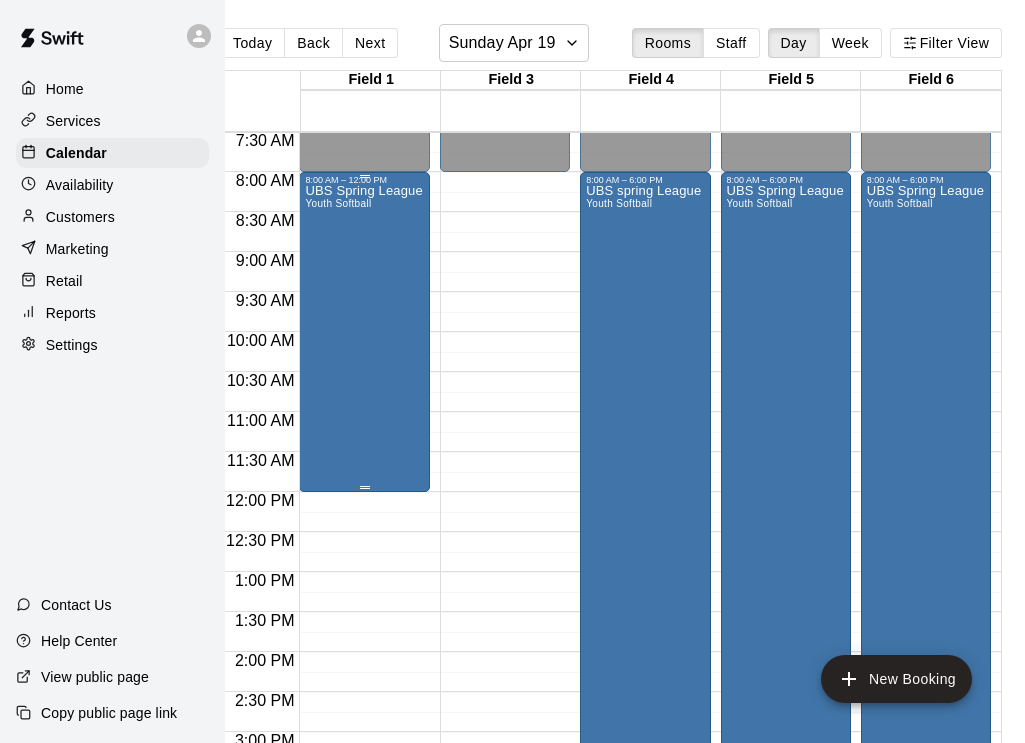 click on "UBS Spring League Youth Softball" at bounding box center [363, 556] 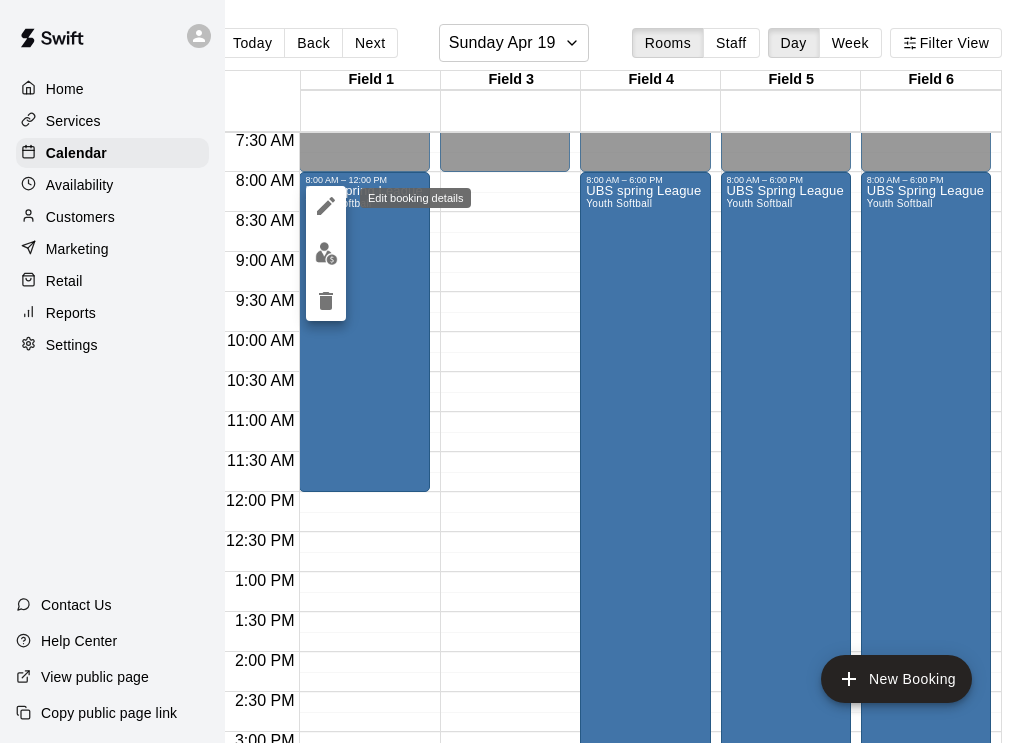 click 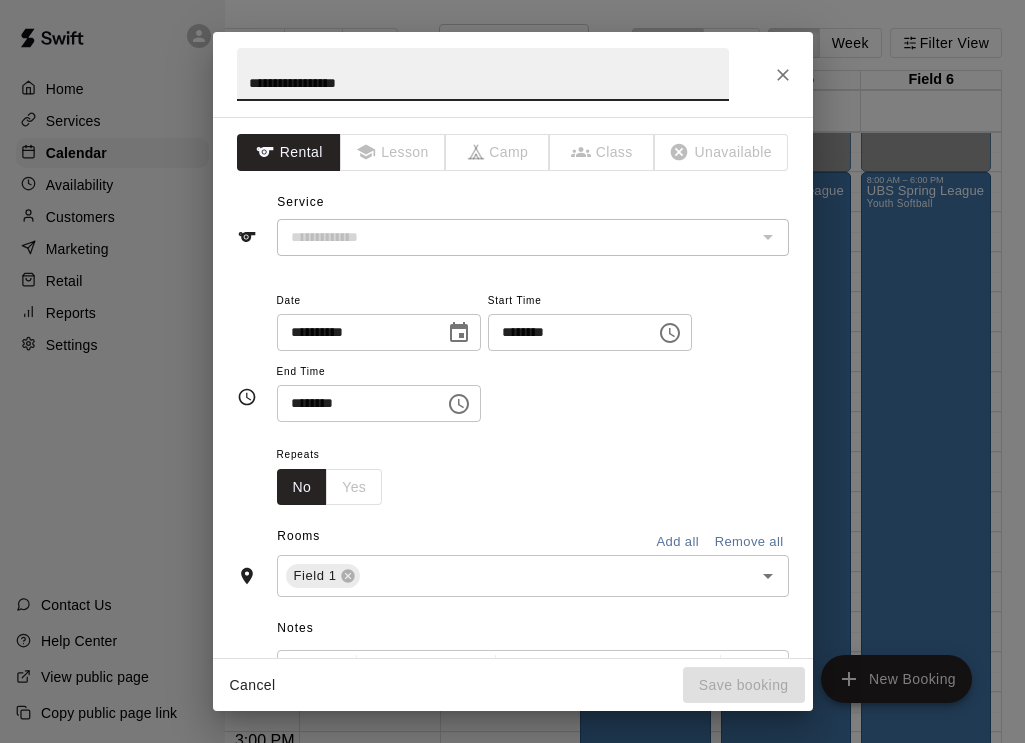 type on "**********" 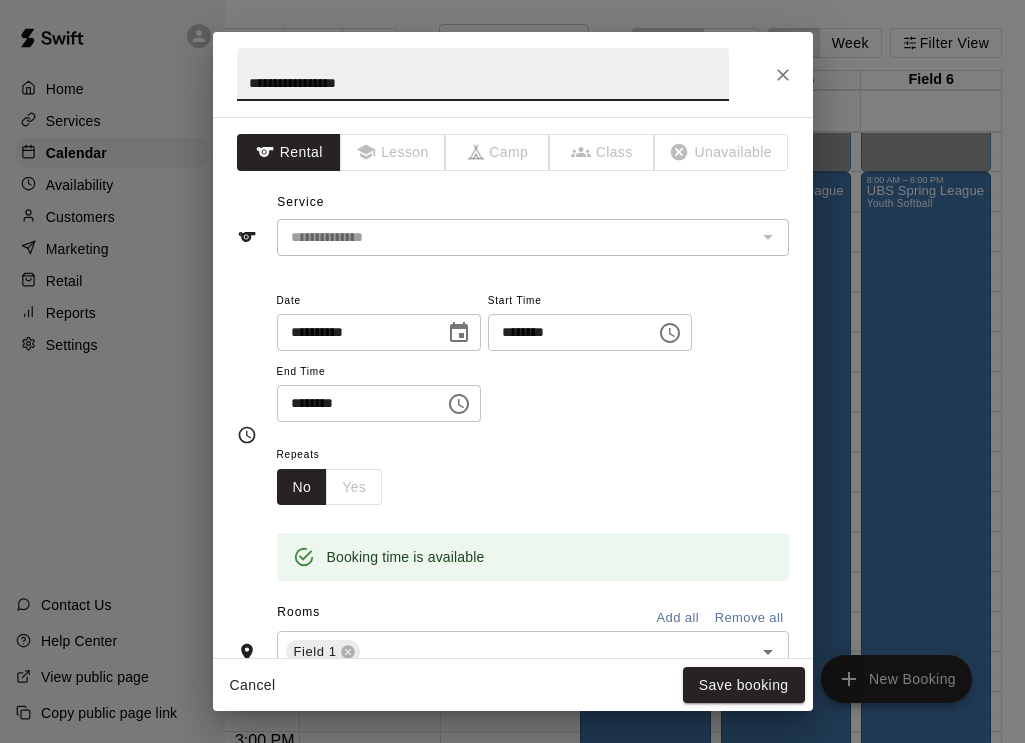 click on "********" at bounding box center (354, 403) 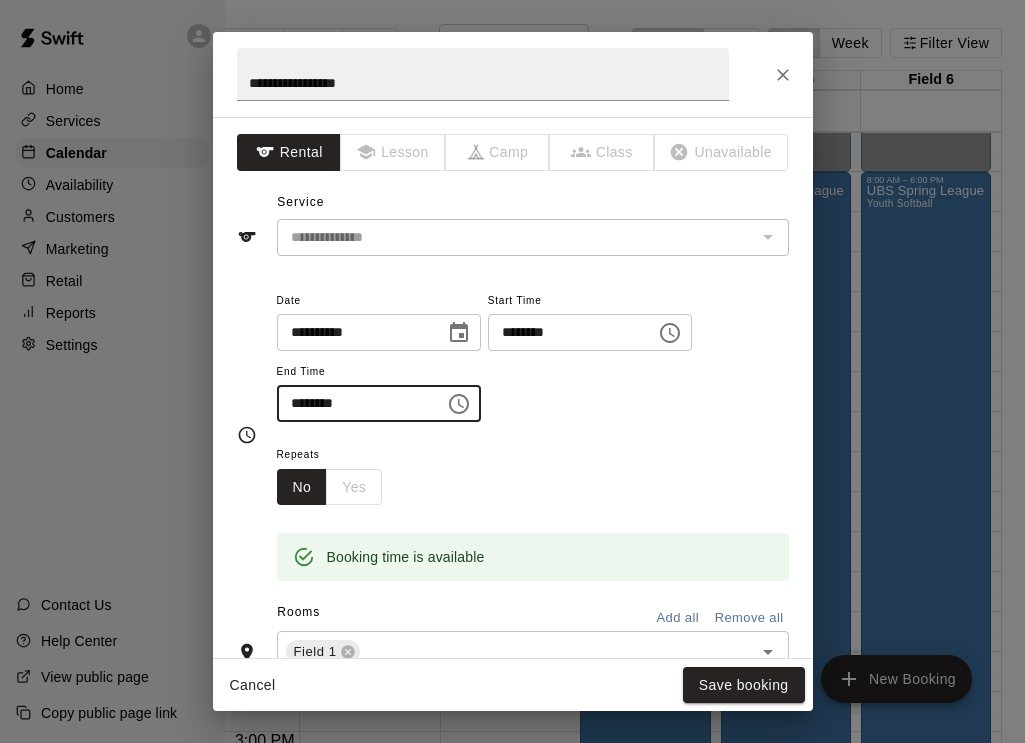 type on "********" 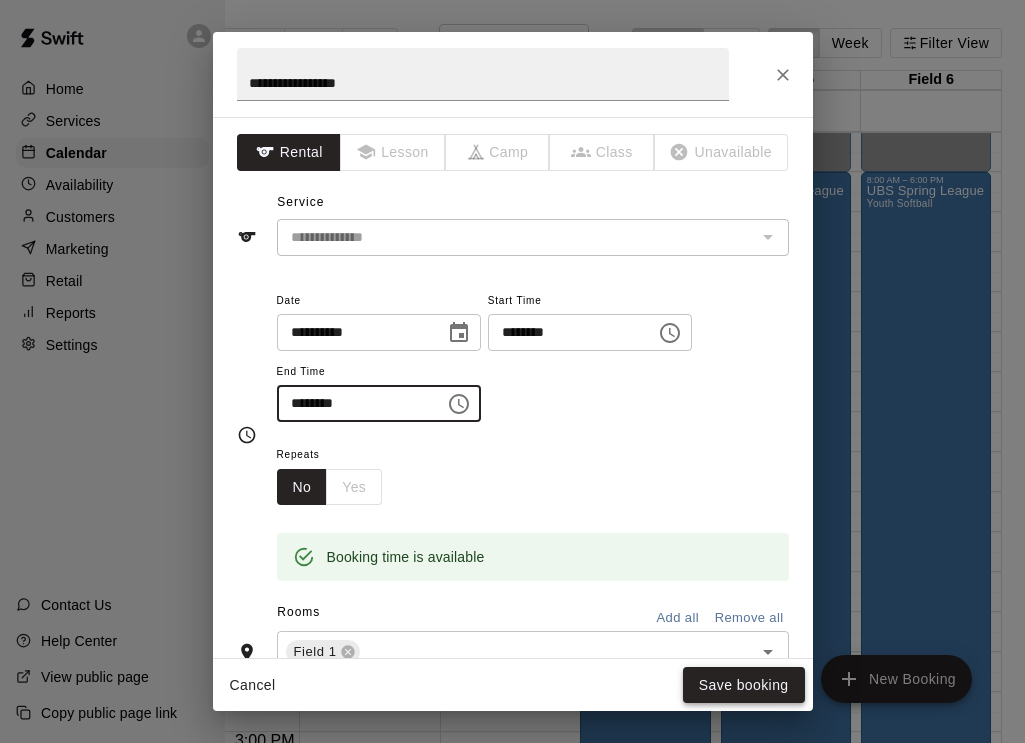 click on "Save booking" at bounding box center (744, 685) 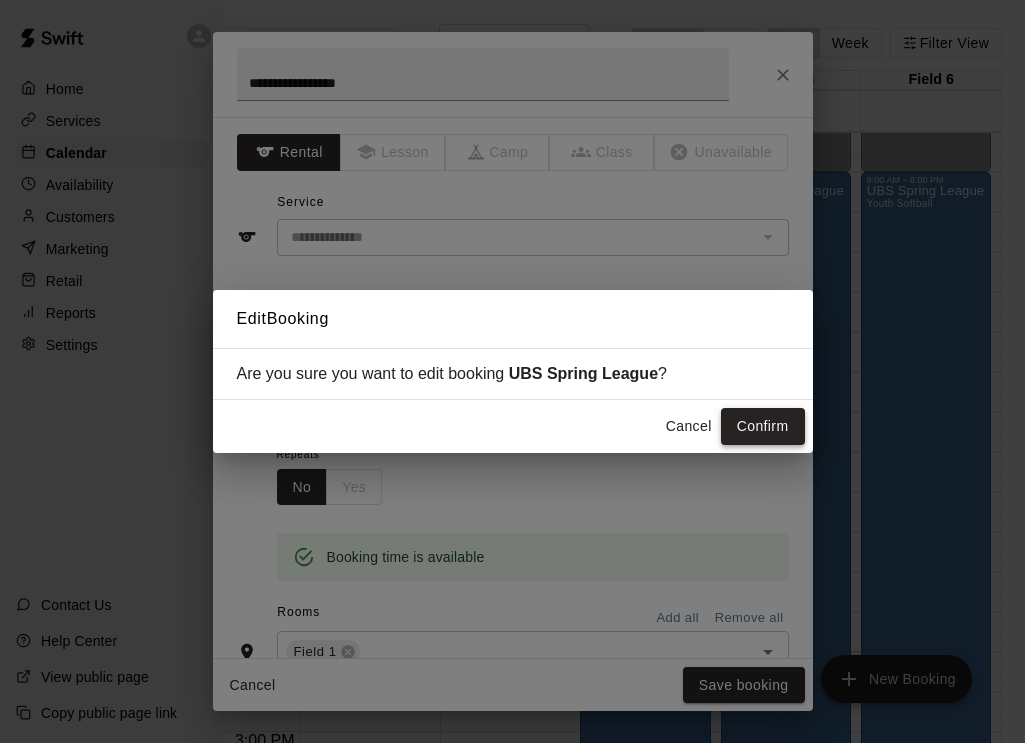 click on "Confirm" at bounding box center (763, 426) 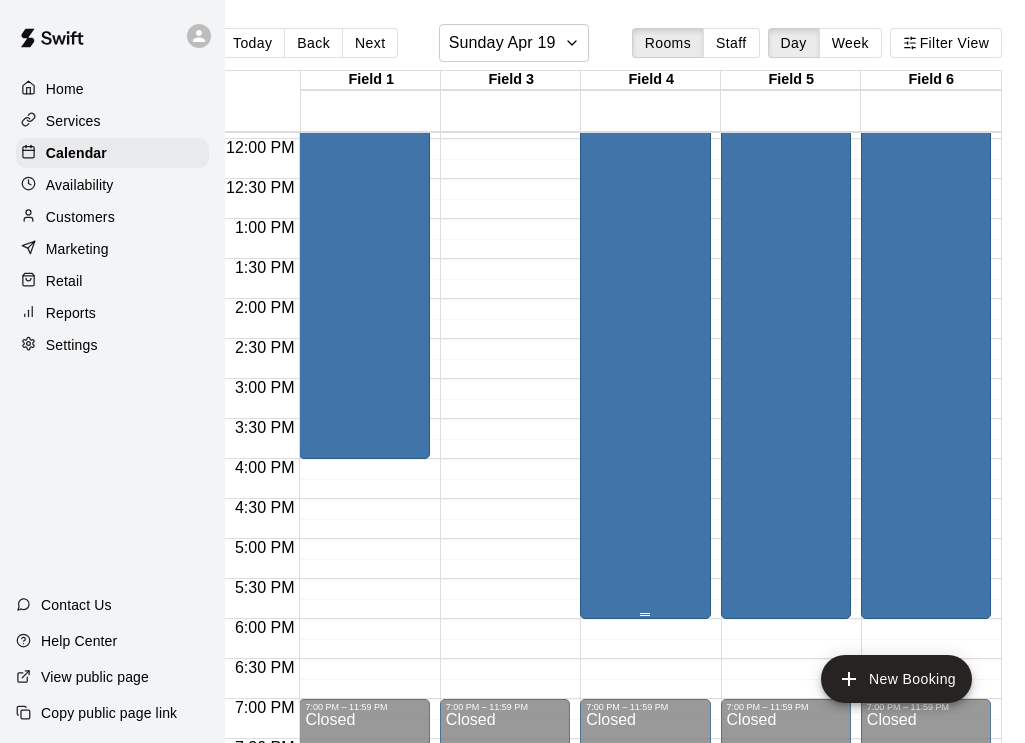 scroll, scrollTop: 956, scrollLeft: 0, axis: vertical 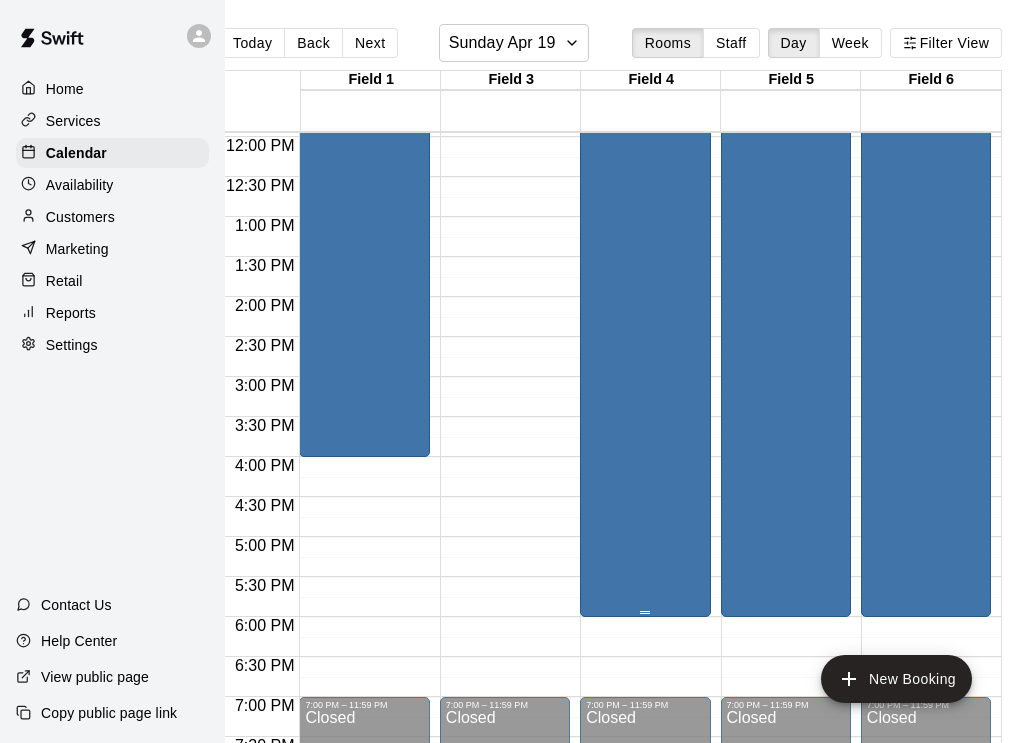 click on "UBS spring League Youth Softball" at bounding box center [645, 227] 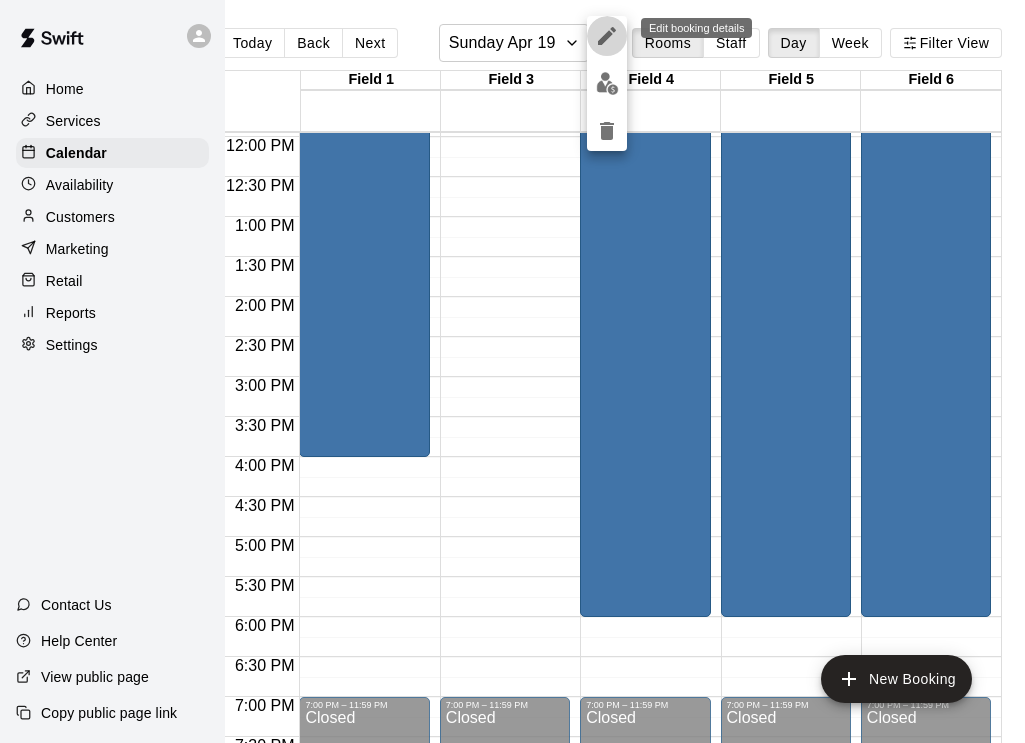 click 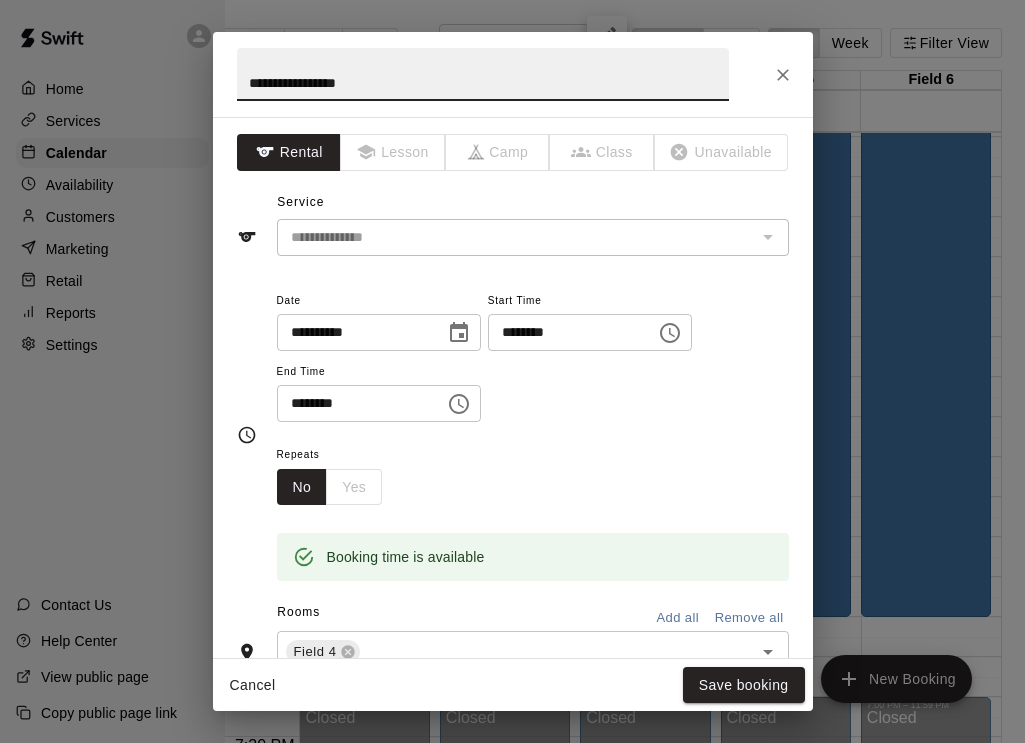 click on "********" at bounding box center [354, 403] 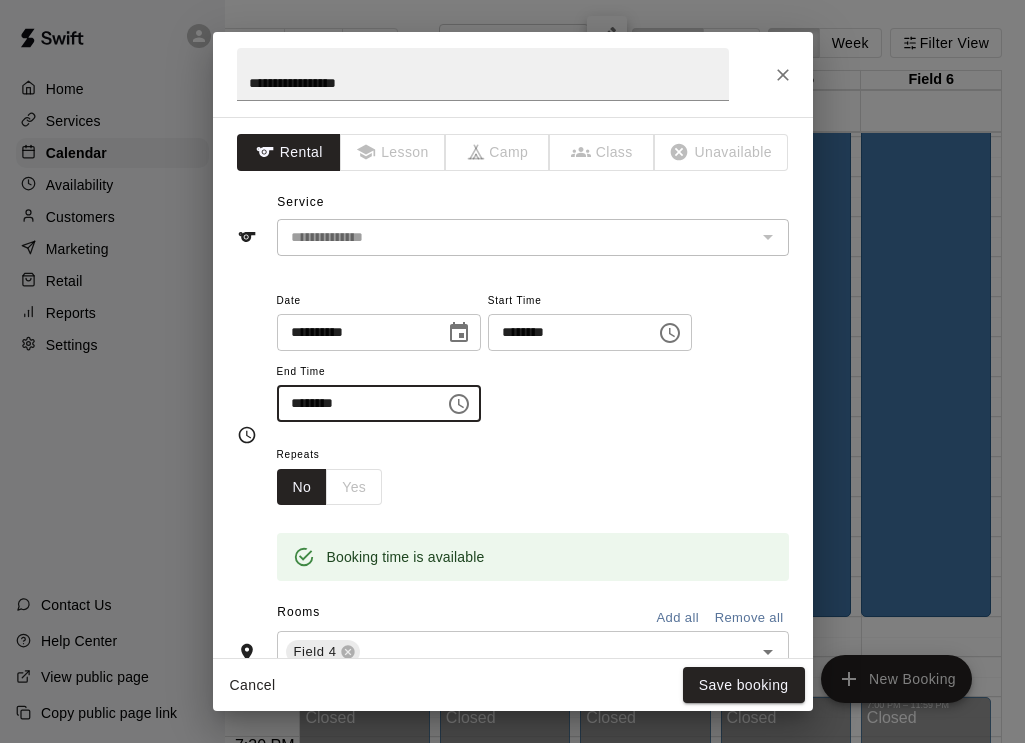 type on "********" 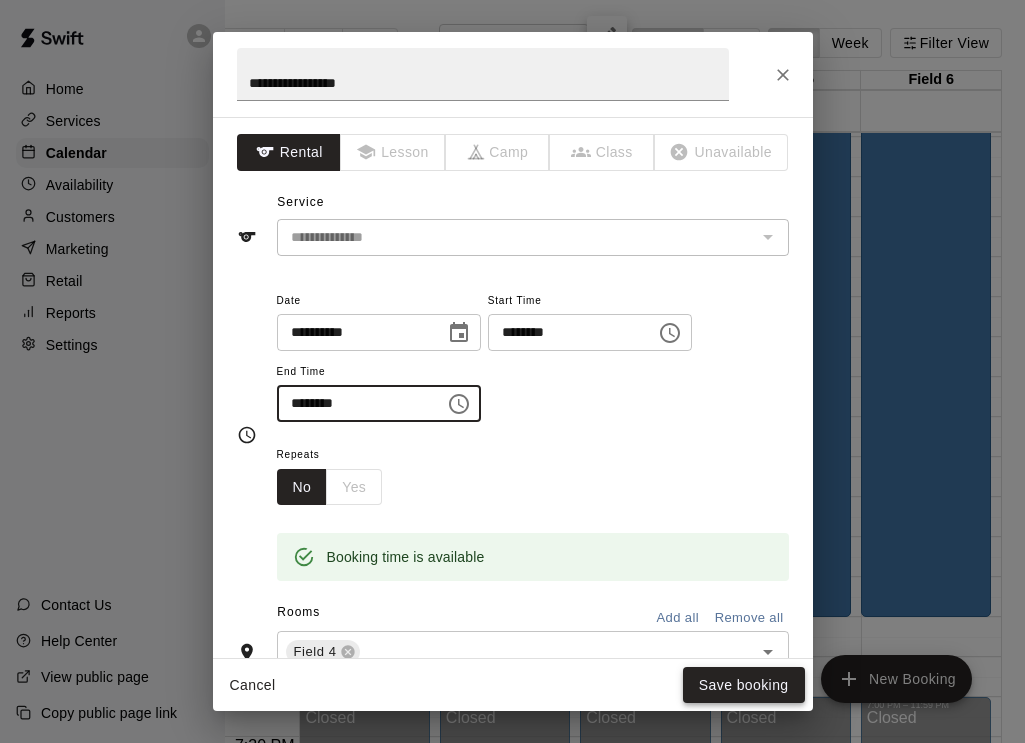 click on "Save booking" at bounding box center [744, 685] 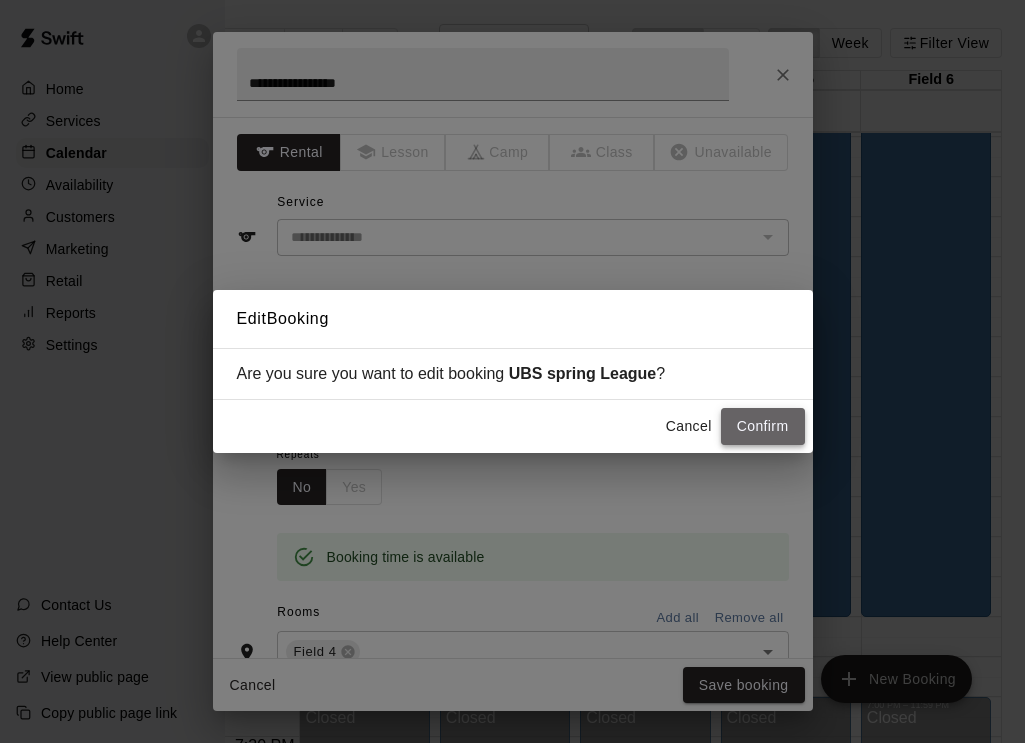 click on "Confirm" at bounding box center [763, 426] 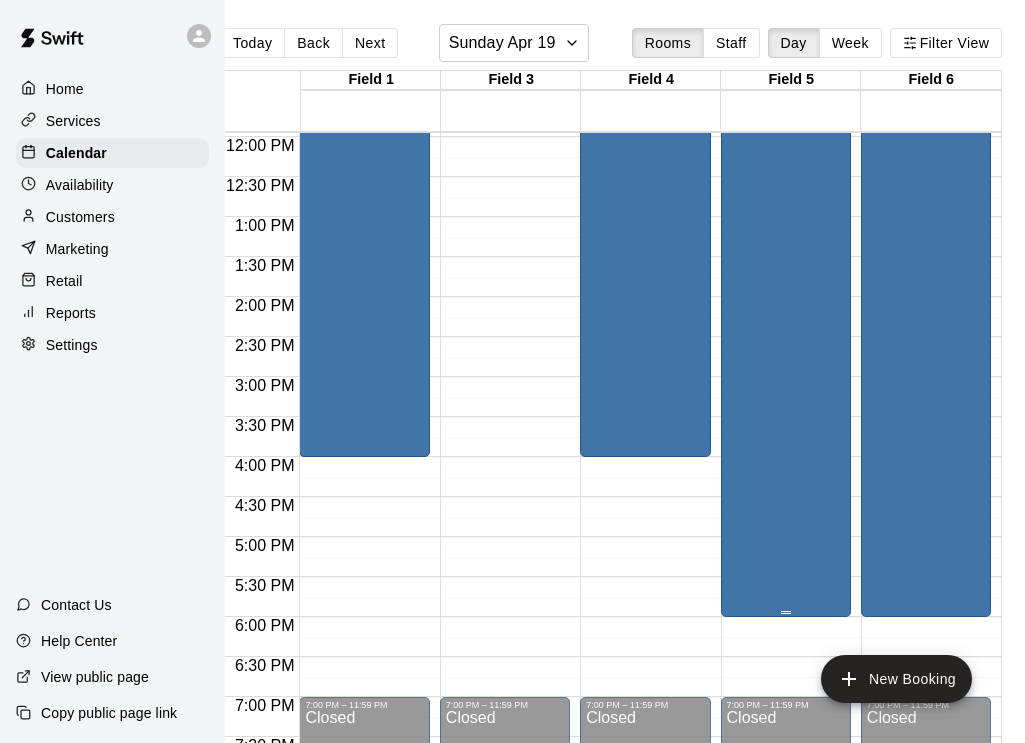 click on "UBS Spring League Youth Softball" at bounding box center [786, 227] 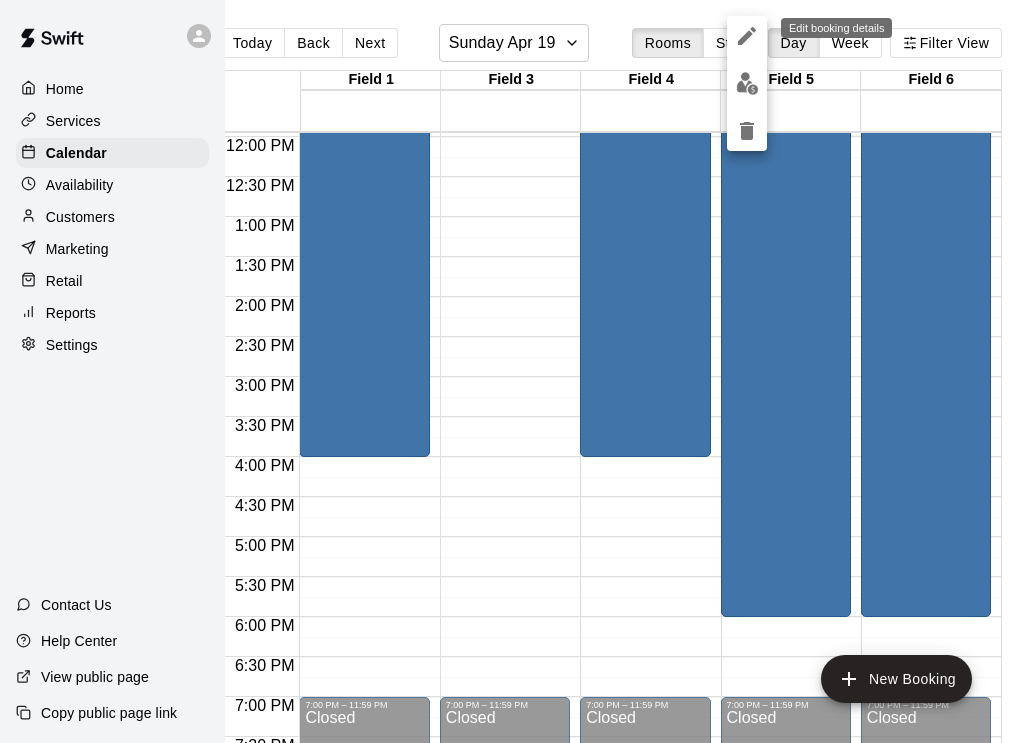 click 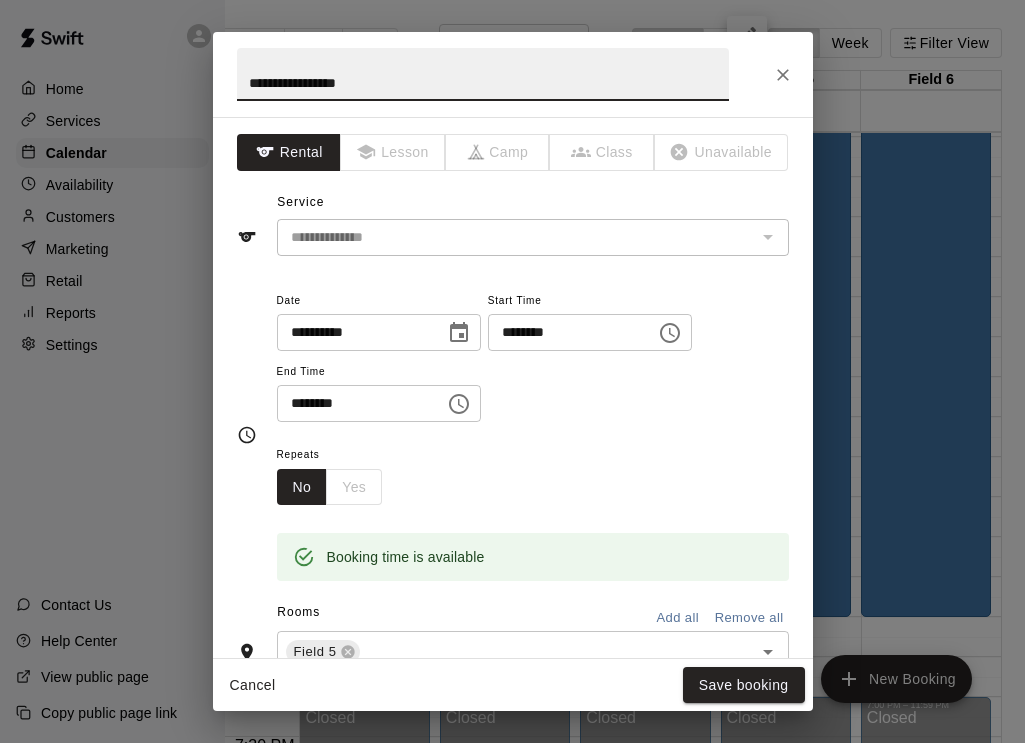 click on "********" at bounding box center [354, 403] 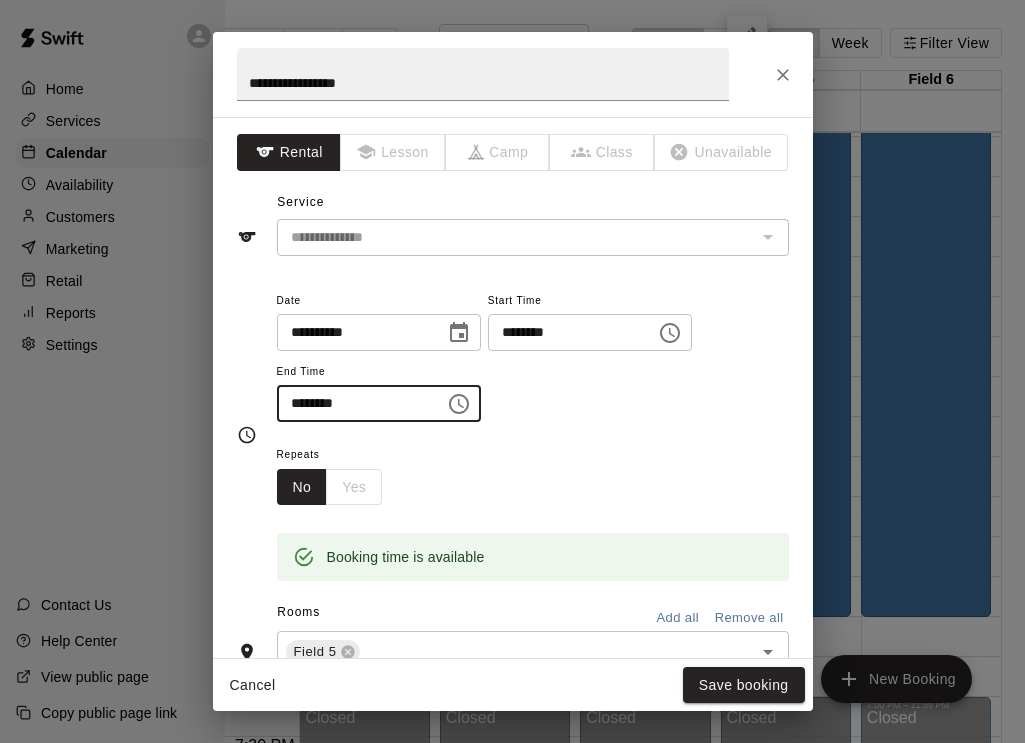type on "********" 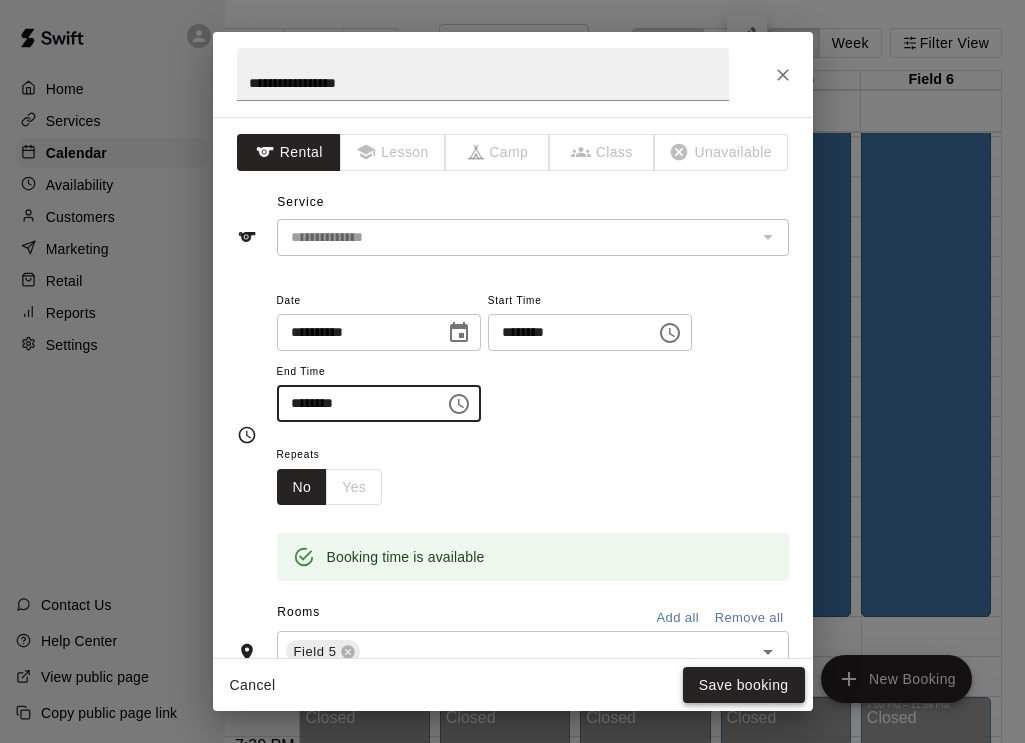 click on "Save booking" at bounding box center (744, 685) 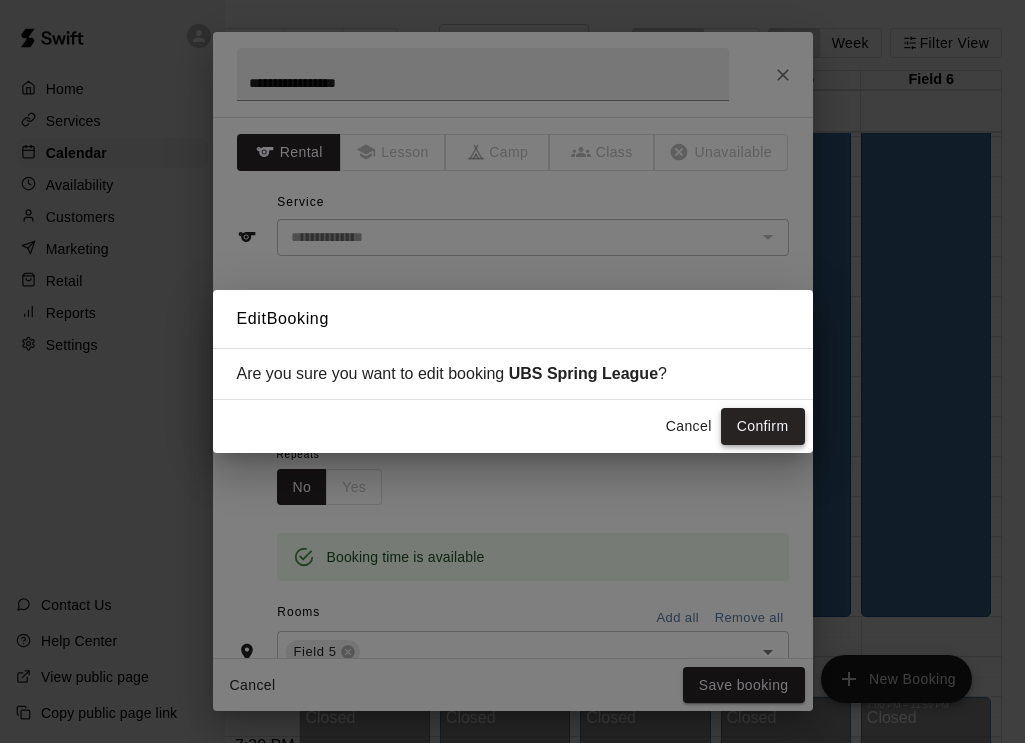 click on "Confirm" at bounding box center [763, 426] 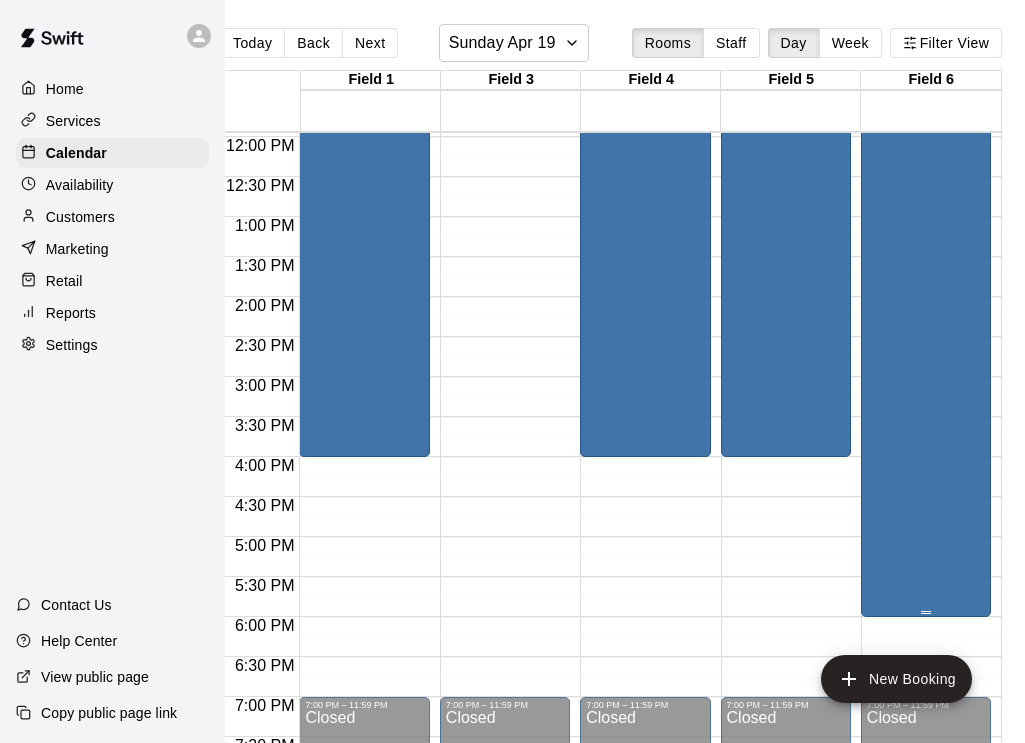 click on "UBS Spring League Youth Softball" at bounding box center (925, 201) 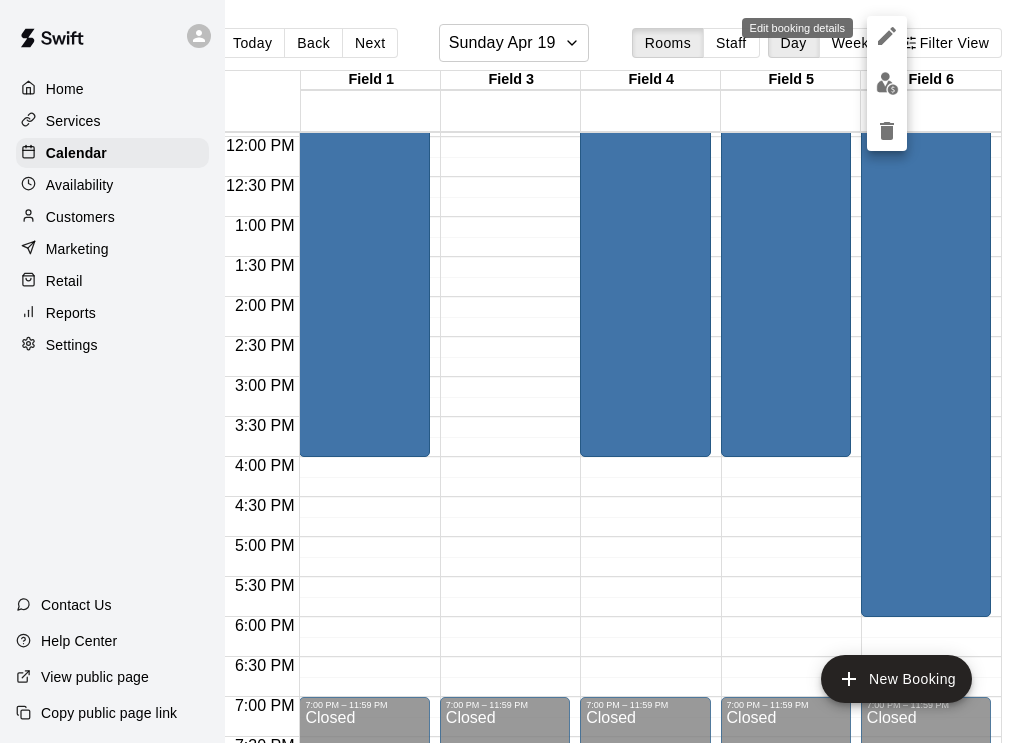 click 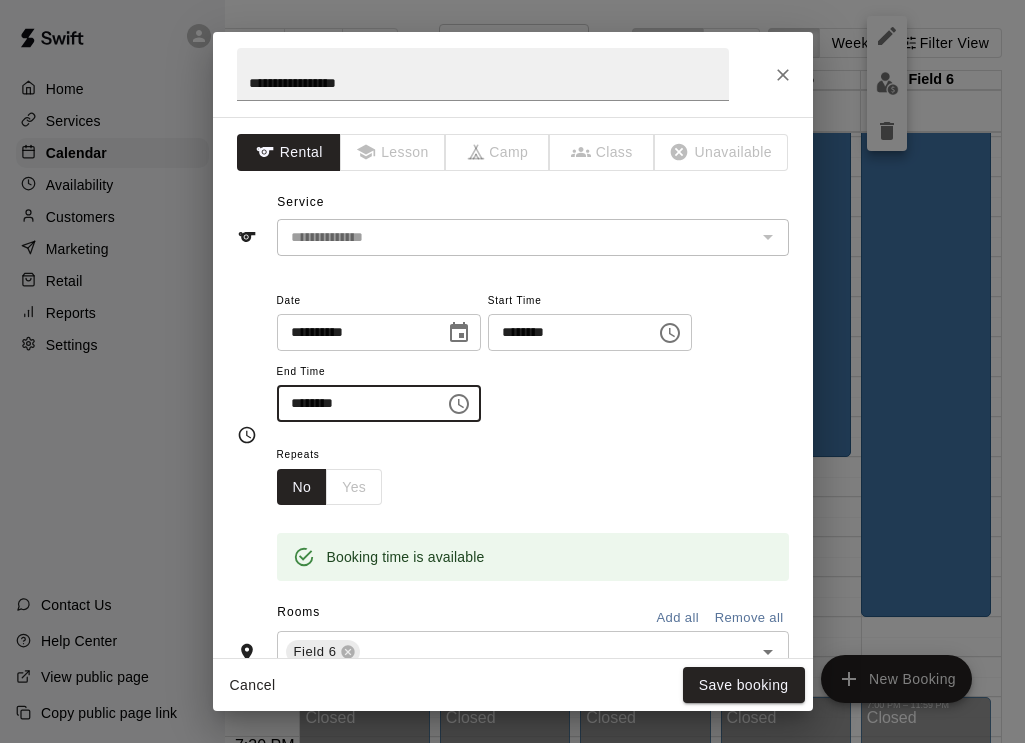 click on "********" at bounding box center (354, 403) 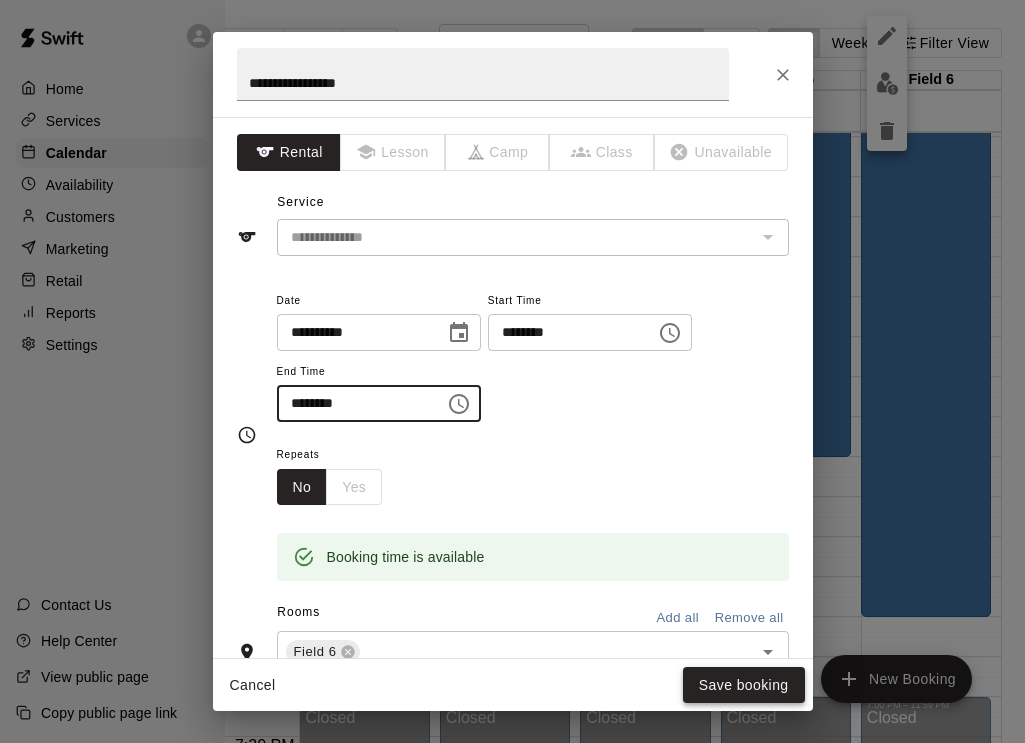 click on "Save booking" at bounding box center (744, 685) 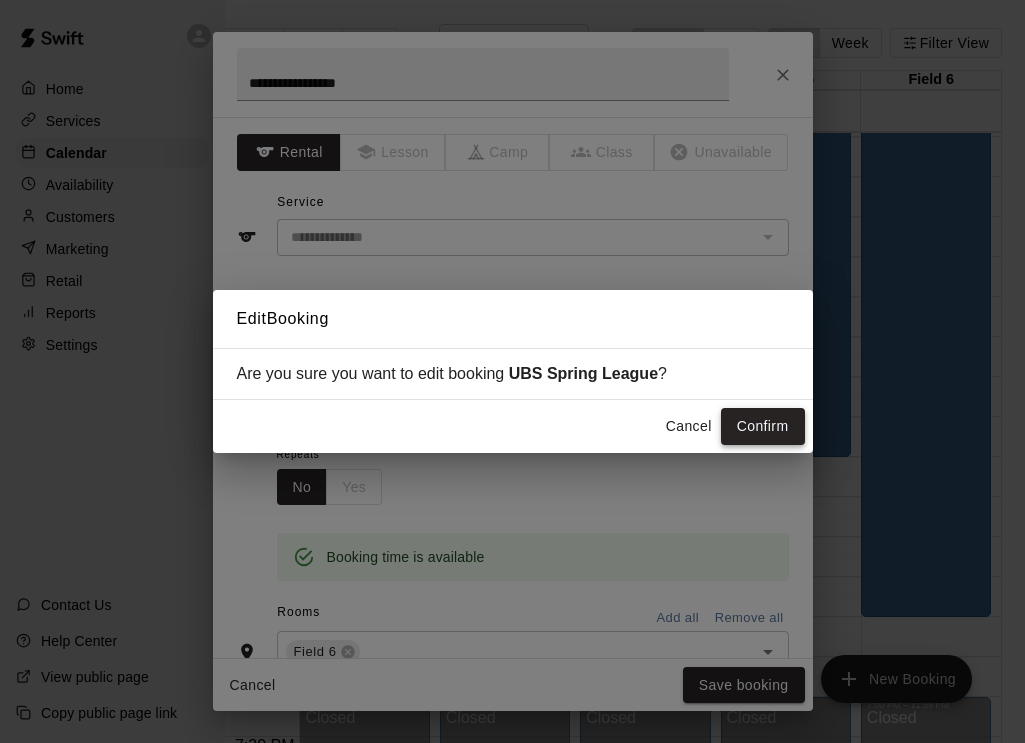 click on "Confirm" at bounding box center (763, 426) 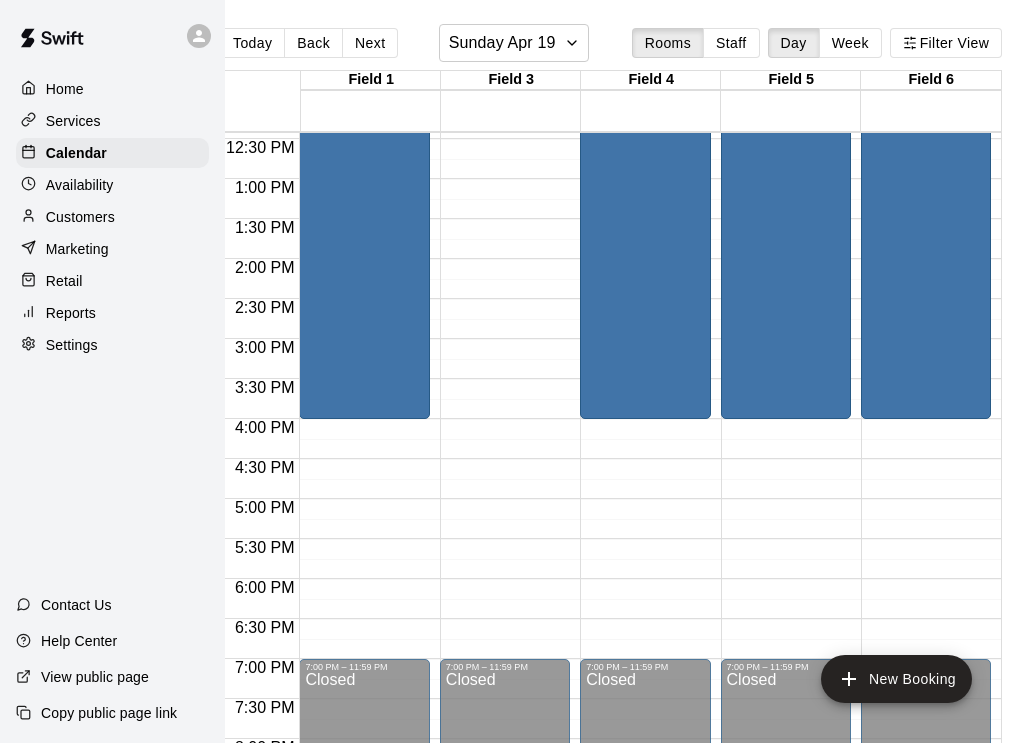 scroll, scrollTop: 1010, scrollLeft: 0, axis: vertical 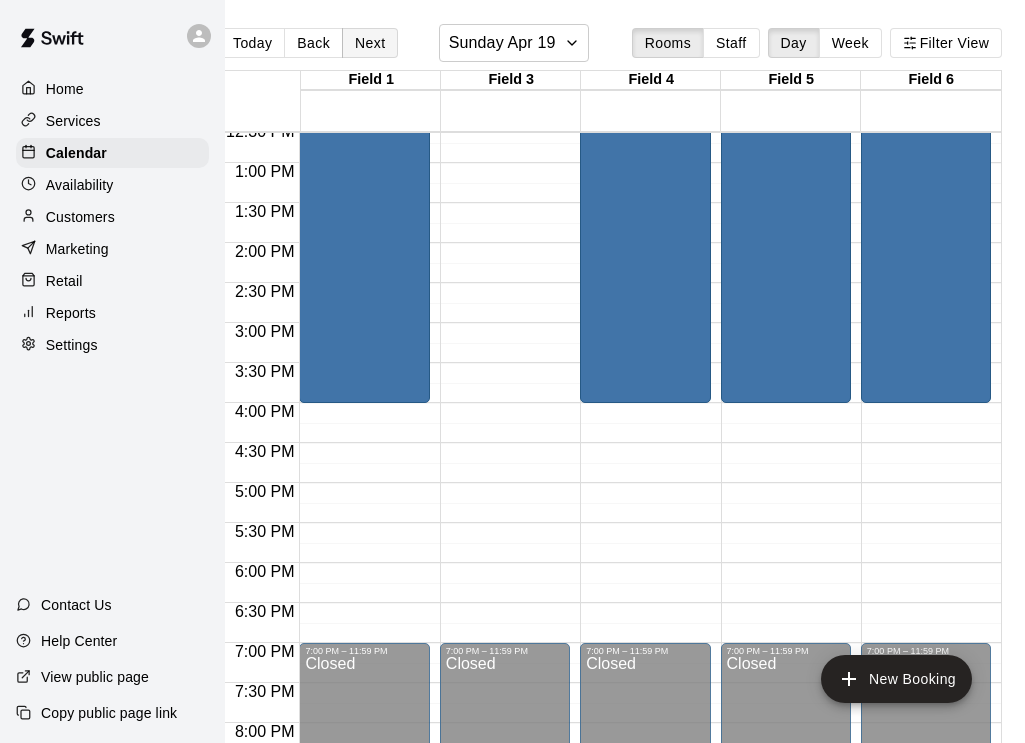 click on "Next" at bounding box center [370, 43] 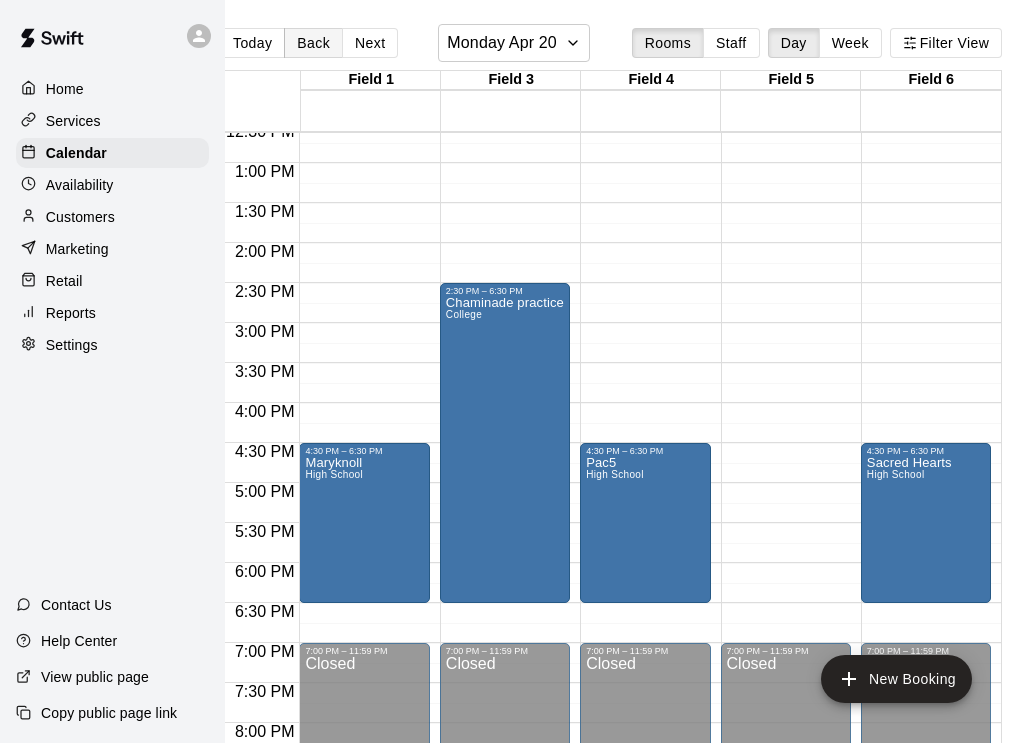 click on "Back" at bounding box center [313, 43] 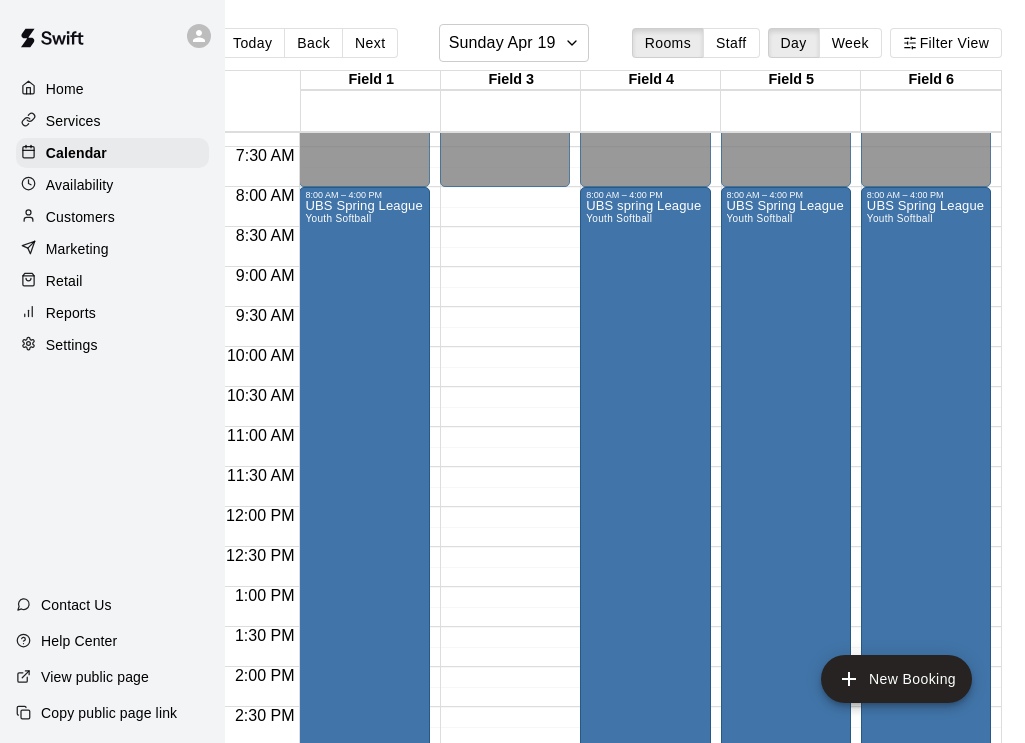 scroll, scrollTop: 591, scrollLeft: 0, axis: vertical 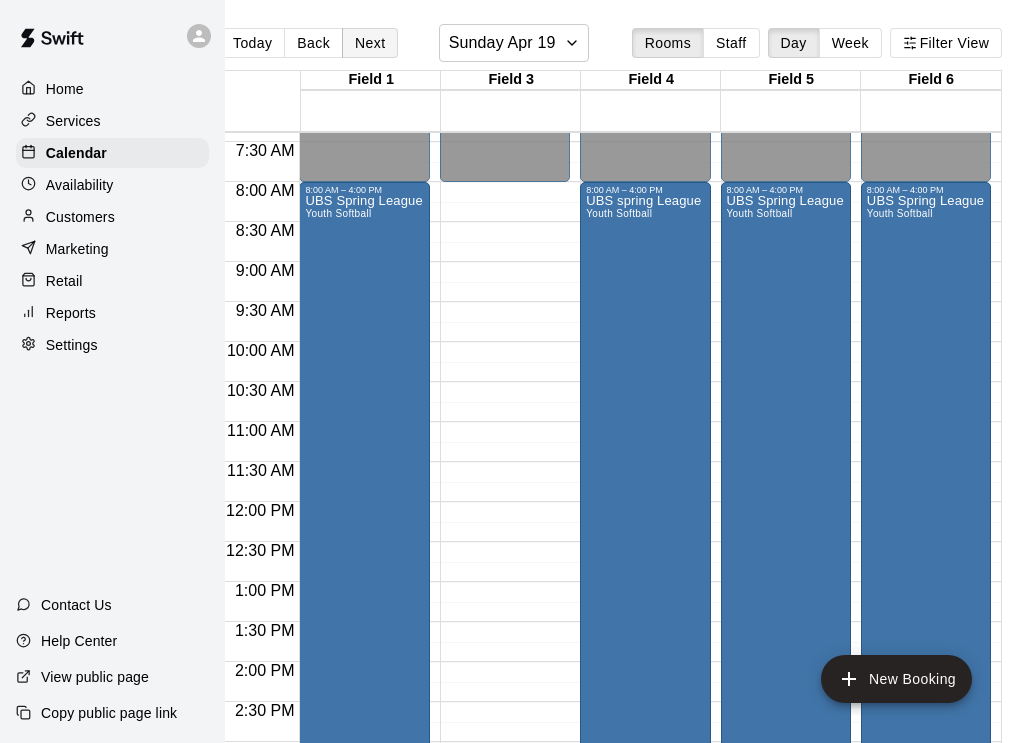 click on "Next" at bounding box center (370, 43) 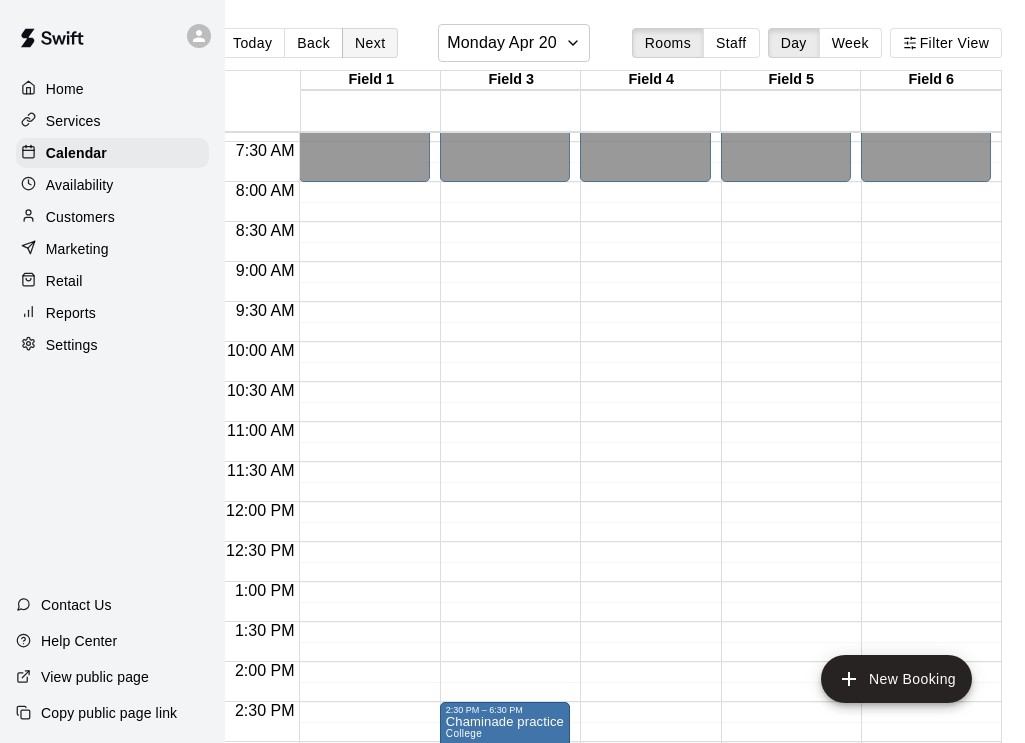 click on "Next" at bounding box center [370, 43] 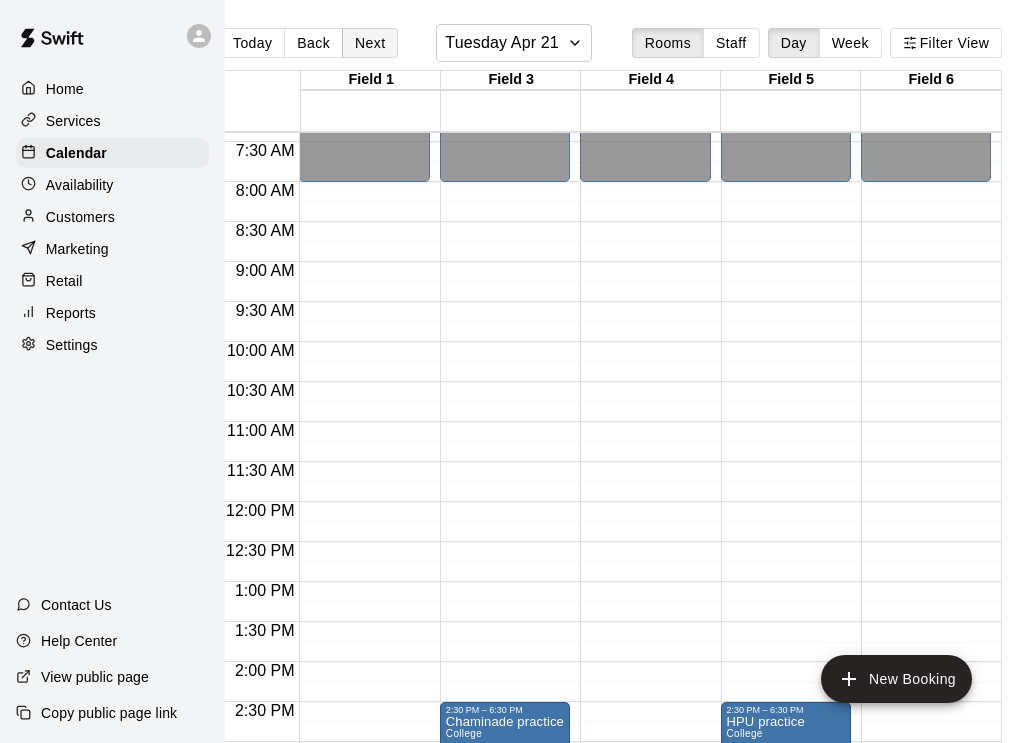 click on "Next" at bounding box center [370, 43] 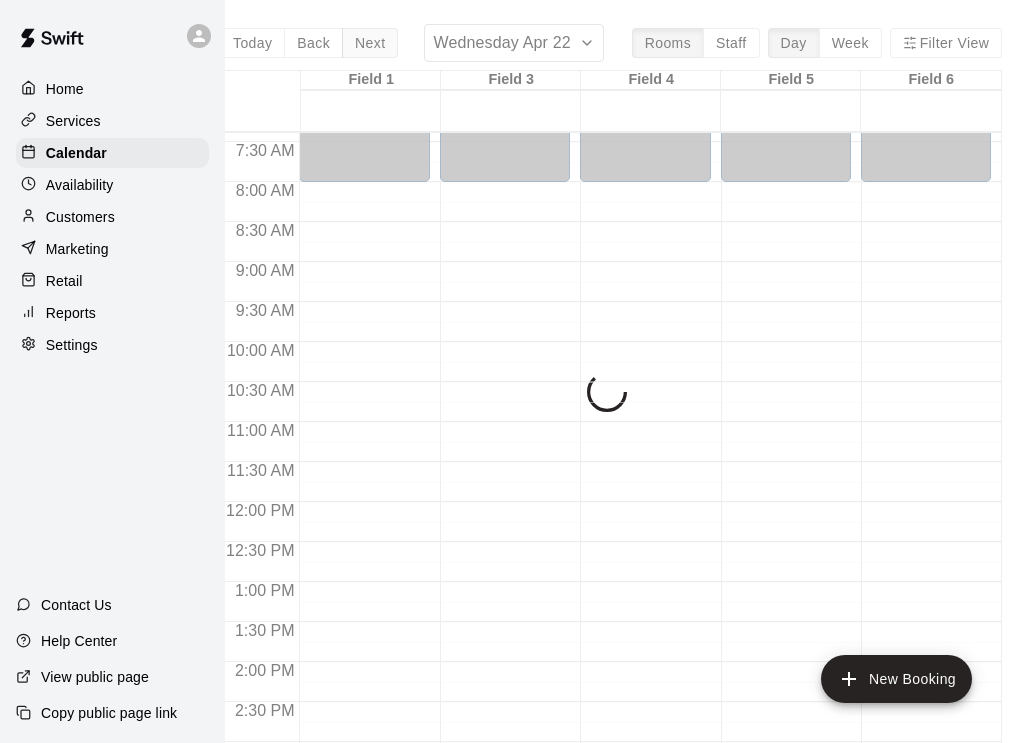 click on "Today Back Next Wednesday Apr 22 Rooms Staff Day Week Filter View Field 1 22 Wed Field 3 22 Wed Field 4 22 Wed Field 5 22 Wed Field 6 22 Wed 12:00 AM 12:30 AM 1:00 AM 1:30 AM 2:00 AM 2:30 AM 3:00 AM 3:30 AM 4:00 AM 4:30 AM 5:00 AM 5:30 AM 6:00 AM 6:30 AM 7:00 AM 7:30 AM 8:00 AM 8:30 AM 9:00 AM 9:30 AM 10:00 AM 10:30 AM 11:00 AM 11:30 AM 12:00 PM 12:30 PM 1:00 PM 1:30 PM 2:00 PM 2:30 PM 3:00 PM 3:30 PM 4:00 PM 4:30 PM 5:00 PM 5:30 PM 6:00 PM 6:30 PM 7:00 PM 7:30 PM 8:00 PM 8:30 PM 9:00 PM 9:30 PM 10:00 PM 10:30 PM 11:00 PM 11:30 PM 12:00 AM – 8:00 AM Closed 7:00 PM – 11:59 PM Closed 12:00 AM – 8:00 AM Closed 7:00 PM – 11:59 PM Closed 12:00 AM – 8:00 AM Closed 7:00 PM – 11:59 PM Closed 12:00 AM – 8:00 AM Closed 7:00 PM – 11:59 PM Closed 12:00 AM – 8:00 AM Closed 7:00 PM – 11:59 PM Closed" at bounding box center [611, 395] 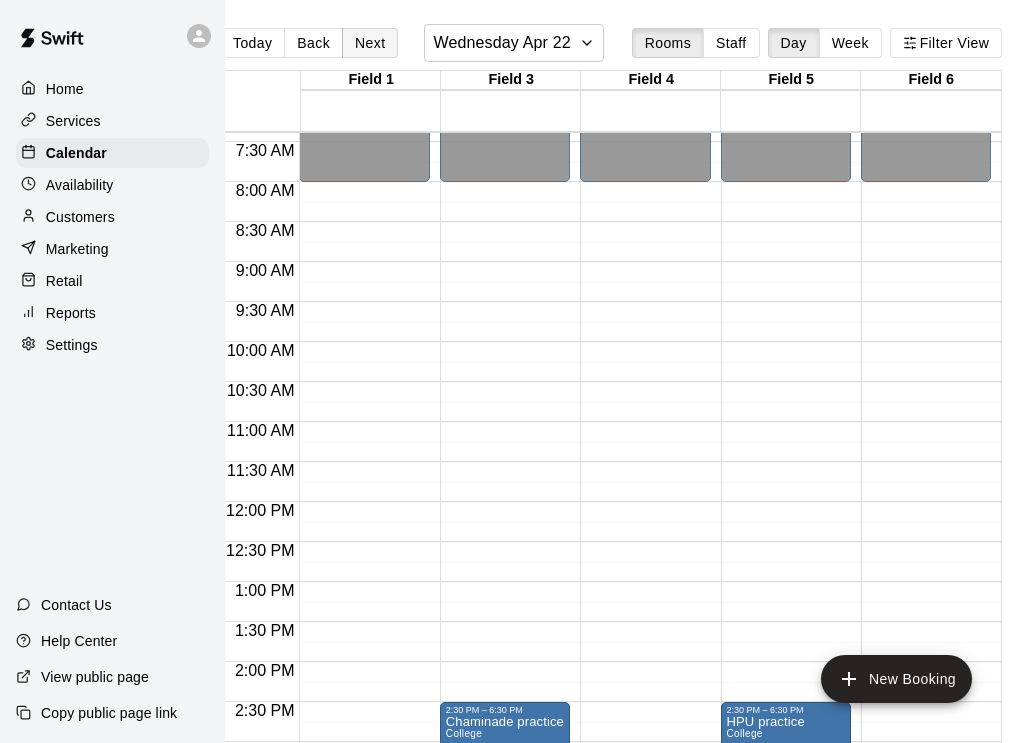 click on "Next" at bounding box center [370, 43] 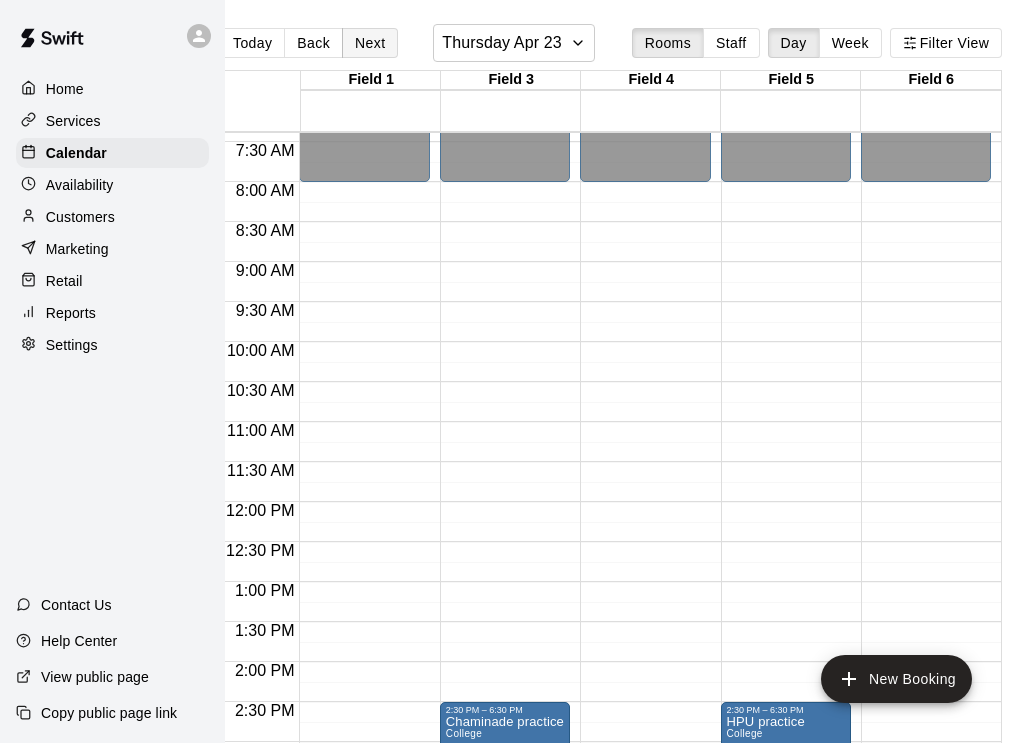 click on "Next" at bounding box center (370, 43) 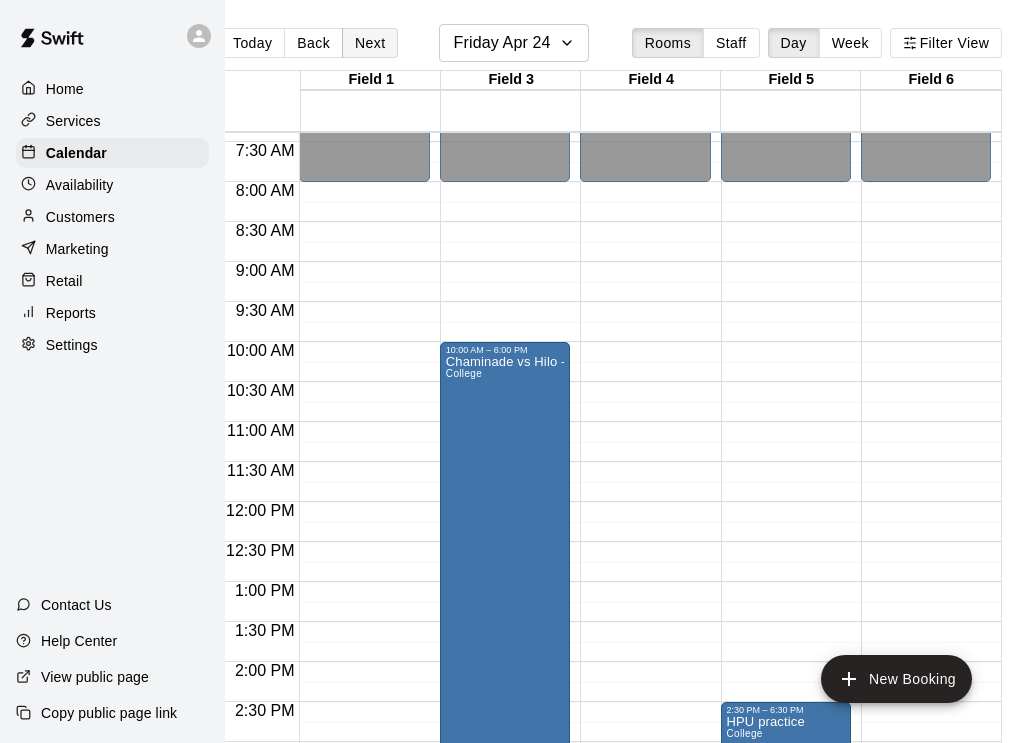 click on "Next" at bounding box center [370, 43] 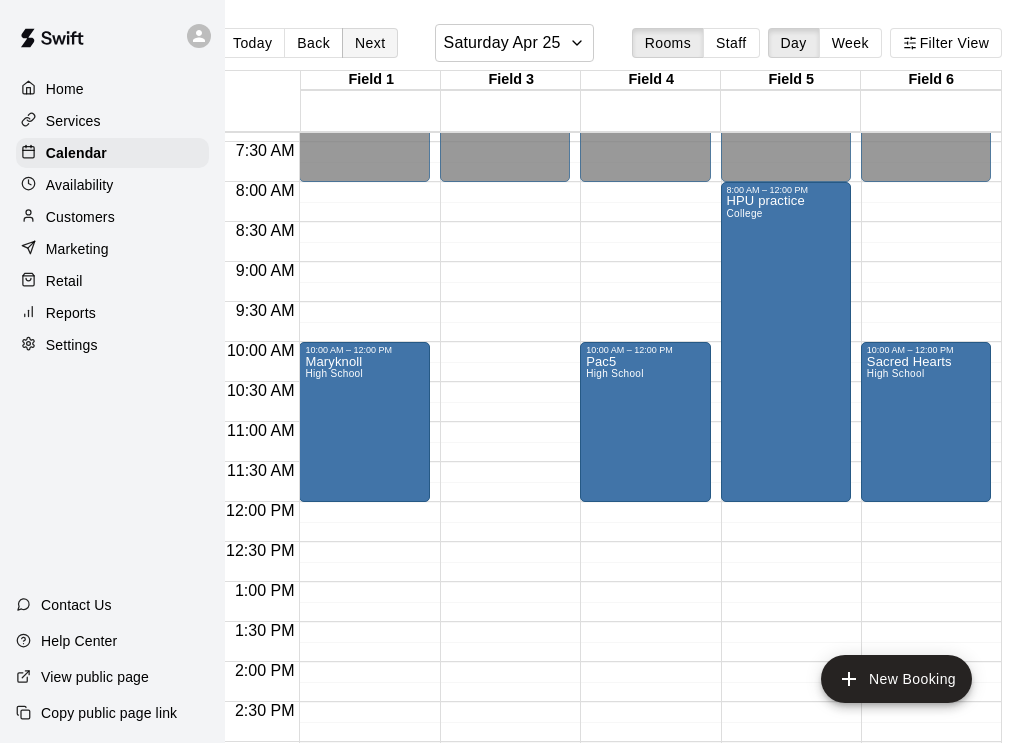 click on "Next" at bounding box center (370, 43) 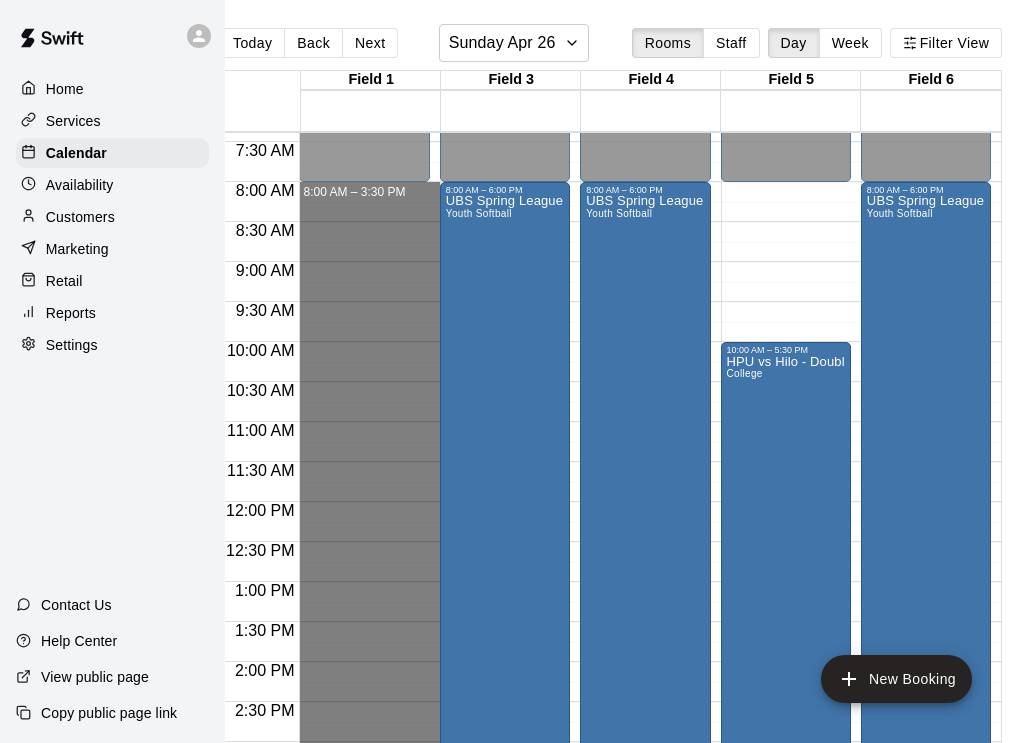 scroll, scrollTop: 21, scrollLeft: 28, axis: both 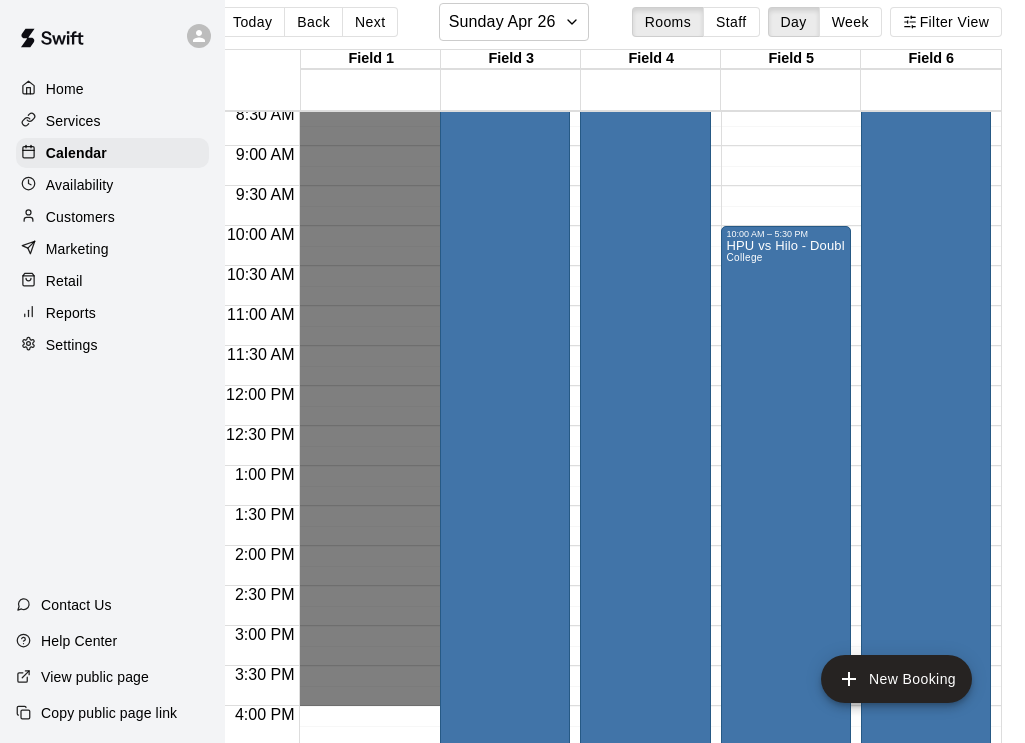 drag, startPoint x: 398, startPoint y: 192, endPoint x: 399, endPoint y: 689, distance: 497.001 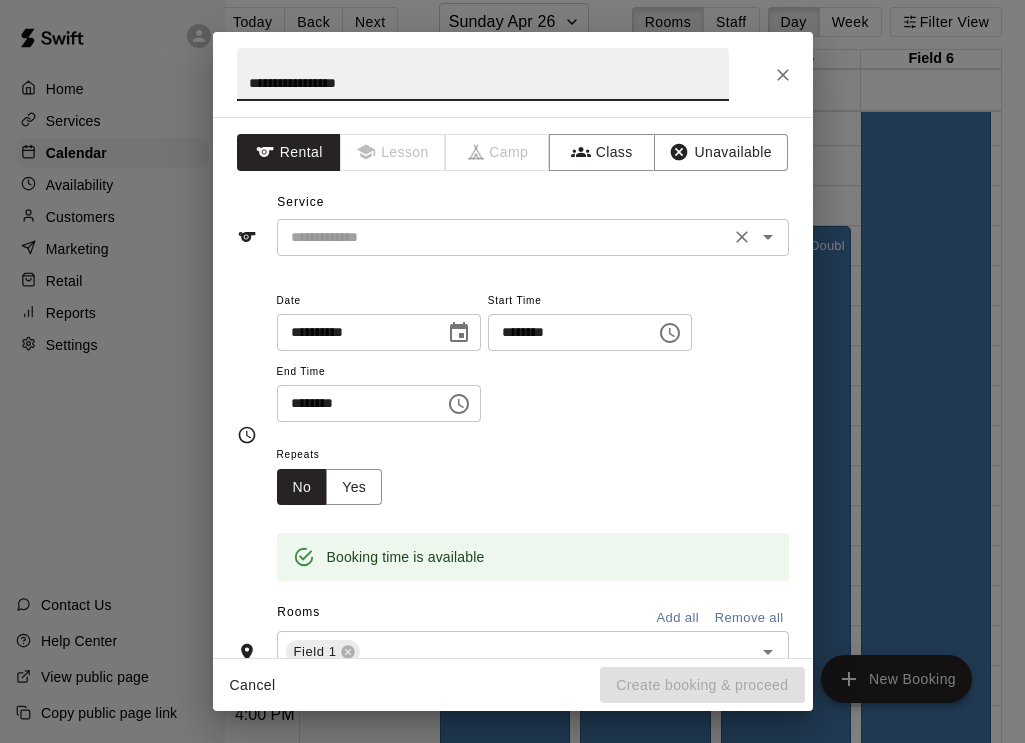 type on "**********" 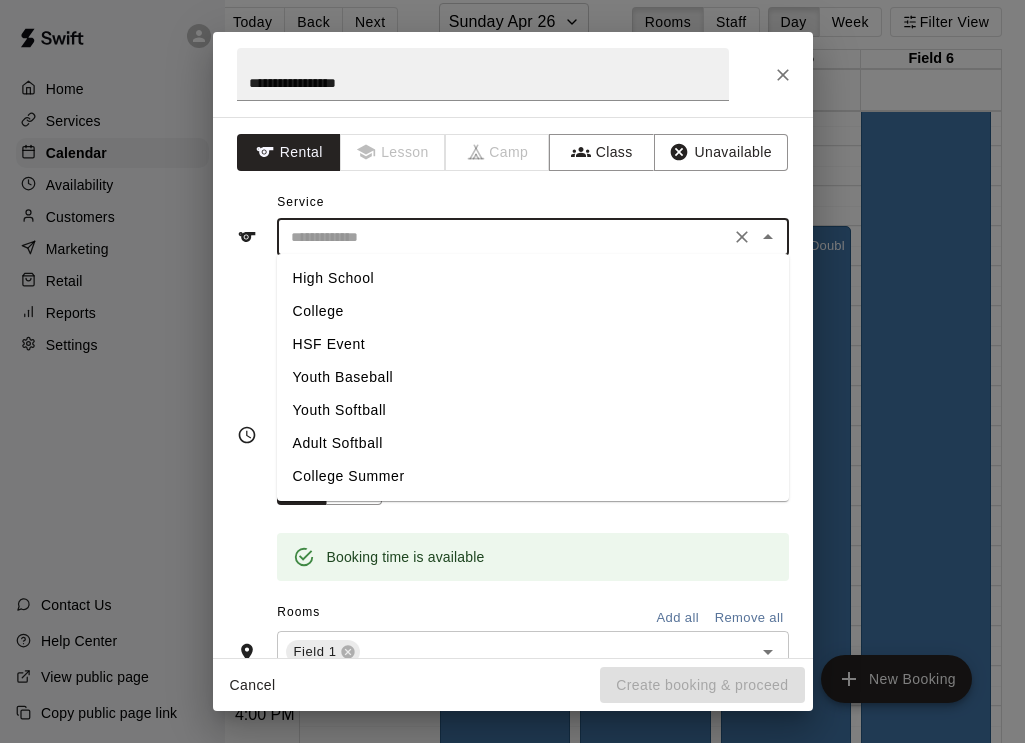 click on "Youth Softball" at bounding box center [533, 410] 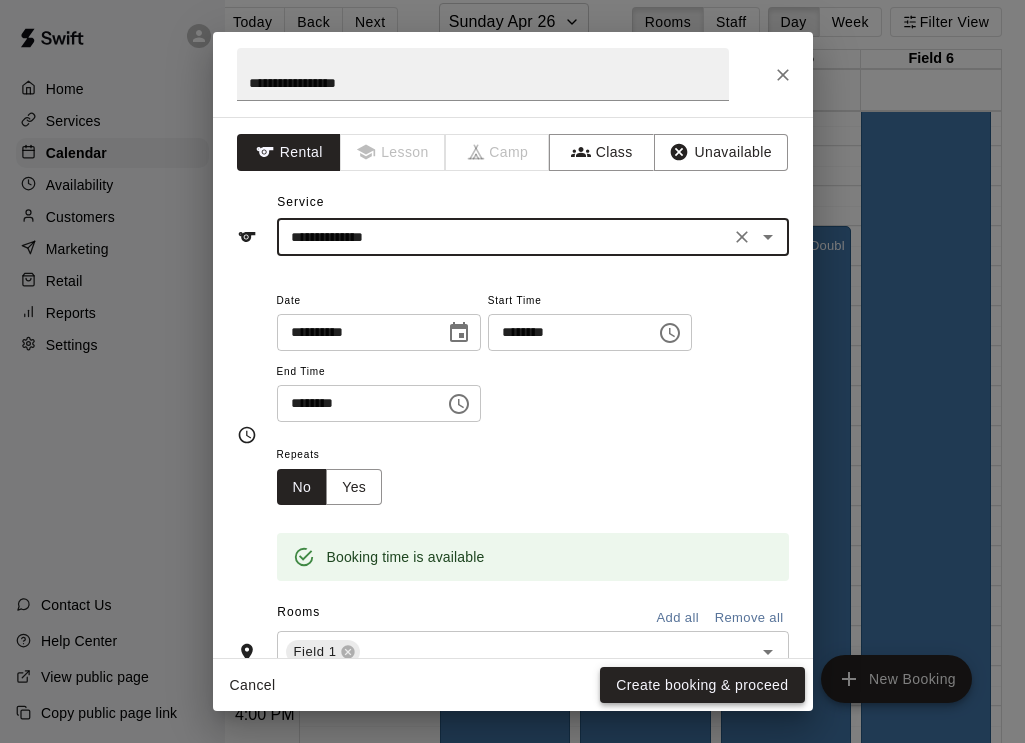 click on "Create booking & proceed" at bounding box center (702, 685) 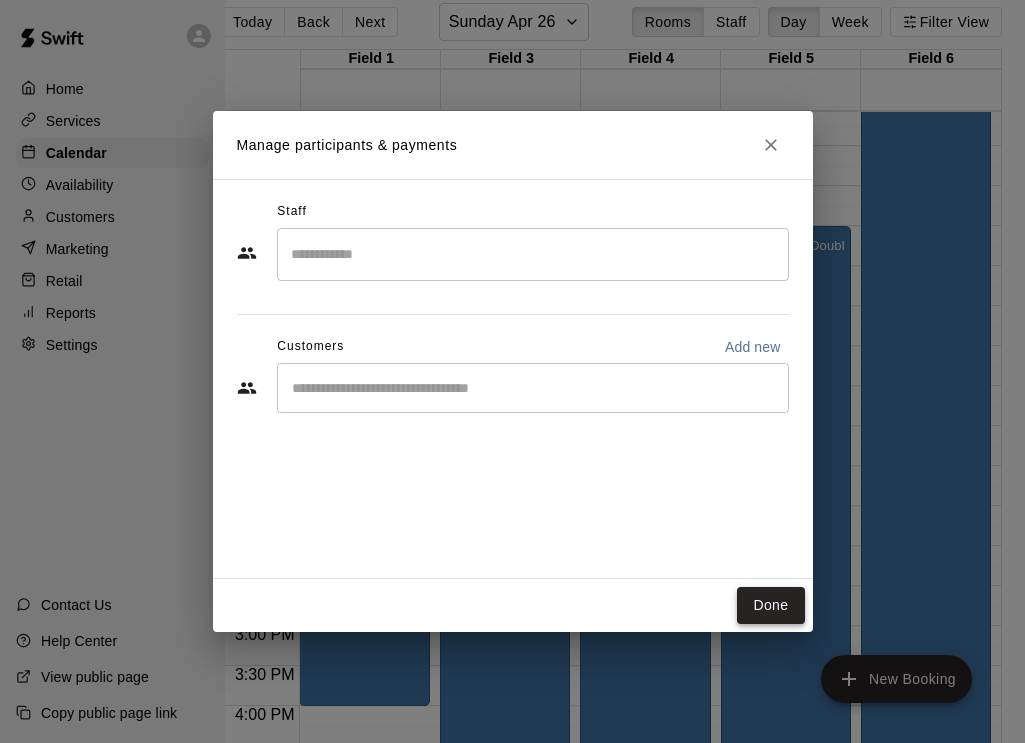 click on "Done" at bounding box center [770, 605] 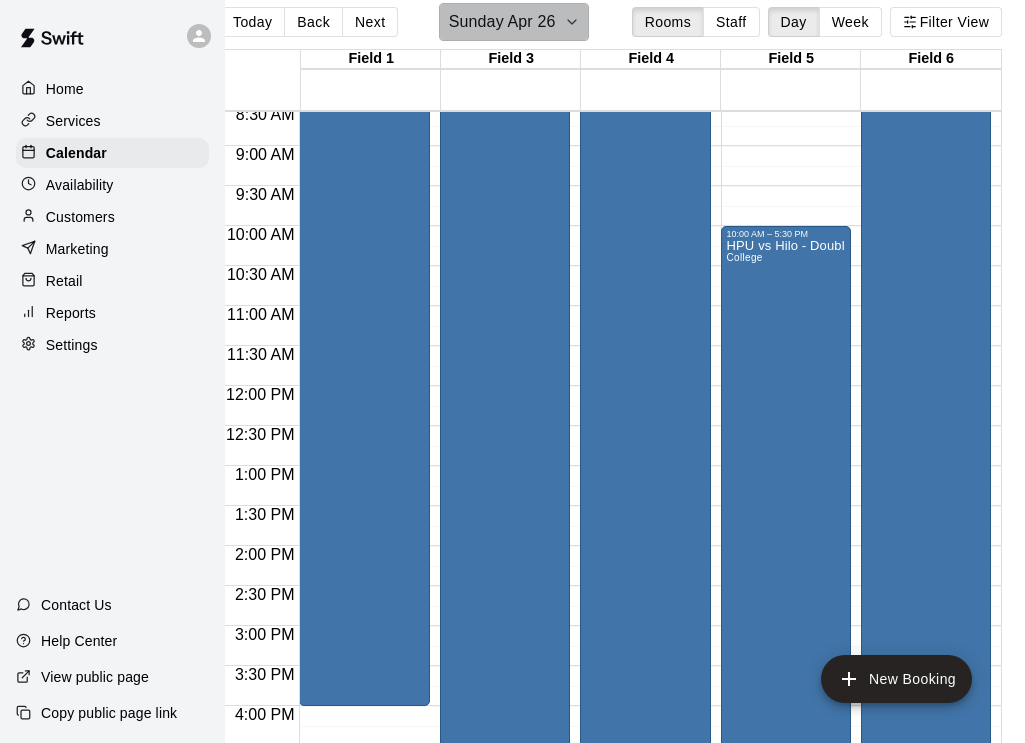 click on "Sunday Apr 26" at bounding box center [502, 22] 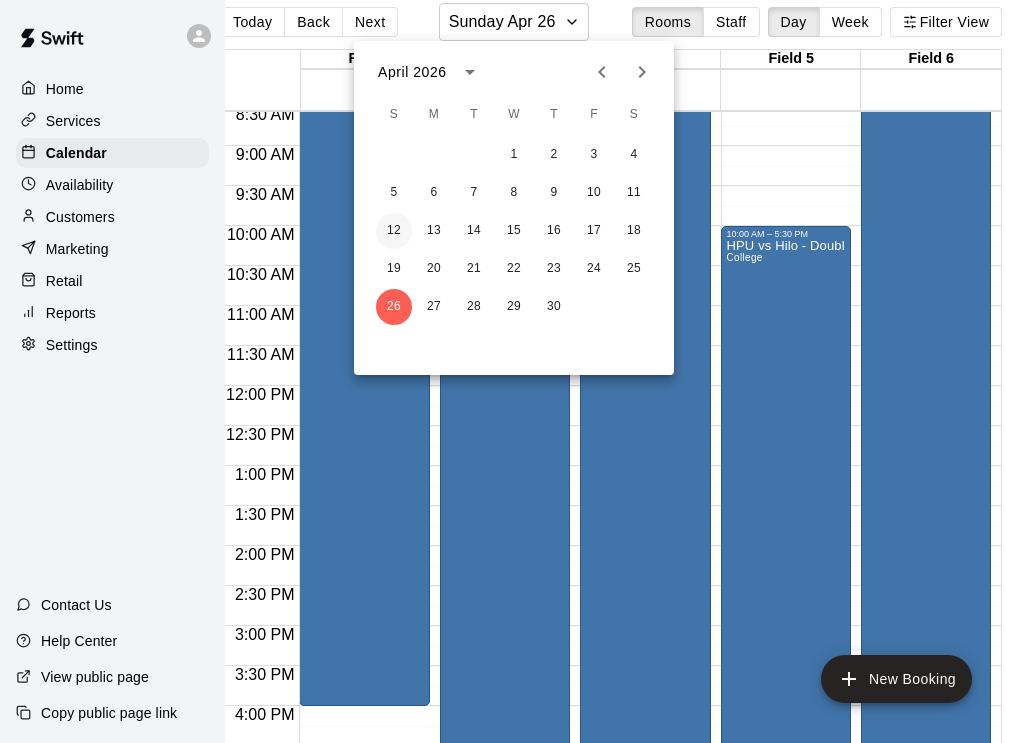 click on "12" at bounding box center [394, 231] 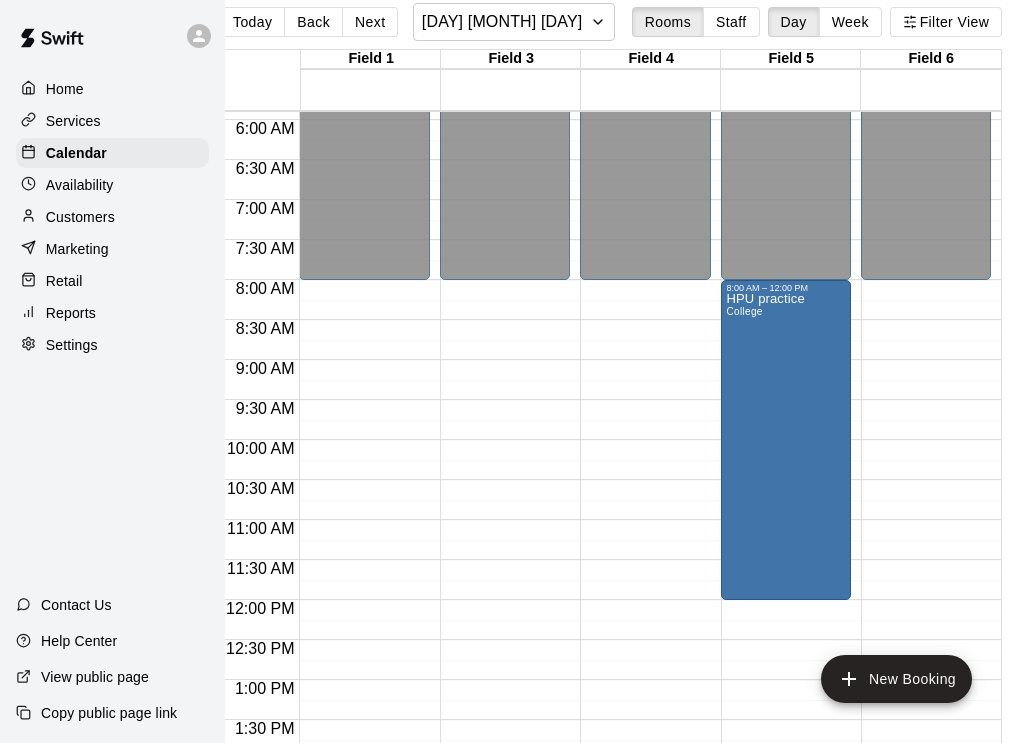 scroll, scrollTop: 474, scrollLeft: 0, axis: vertical 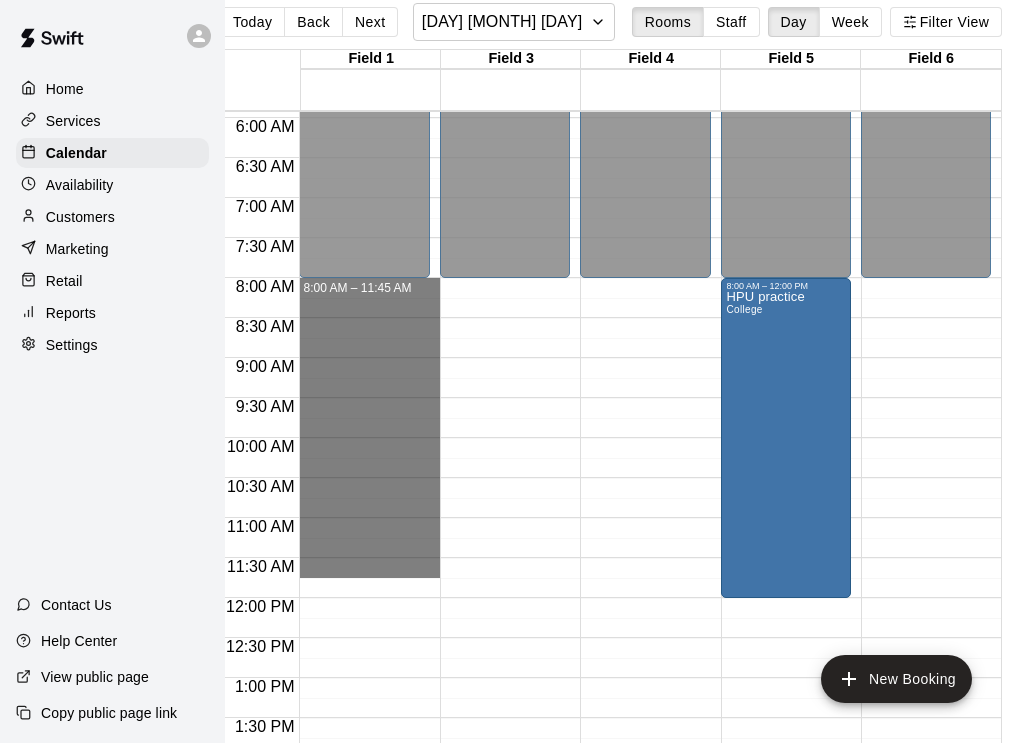 drag, startPoint x: 393, startPoint y: 285, endPoint x: 390, endPoint y: 572, distance: 287.0157 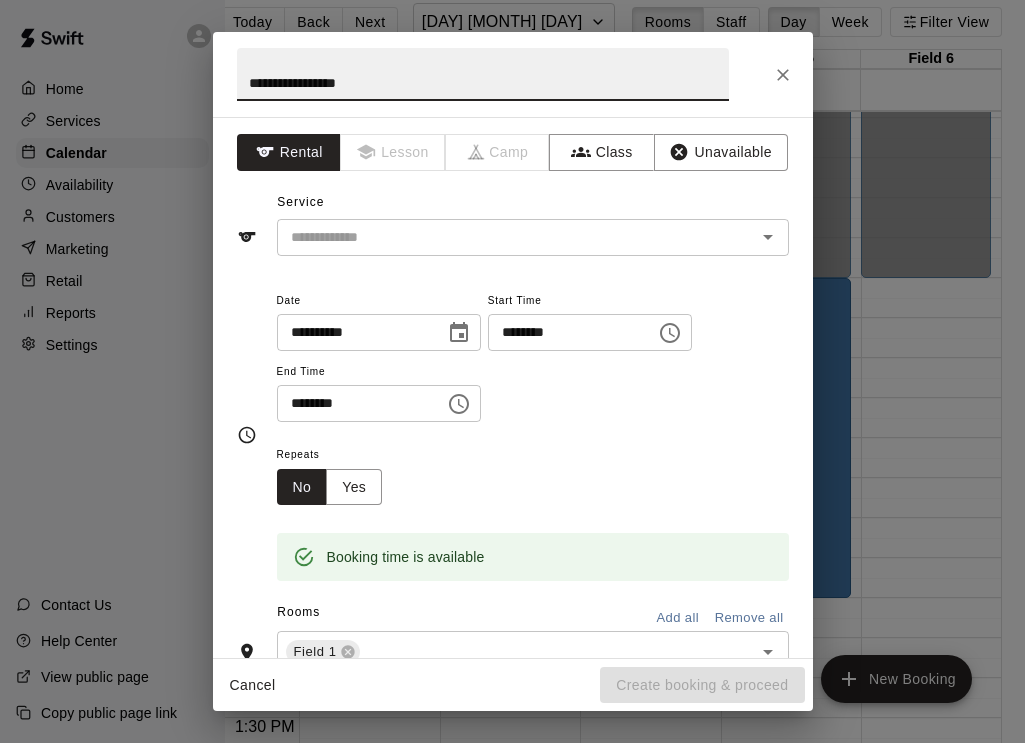type on "**********" 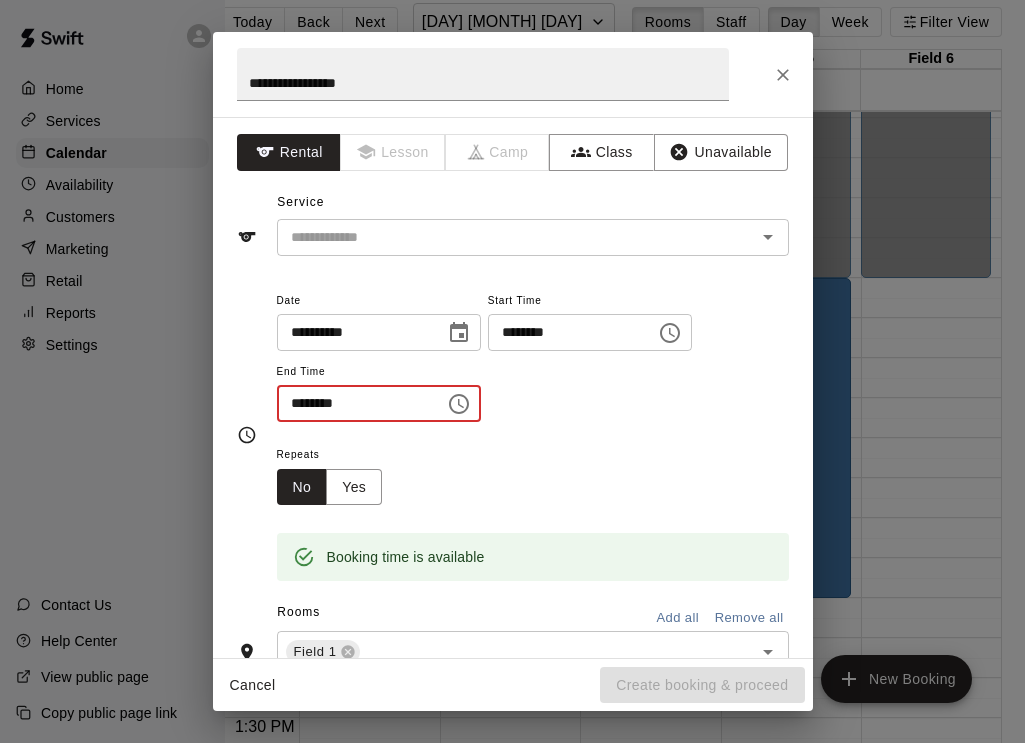 type on "********" 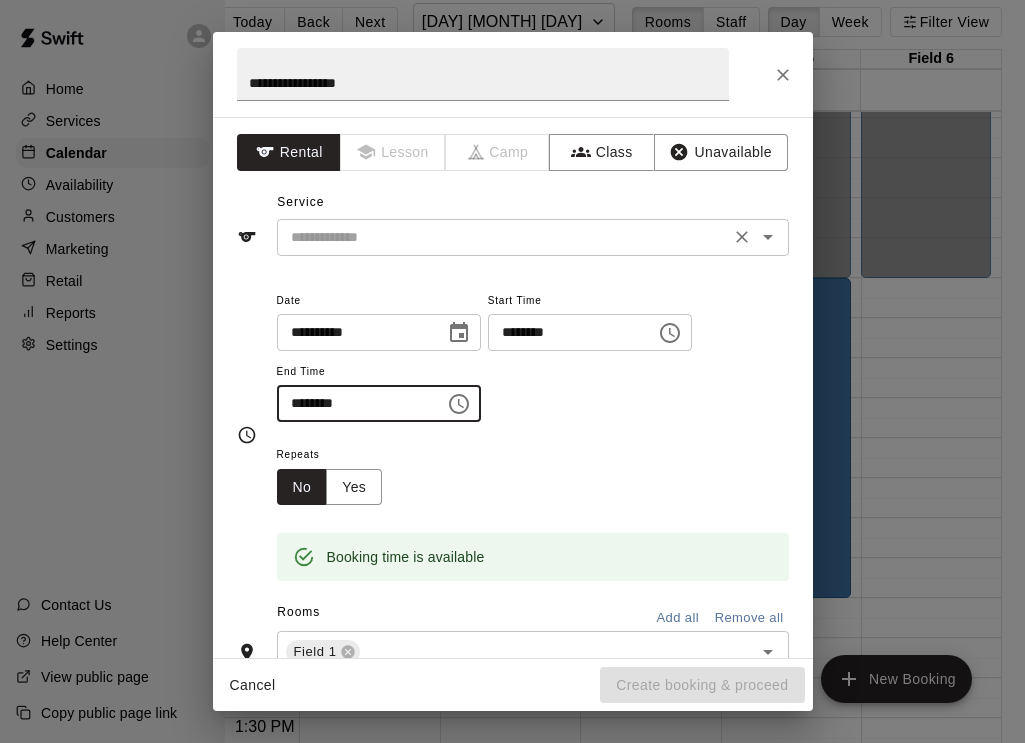 click at bounding box center (503, 237) 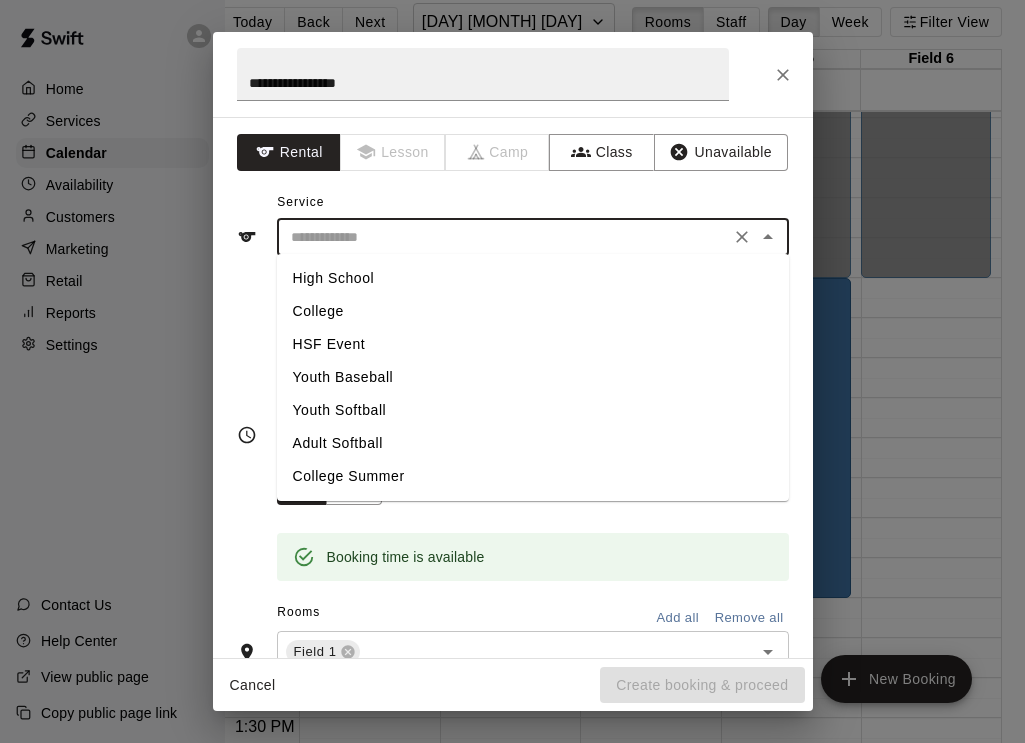 click on "Youth Softball" at bounding box center (533, 410) 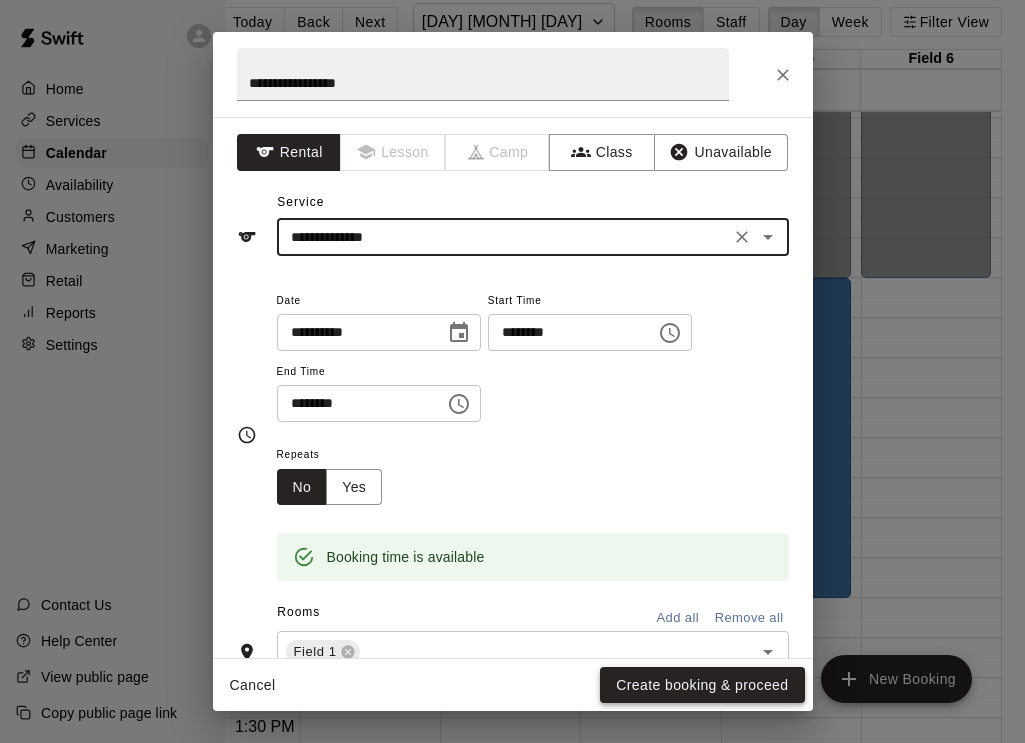 click on "Create booking & proceed" at bounding box center (702, 685) 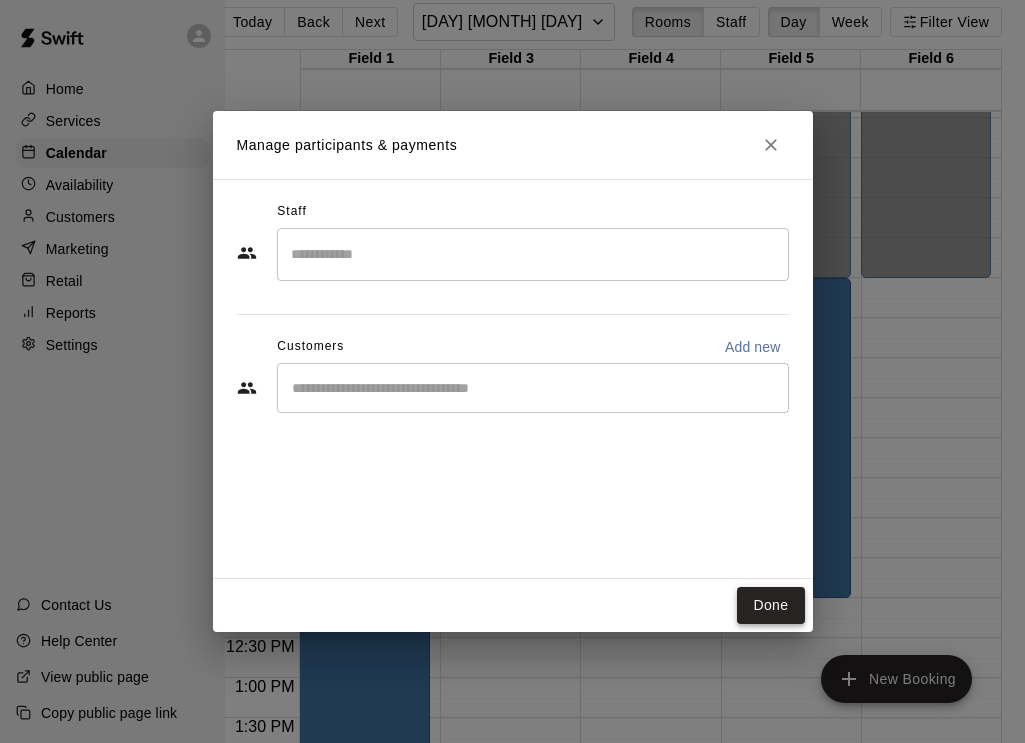 click on "Done" at bounding box center [770, 605] 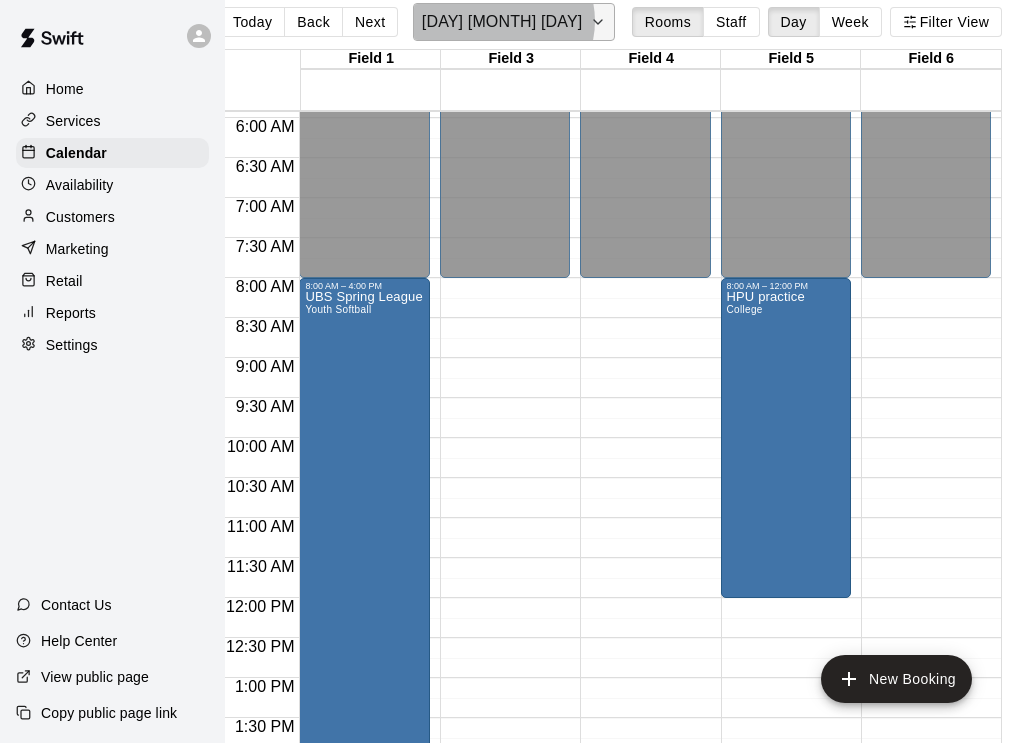 click on "Sunday Apr 12" at bounding box center (502, 22) 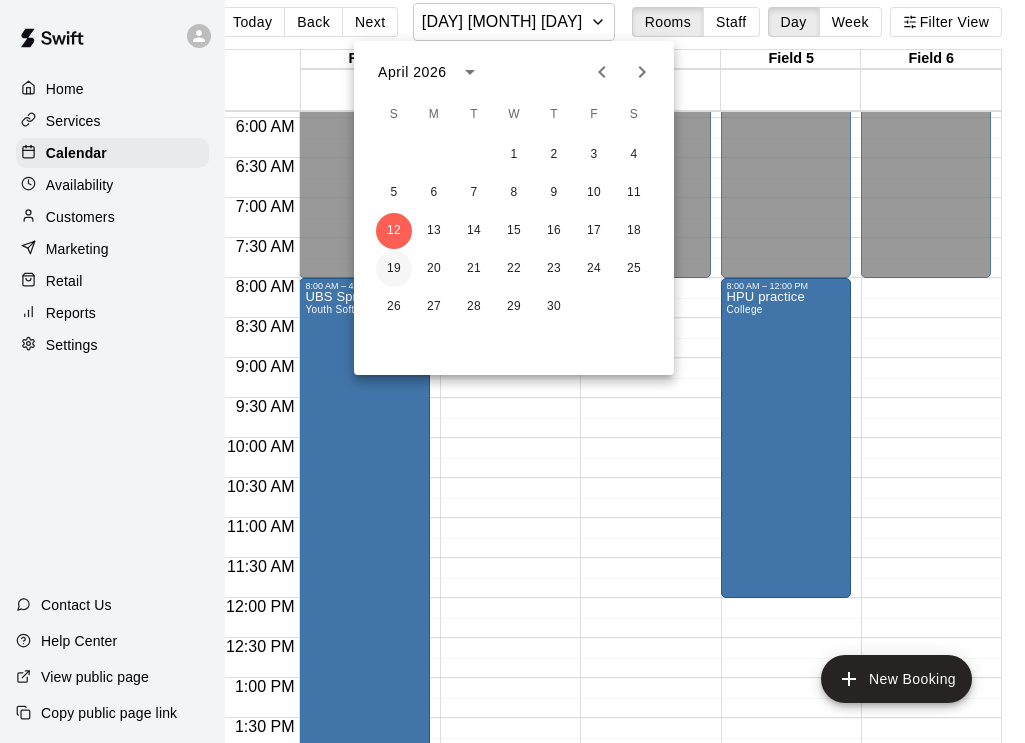 click on "19" at bounding box center (394, 269) 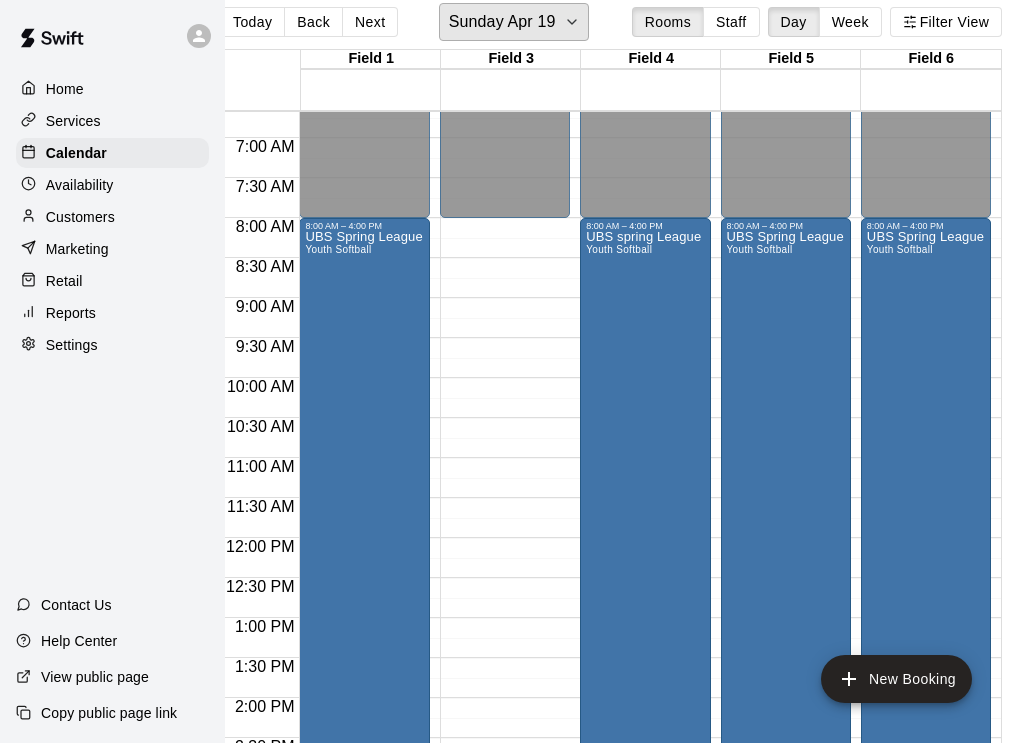 scroll, scrollTop: 537, scrollLeft: 0, axis: vertical 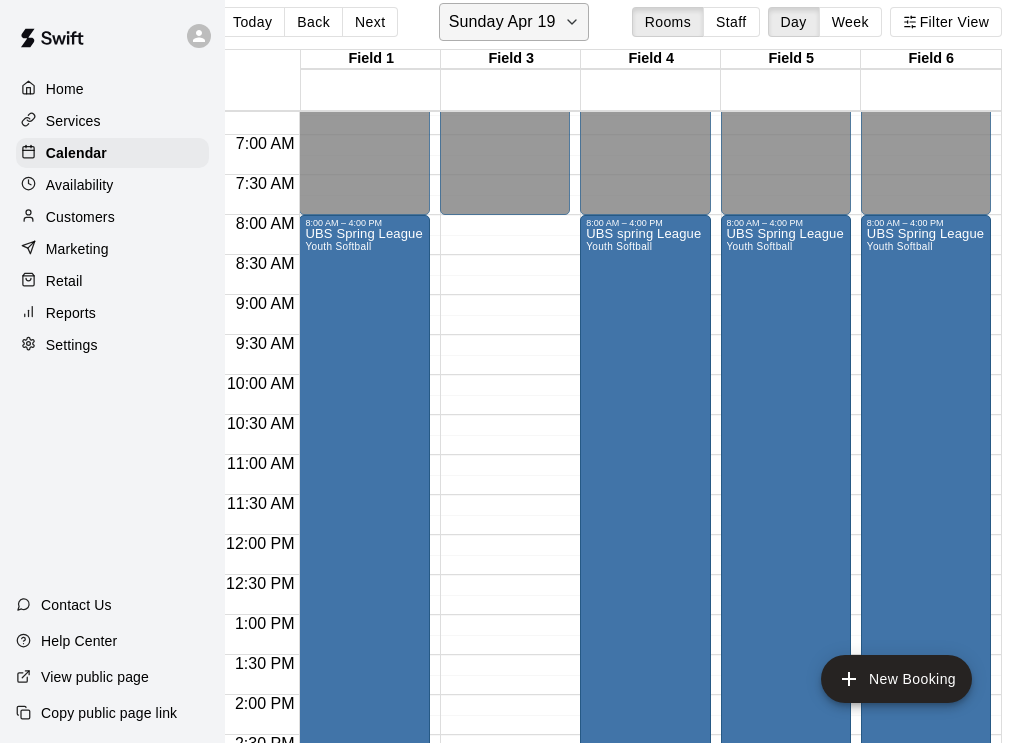 click on "Sunday Apr 19" at bounding box center [502, 22] 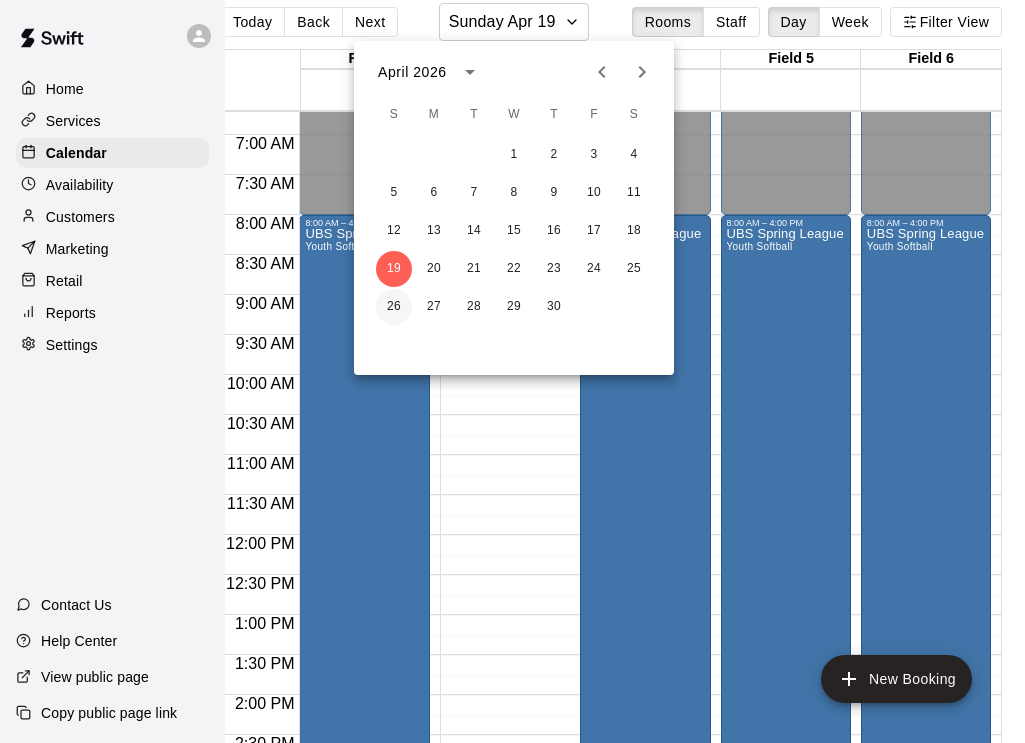 click on "26" at bounding box center [394, 307] 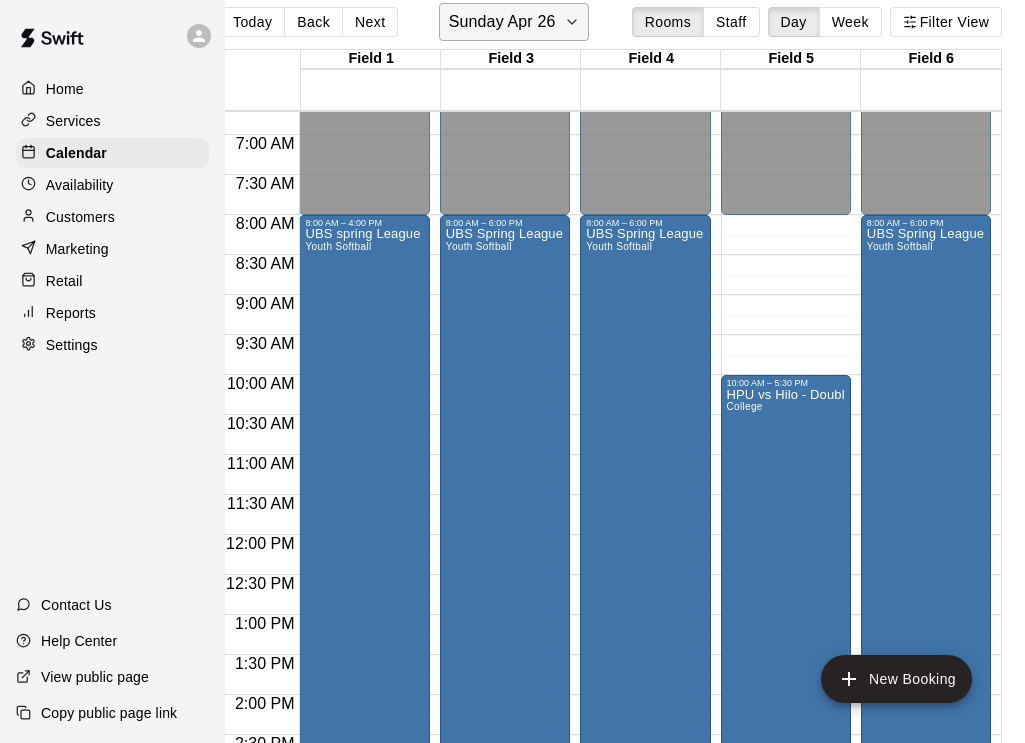 click on "Sunday Apr 26" at bounding box center (514, 22) 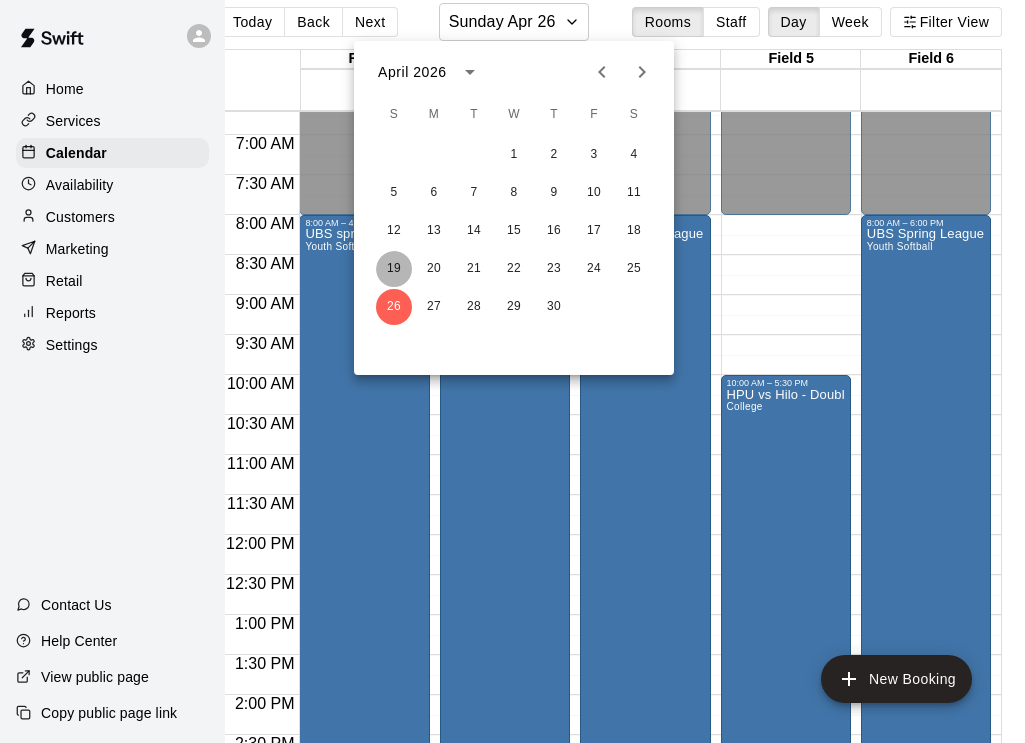 click on "19" at bounding box center (394, 269) 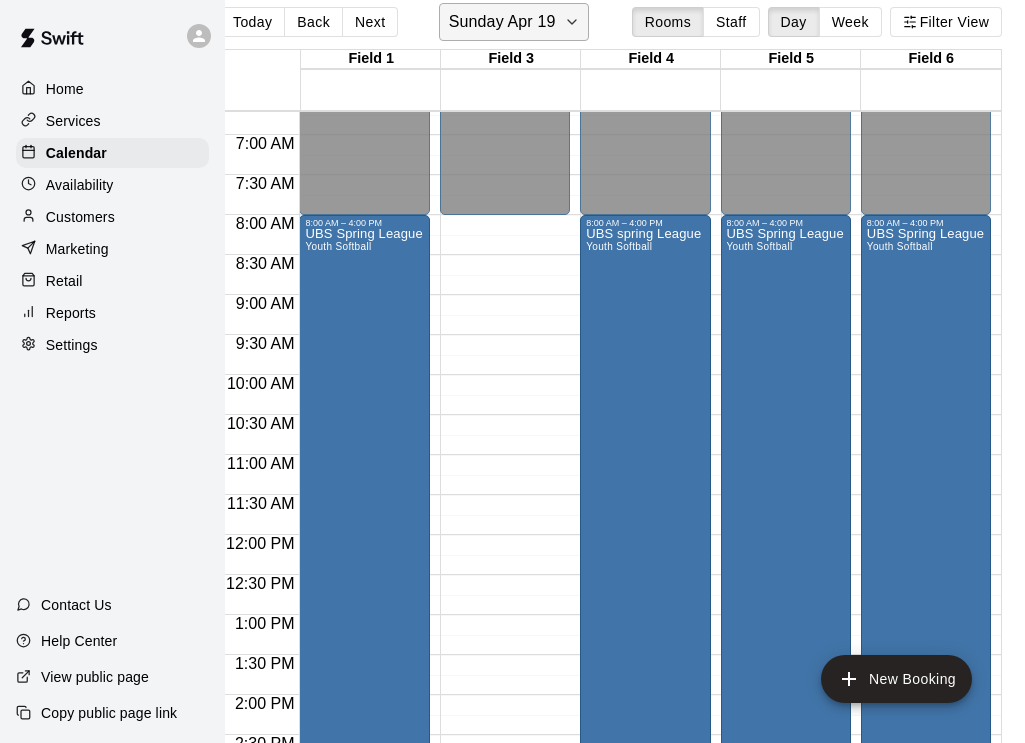 click on "Sunday Apr 19" at bounding box center (502, 22) 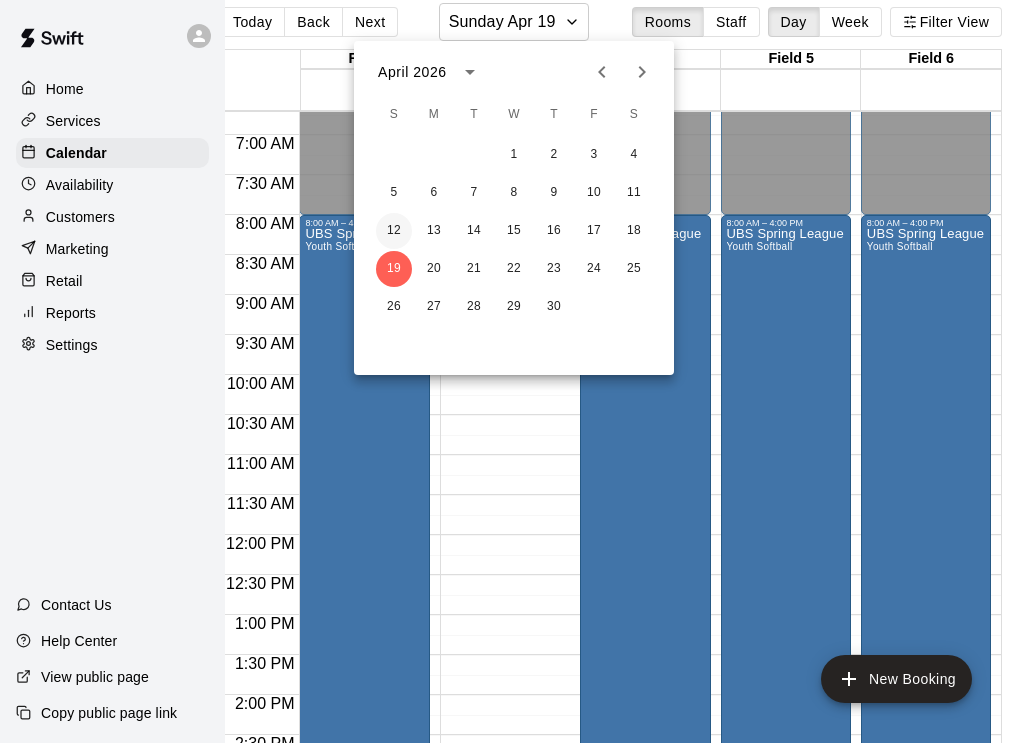 click on "12" at bounding box center [394, 231] 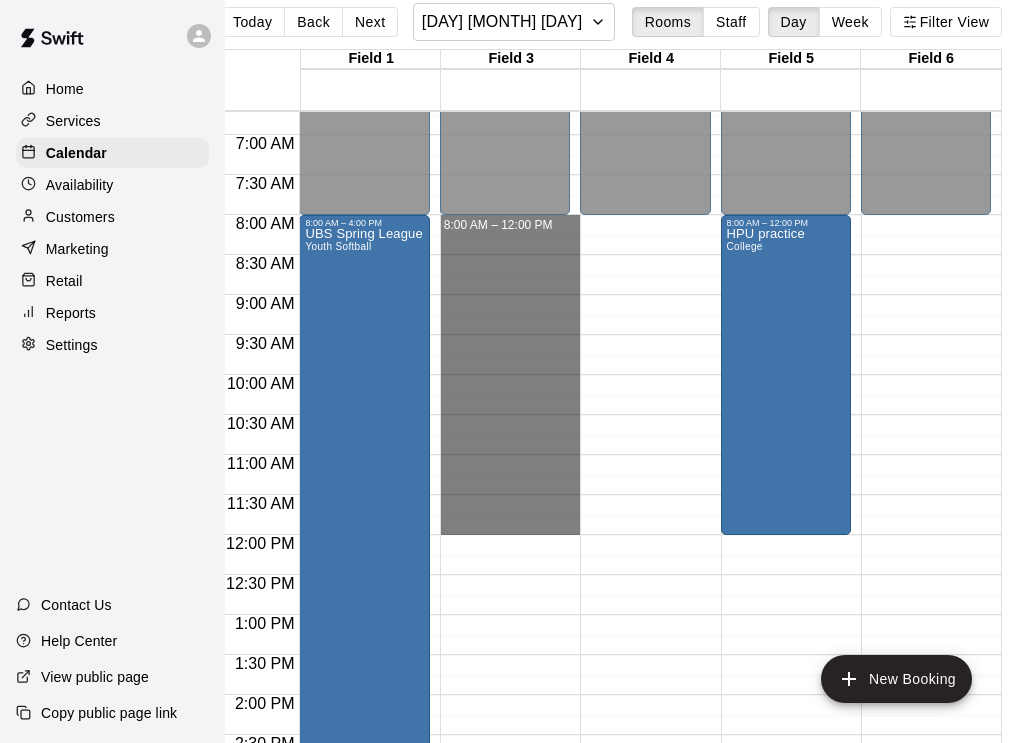 drag, startPoint x: 535, startPoint y: 230, endPoint x: 543, endPoint y: 520, distance: 290.11032 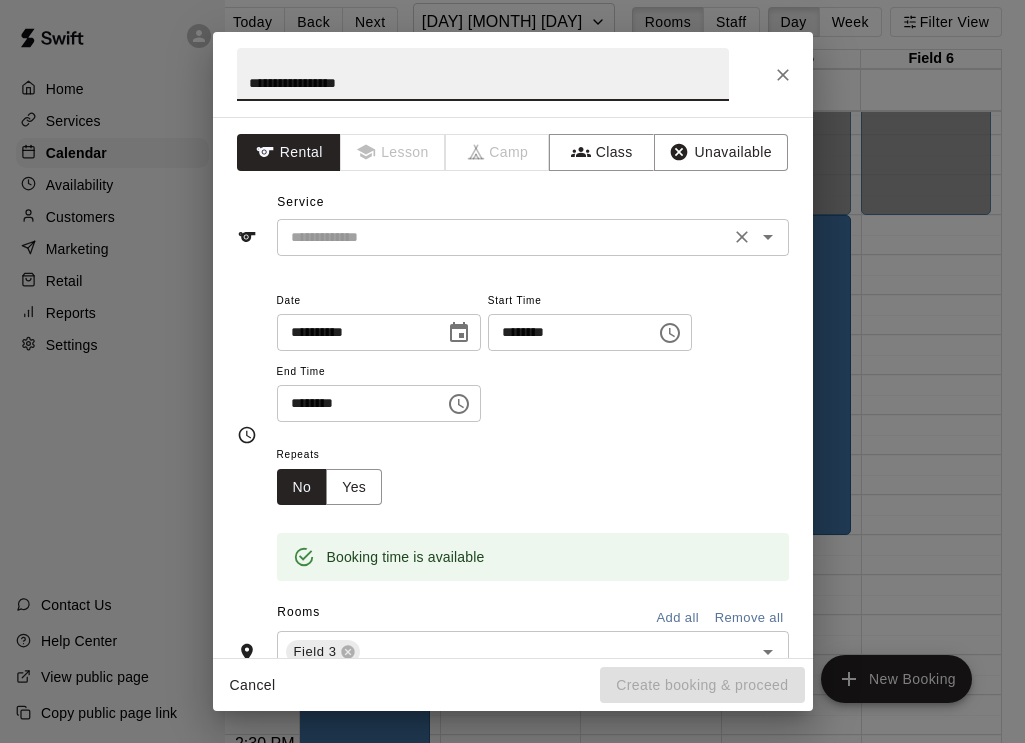 type on "**********" 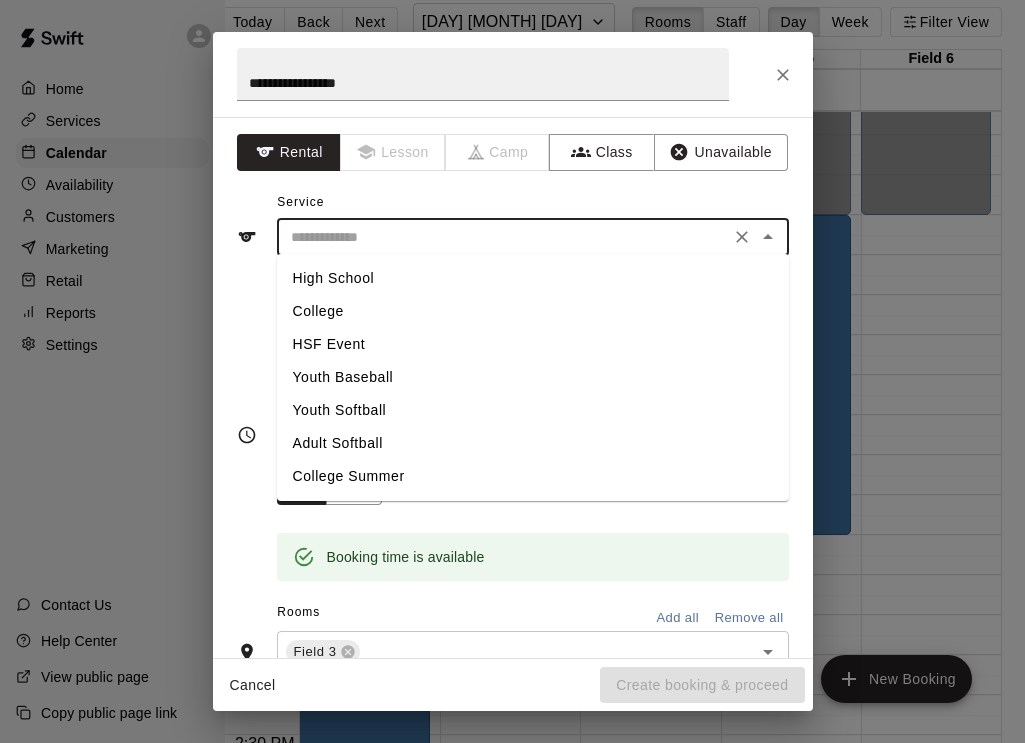 click on "Youth Softball" at bounding box center (533, 410) 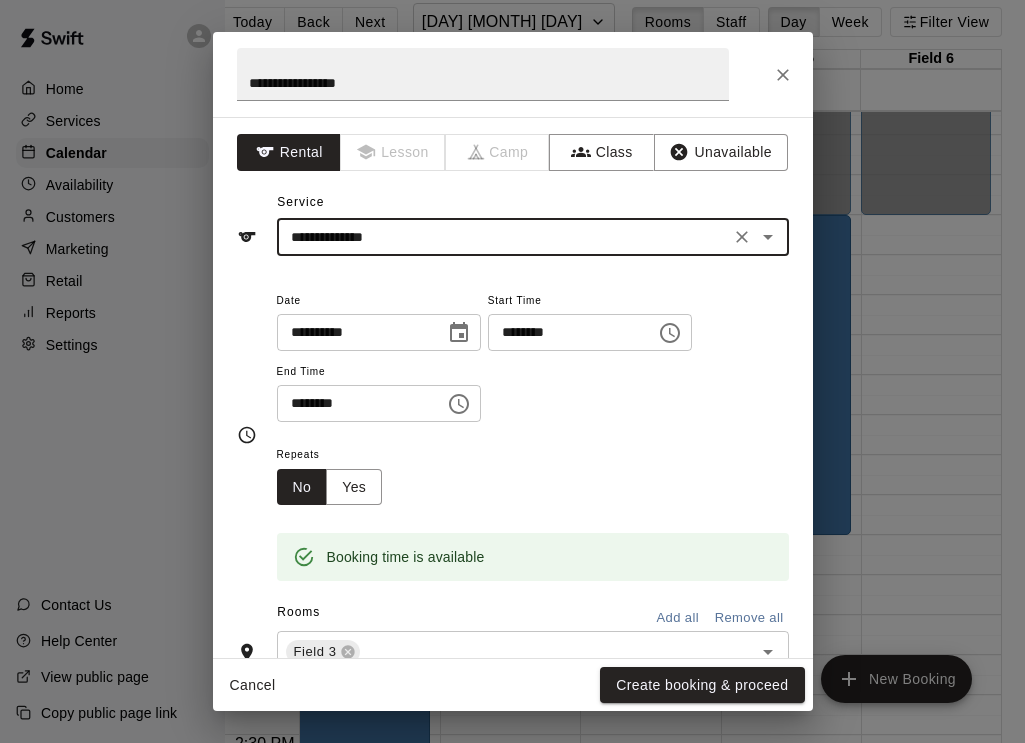 click on "********" at bounding box center (354, 403) 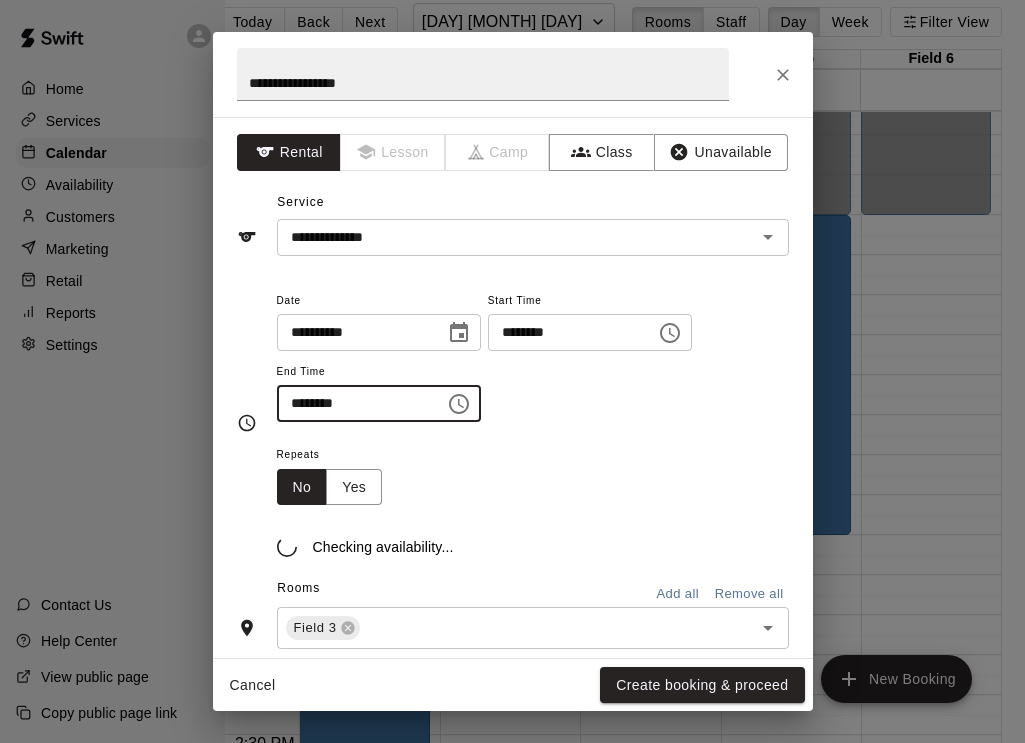type on "********" 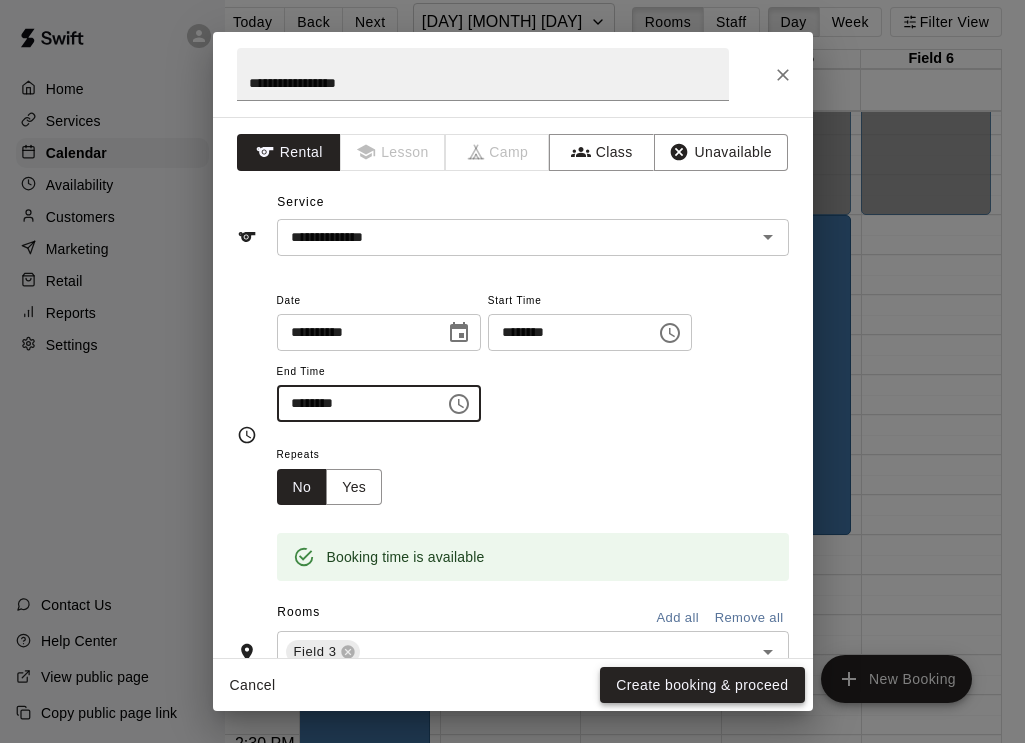 click on "Create booking & proceed" at bounding box center [702, 685] 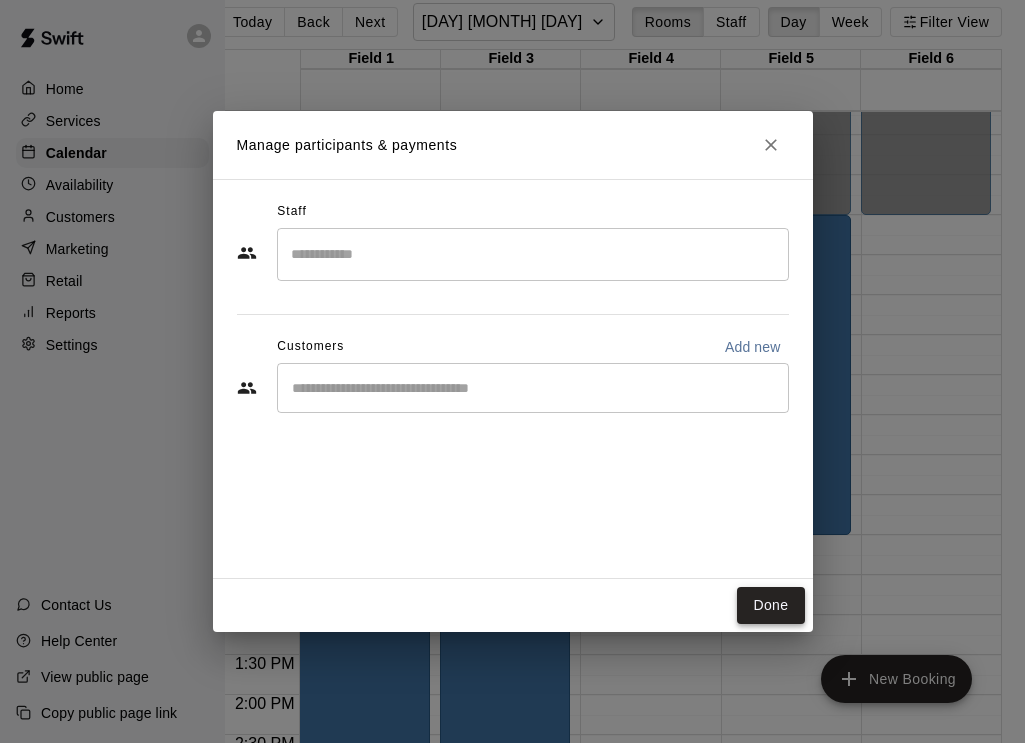 click on "Done" at bounding box center [770, 605] 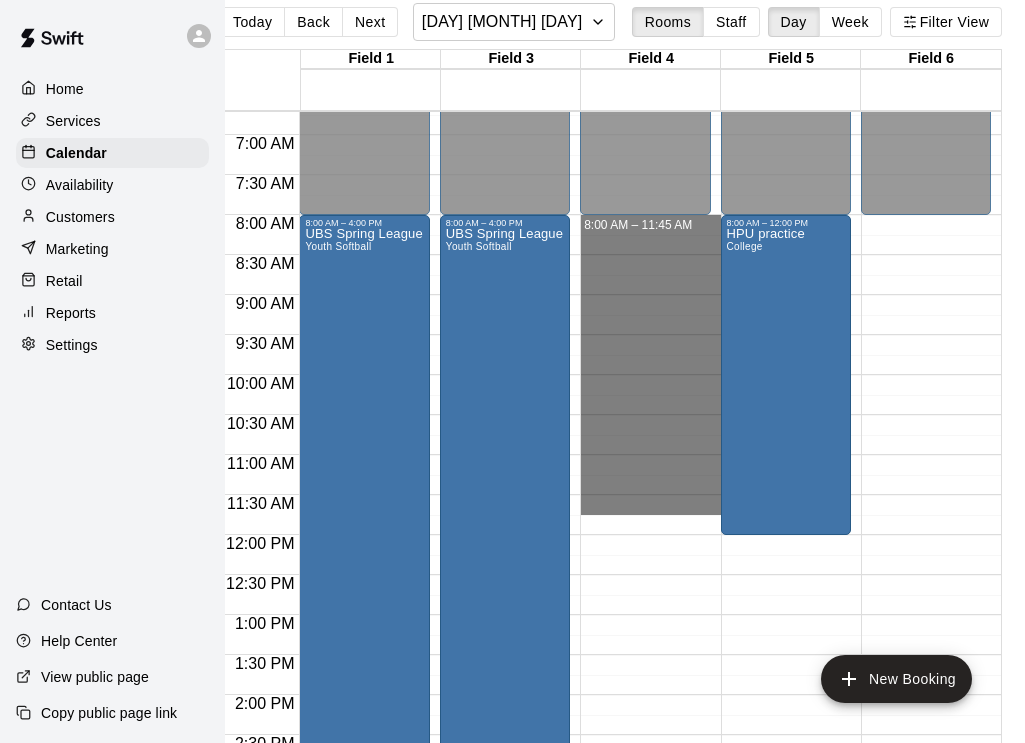 drag, startPoint x: 649, startPoint y: 225, endPoint x: 664, endPoint y: 541, distance: 316.3558 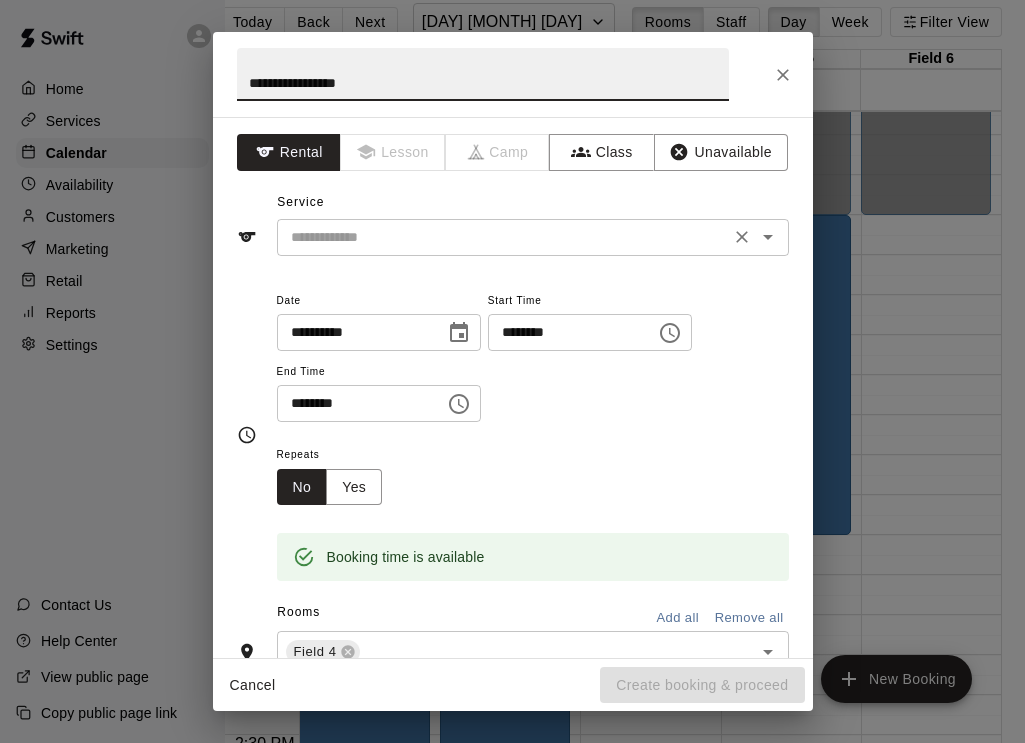 type on "**********" 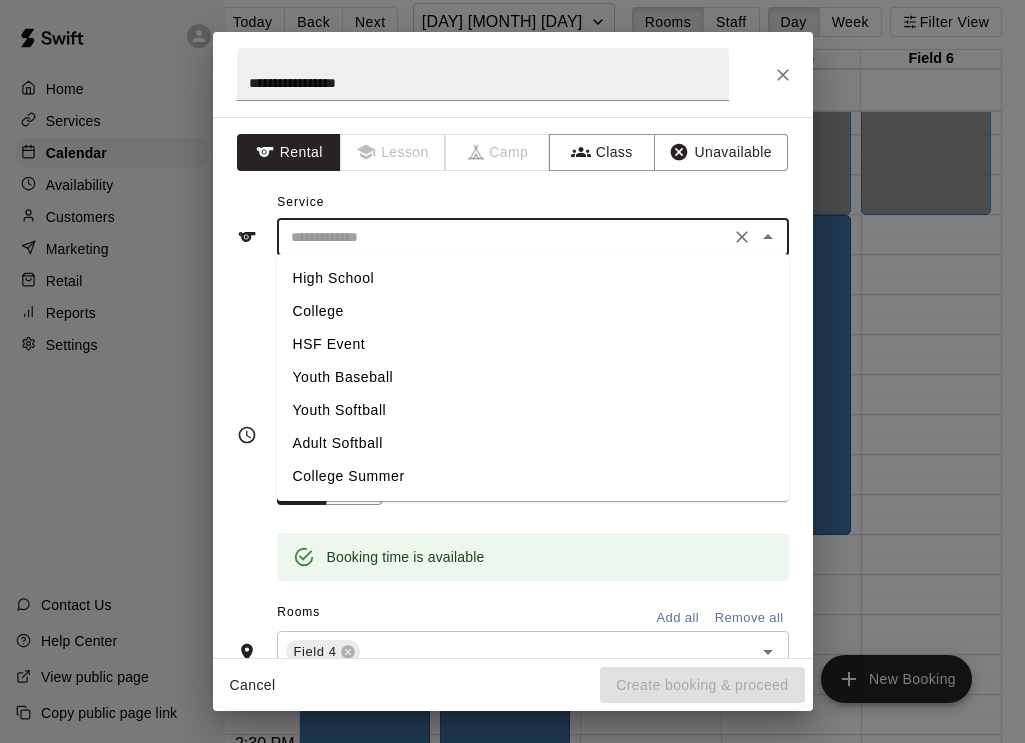 click on "Youth Softball" at bounding box center [533, 410] 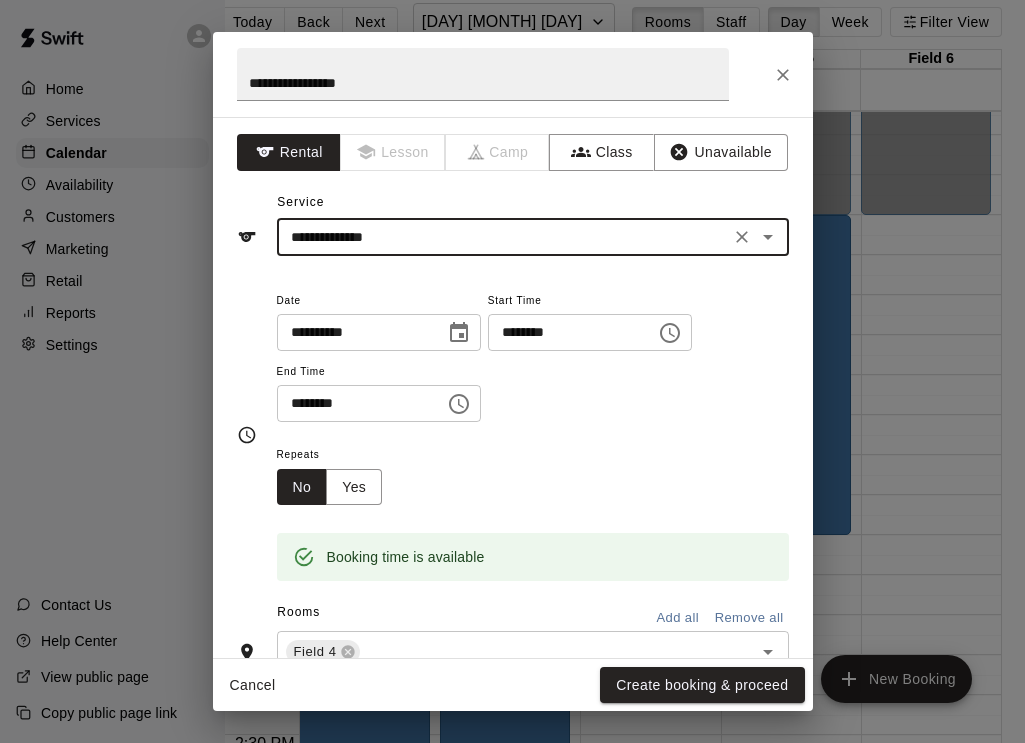 click on "********" at bounding box center [354, 403] 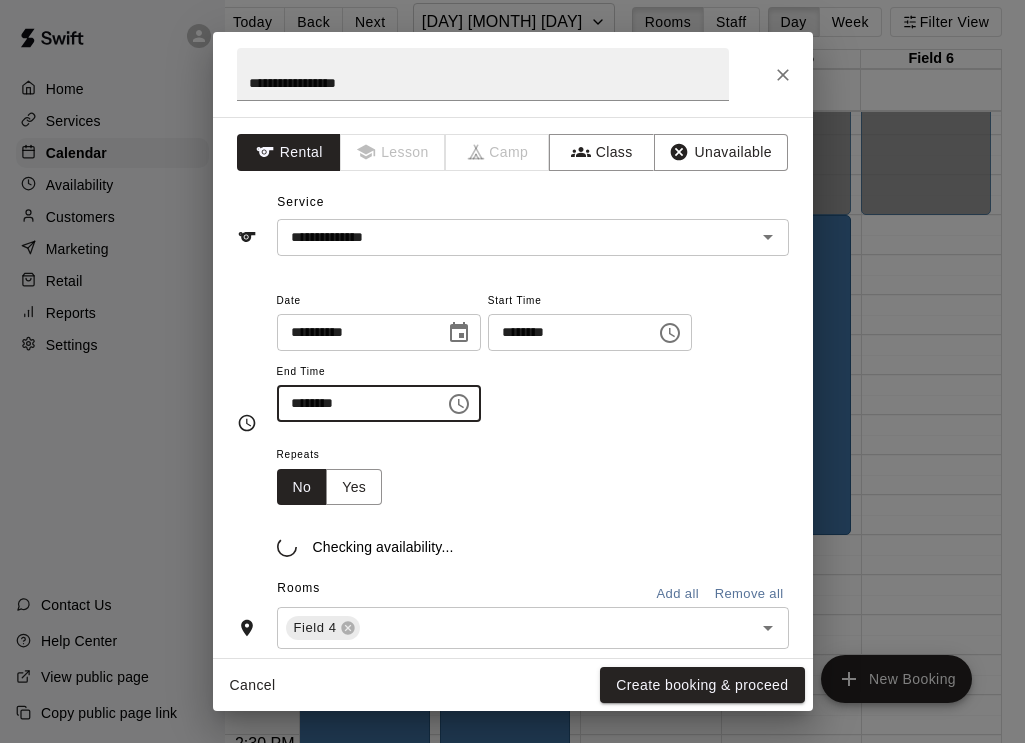type on "********" 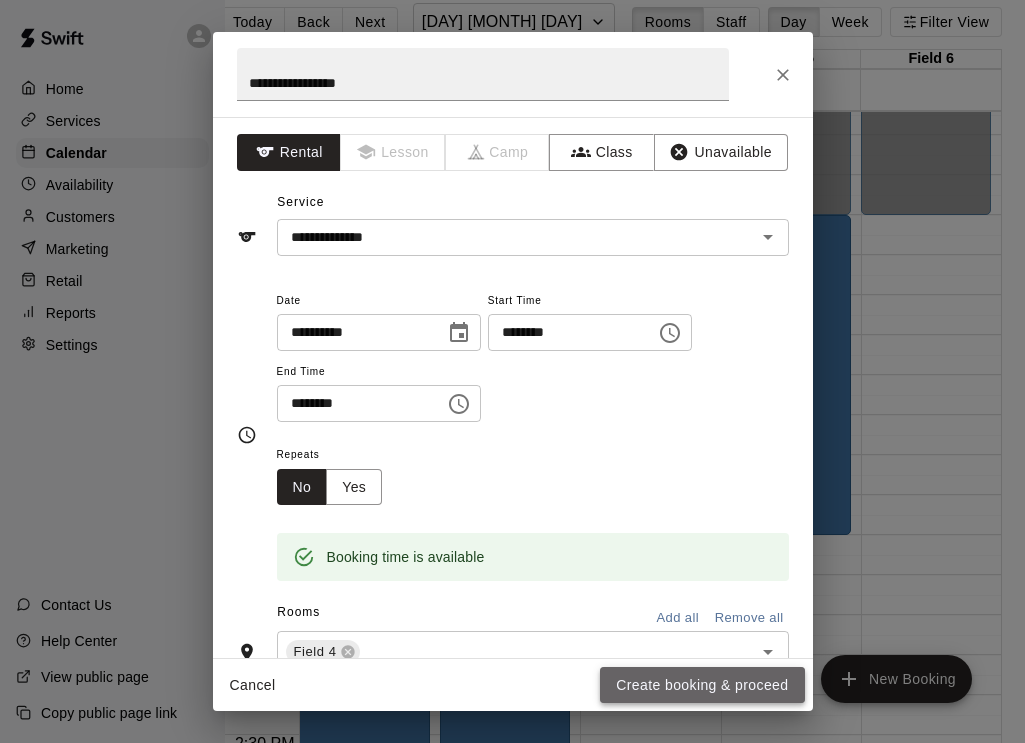click on "Create booking & proceed" at bounding box center [702, 685] 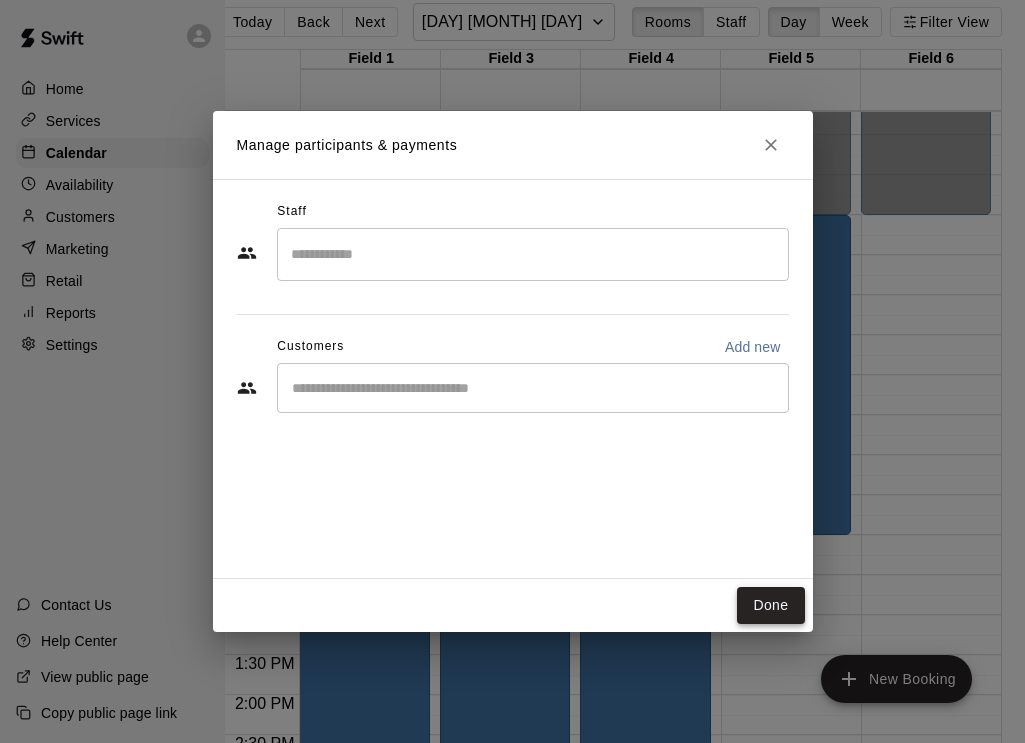 click on "Done" at bounding box center [770, 605] 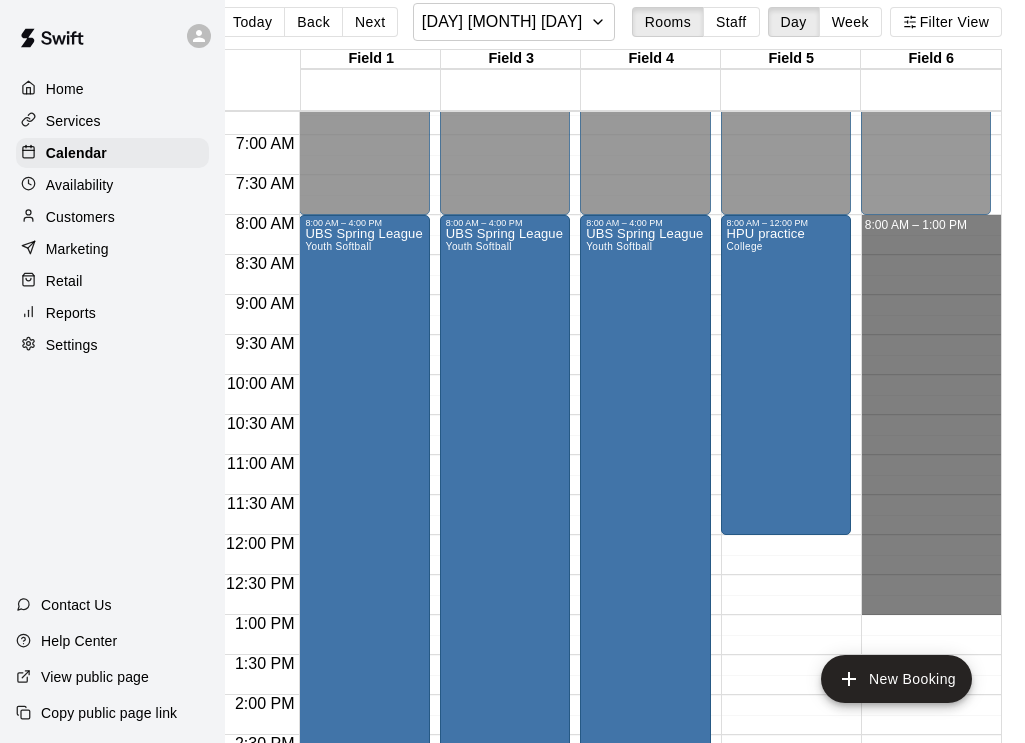 drag, startPoint x: 916, startPoint y: 219, endPoint x: 912, endPoint y: 600, distance: 381.021 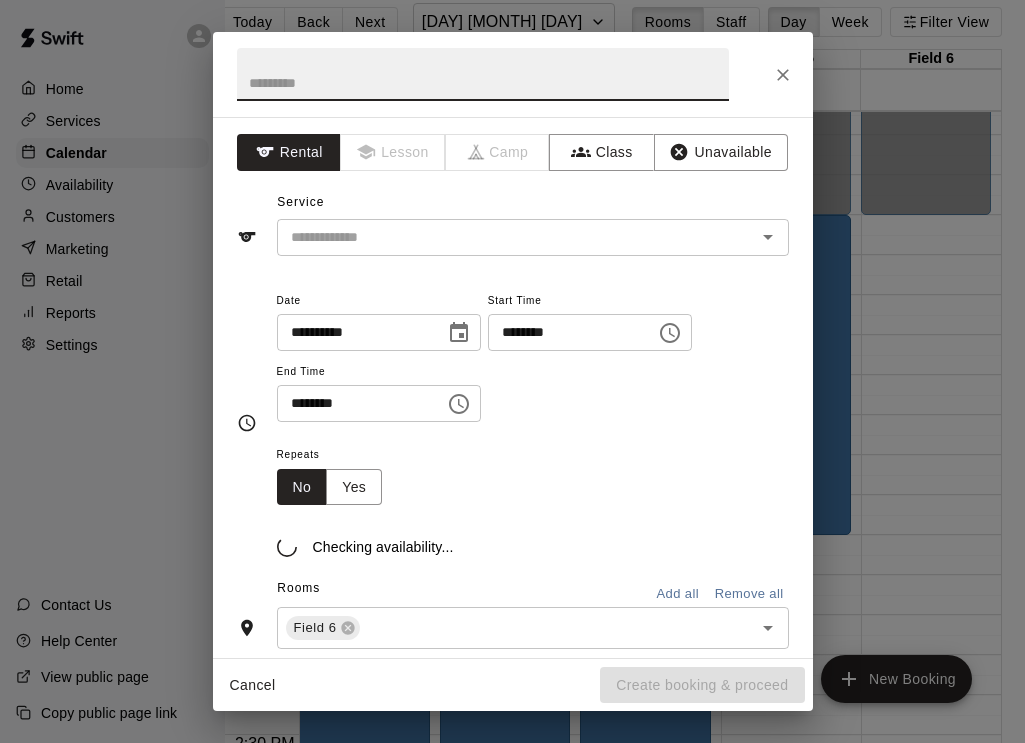 click at bounding box center (483, 74) 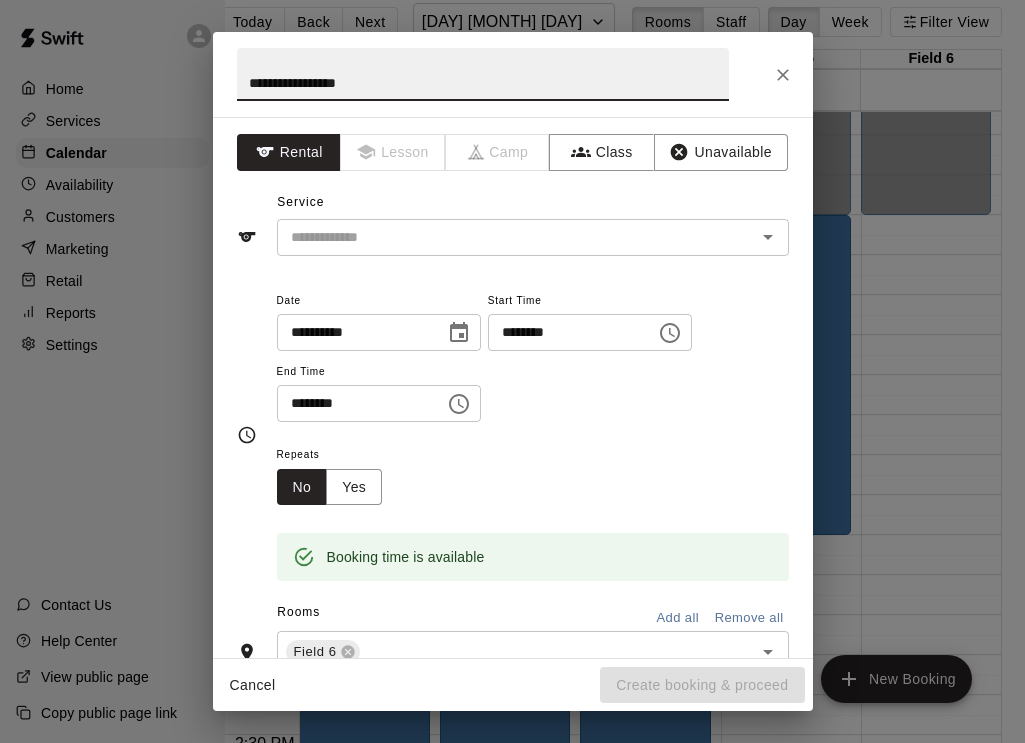 type on "**********" 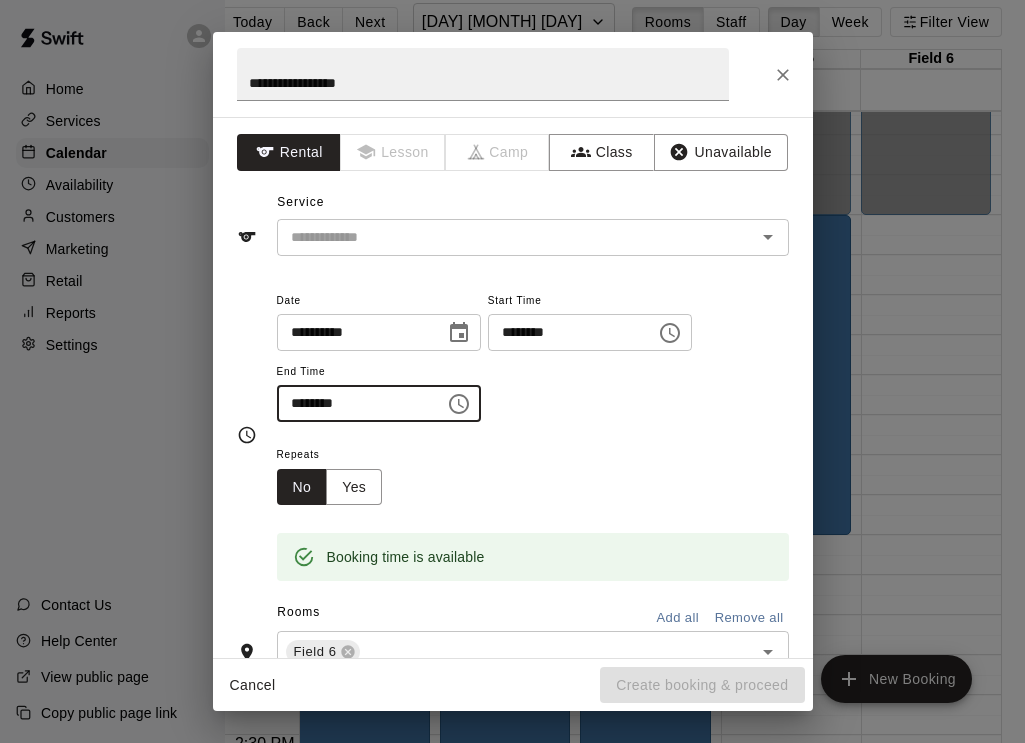type on "********" 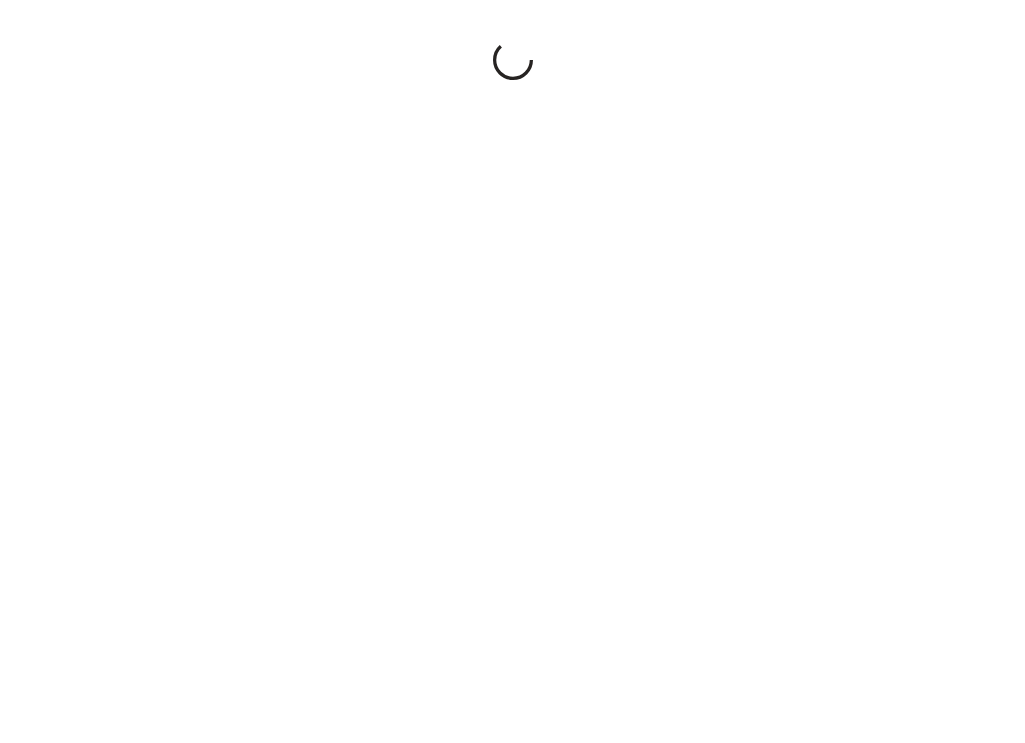 scroll, scrollTop: 0, scrollLeft: 0, axis: both 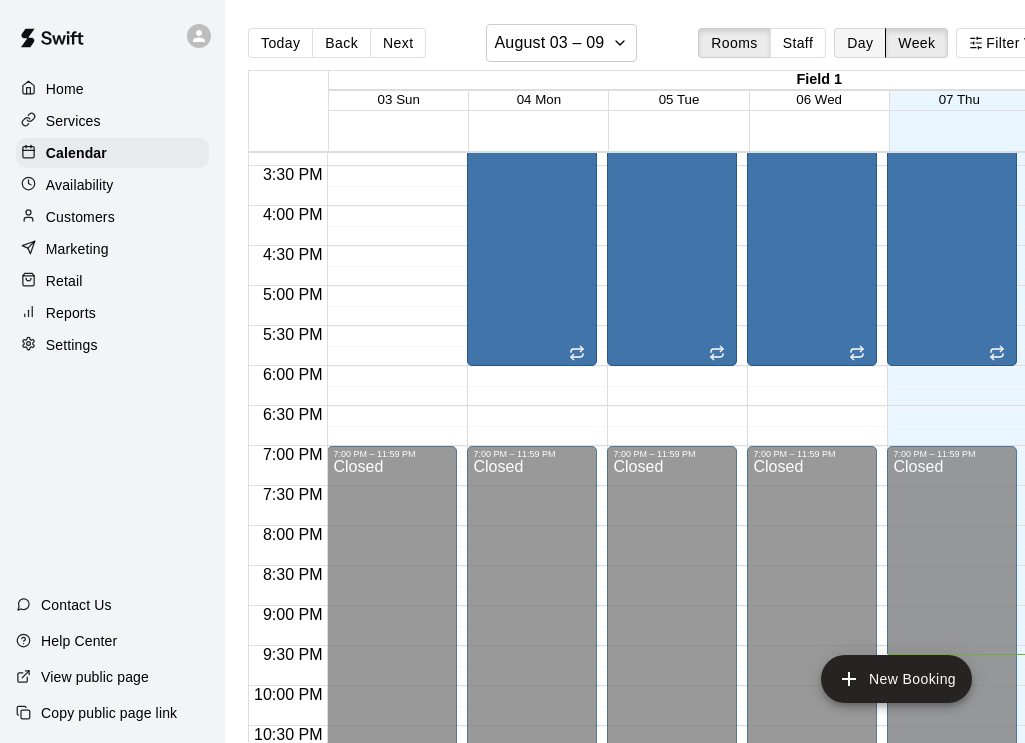 click on "Day" at bounding box center (860, 43) 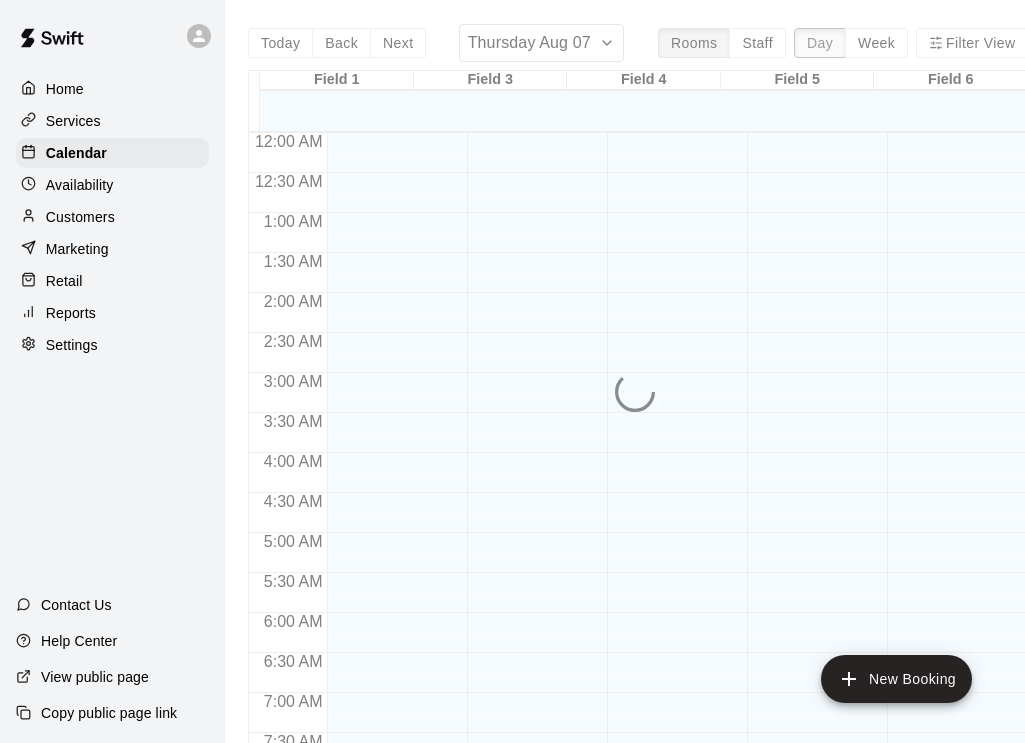 scroll, scrollTop: 1287, scrollLeft: 0, axis: vertical 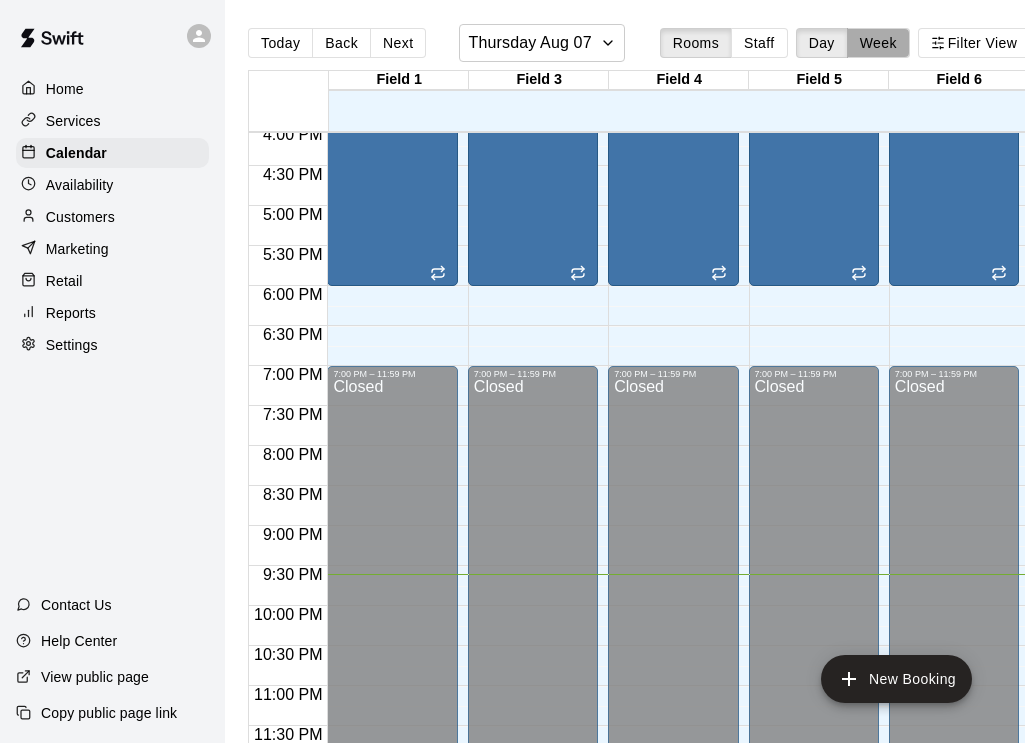 click on "Week" at bounding box center [878, 43] 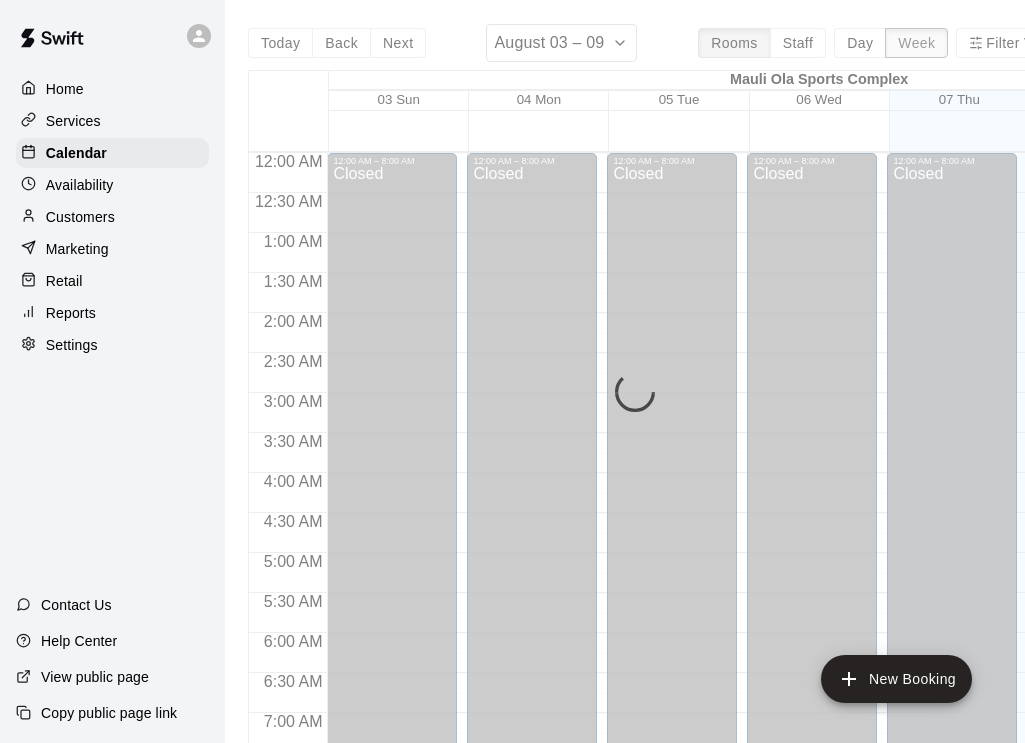 scroll, scrollTop: 1307, scrollLeft: 0, axis: vertical 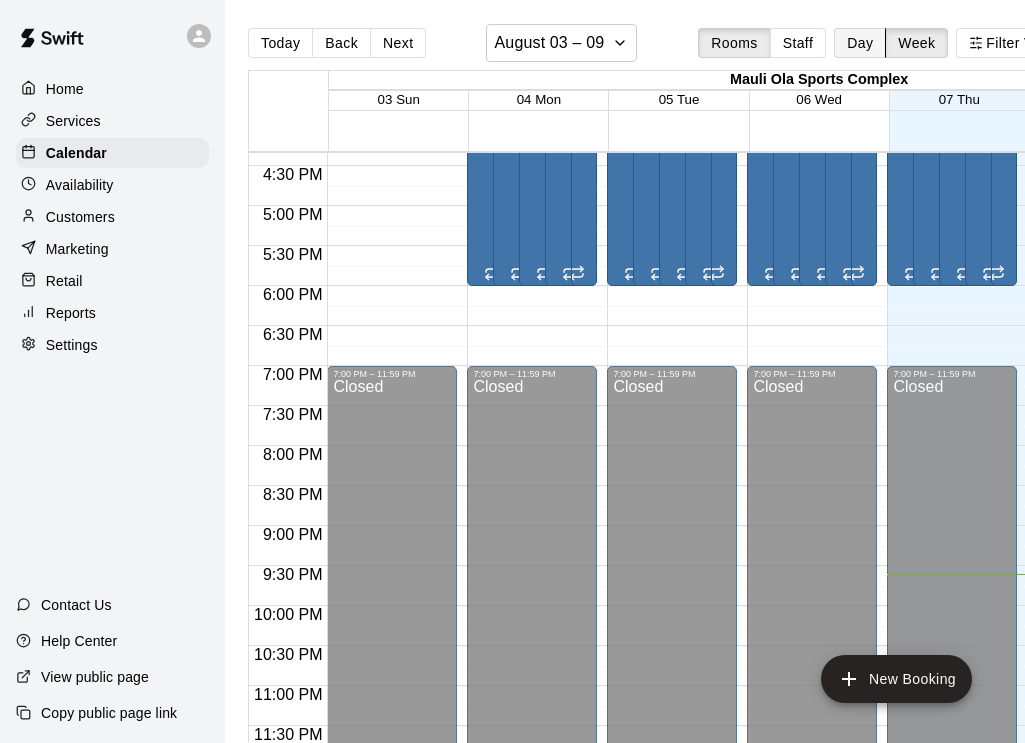 click on "Day" at bounding box center (860, 43) 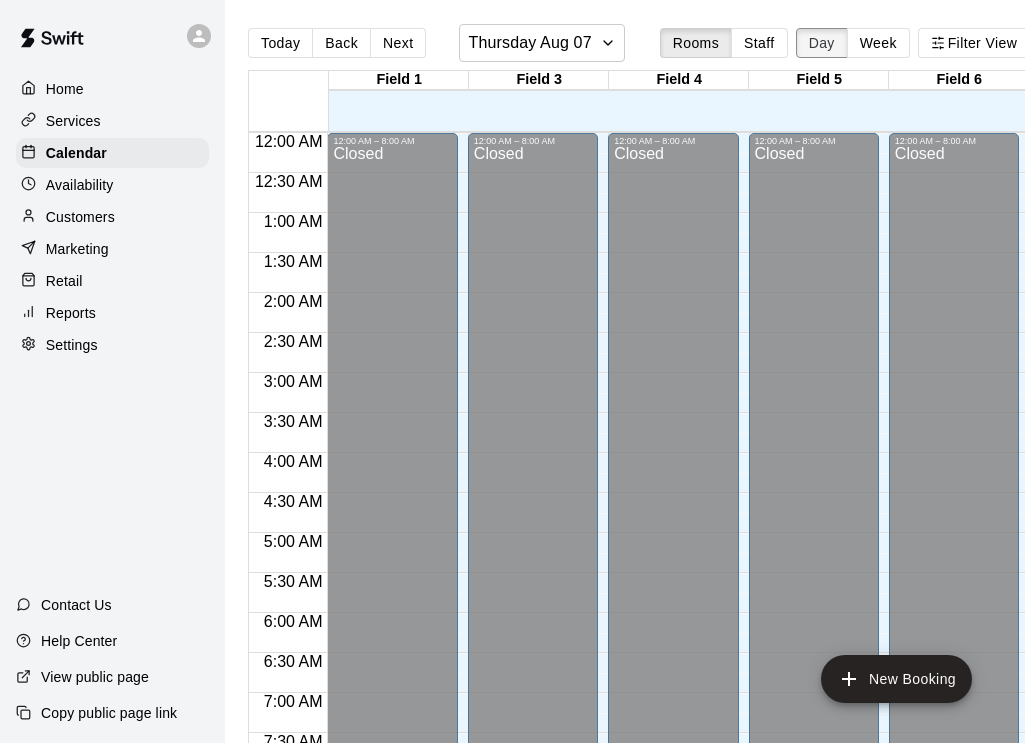 scroll, scrollTop: 1287, scrollLeft: 0, axis: vertical 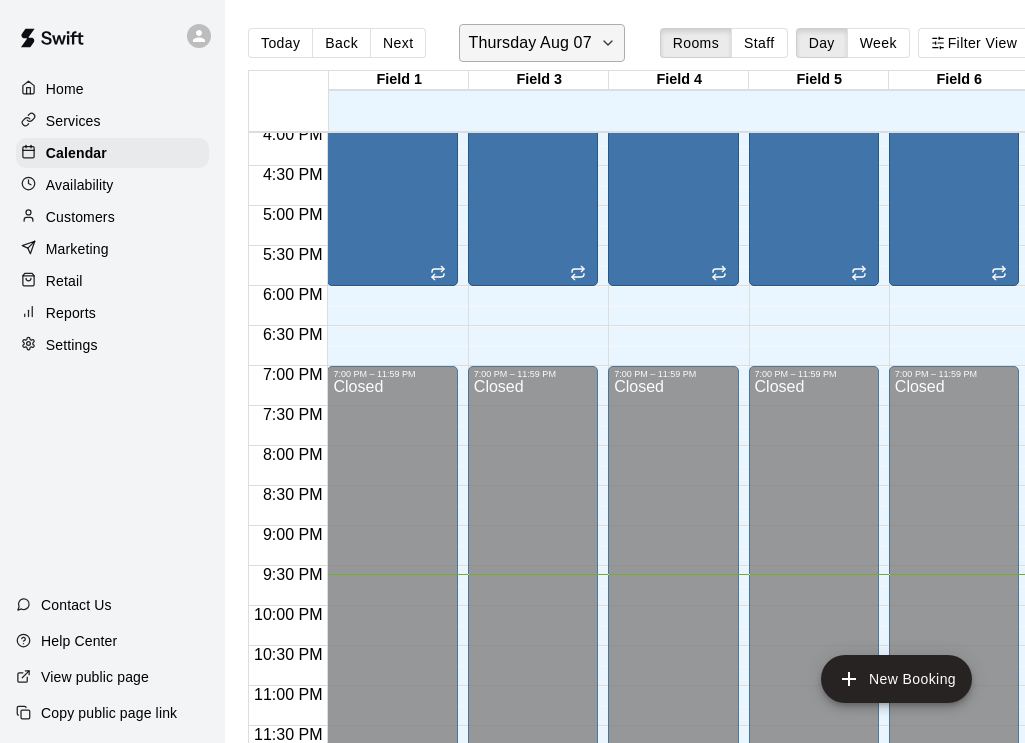 click 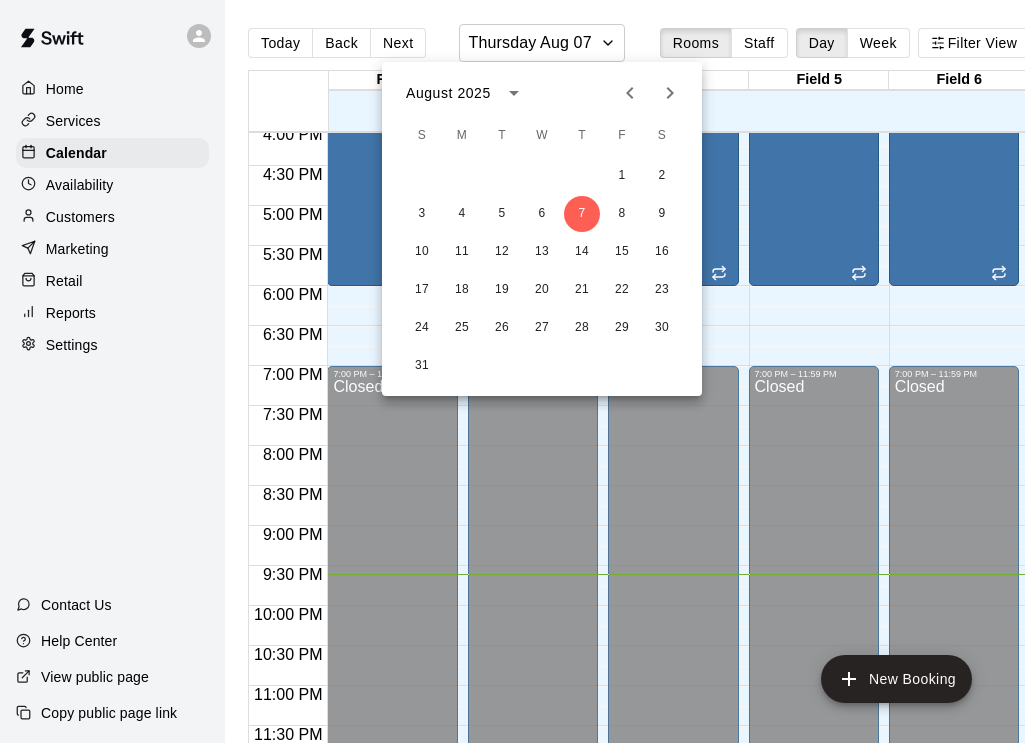 click 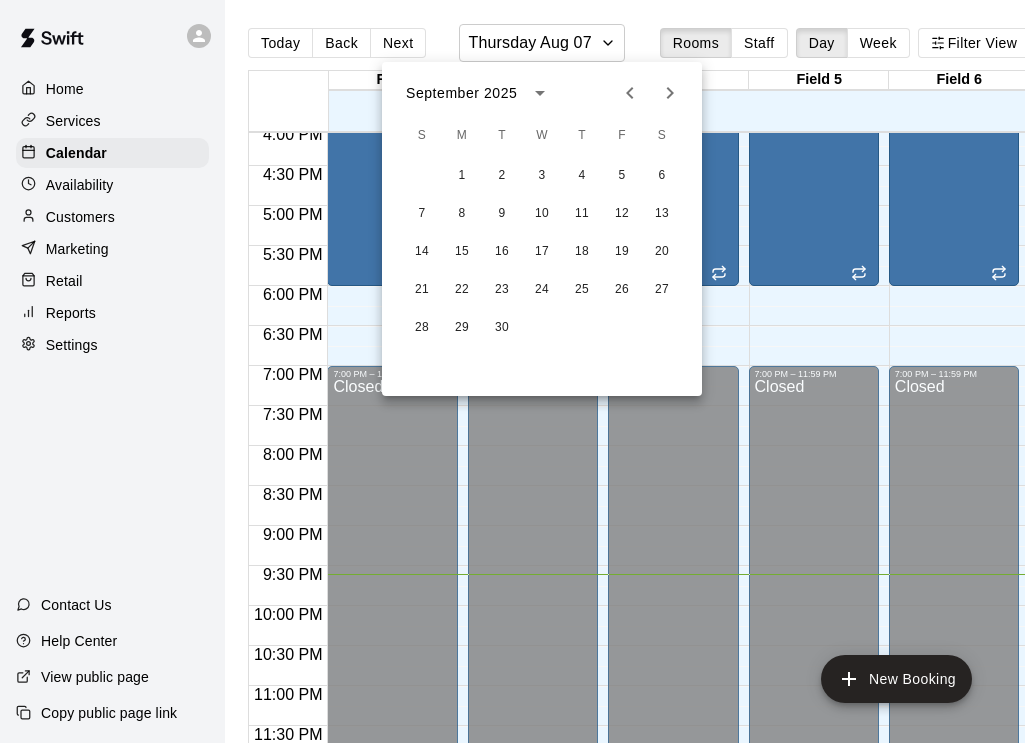 click 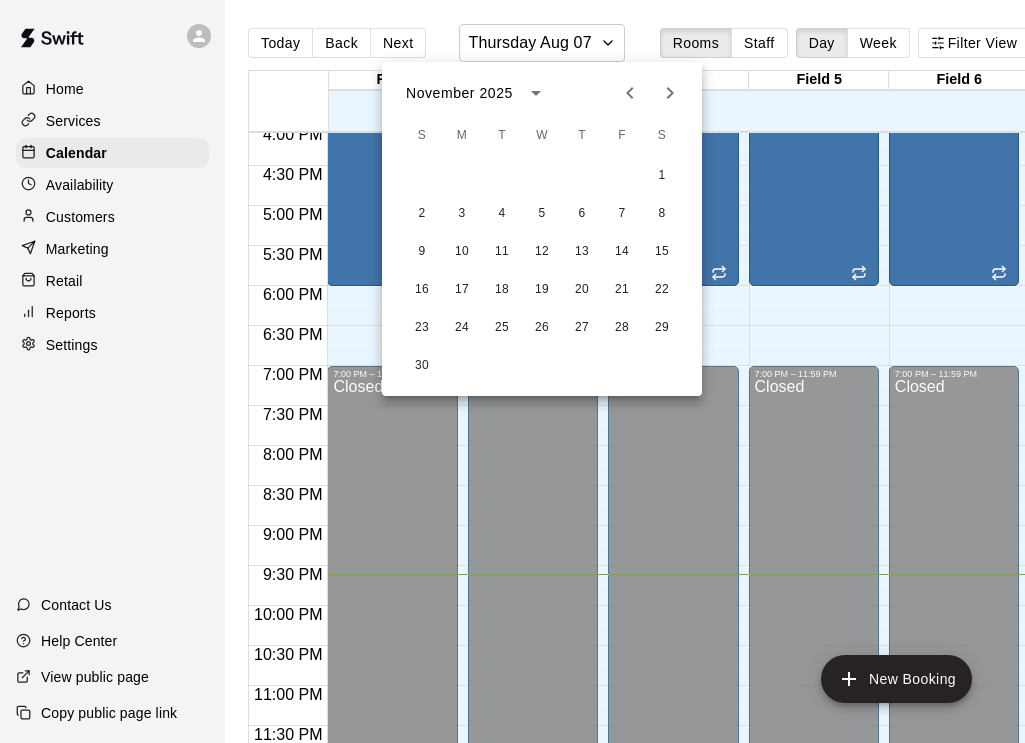 click 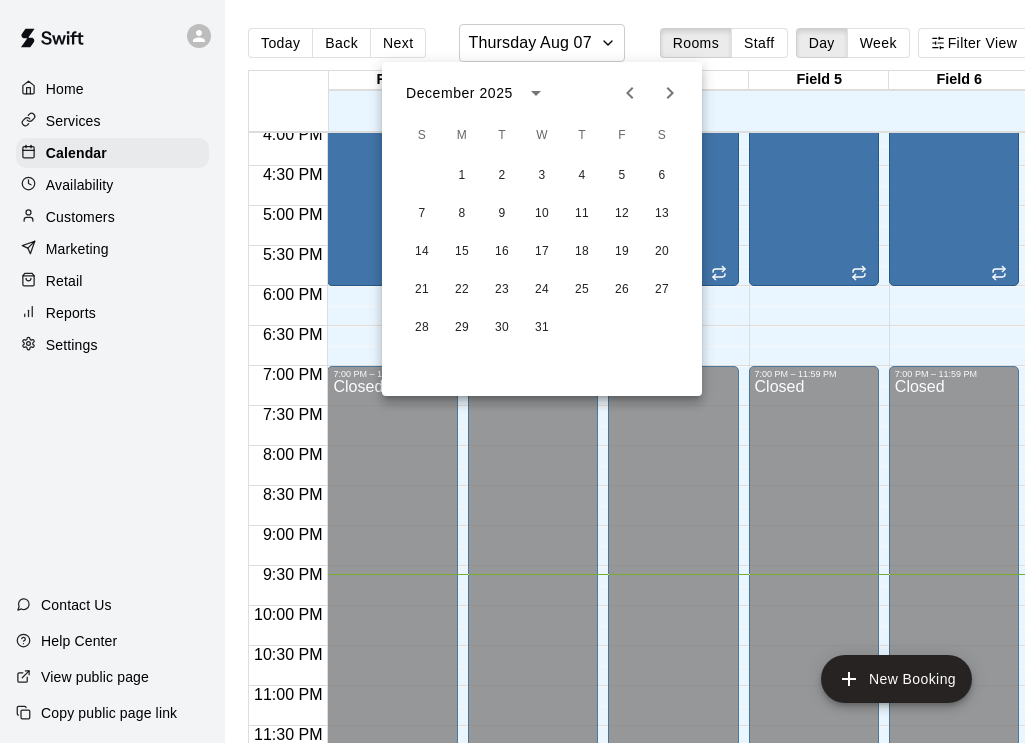 click 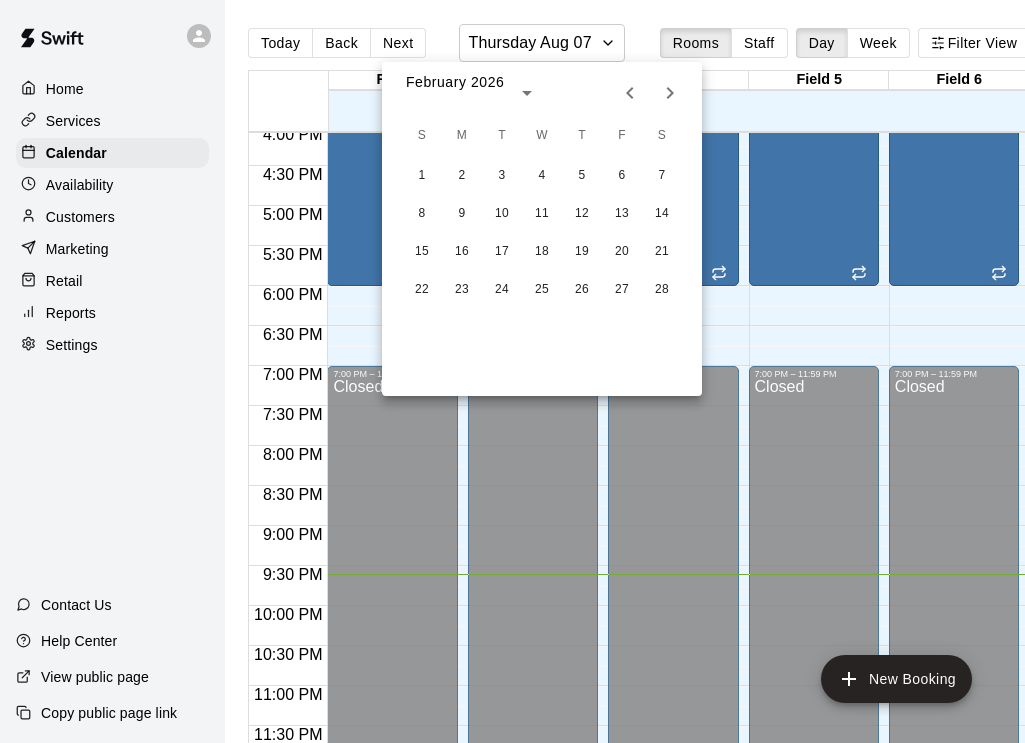click 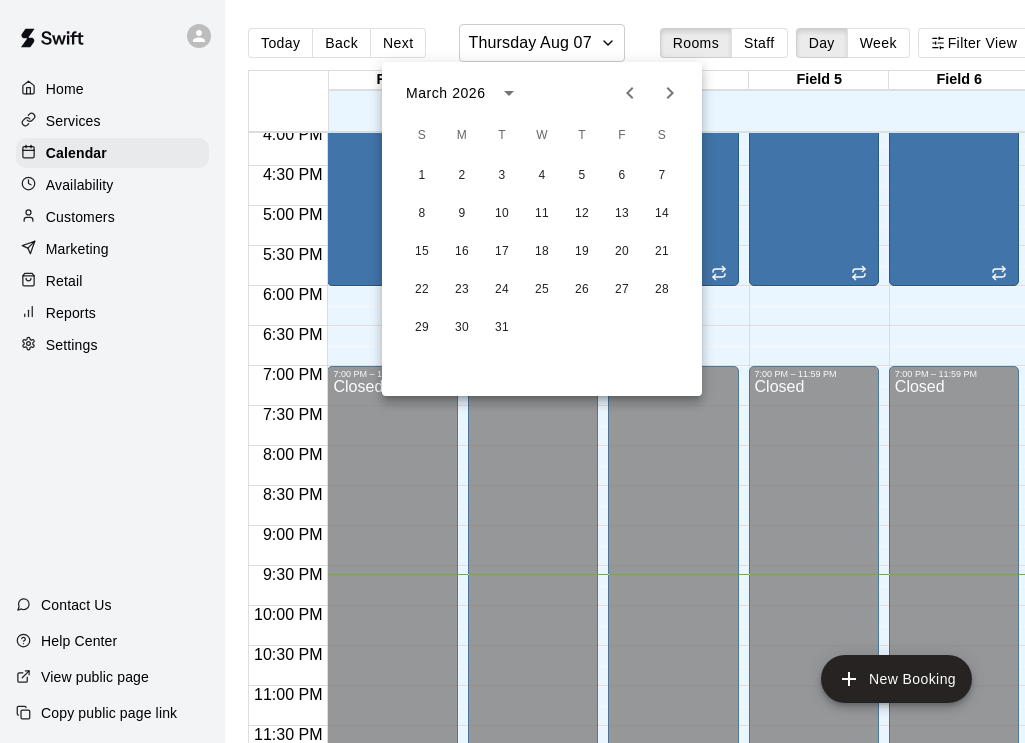click 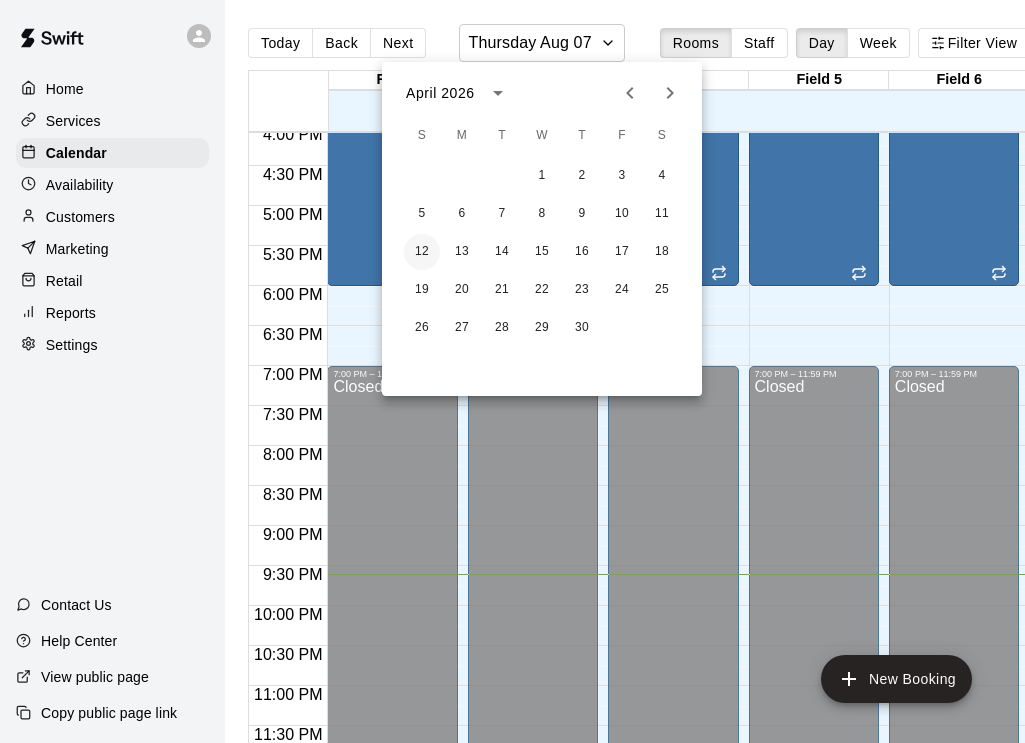 click on "12" at bounding box center (422, 252) 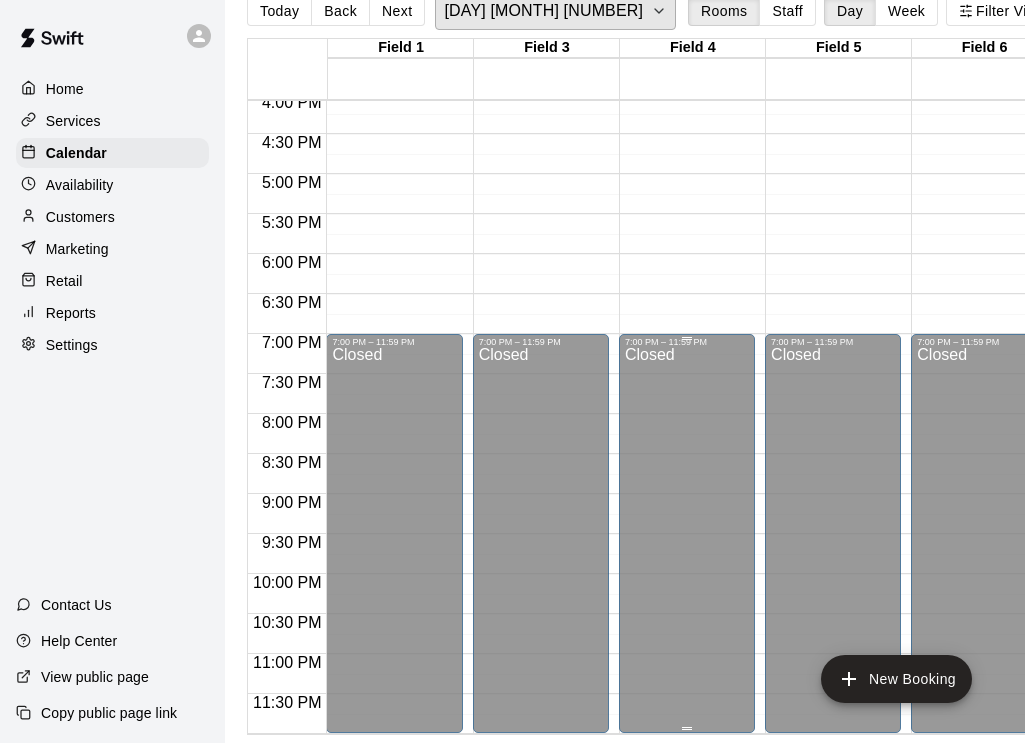 scroll, scrollTop: 32, scrollLeft: 1, axis: both 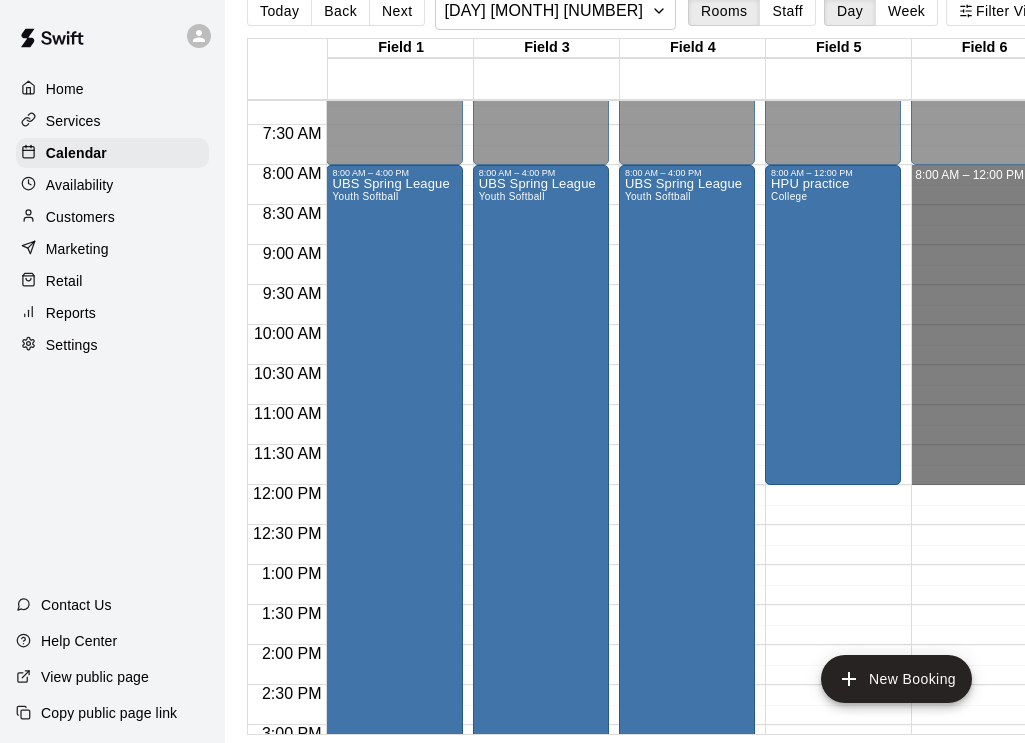 drag, startPoint x: 922, startPoint y: 179, endPoint x: 914, endPoint y: 484, distance: 305.1049 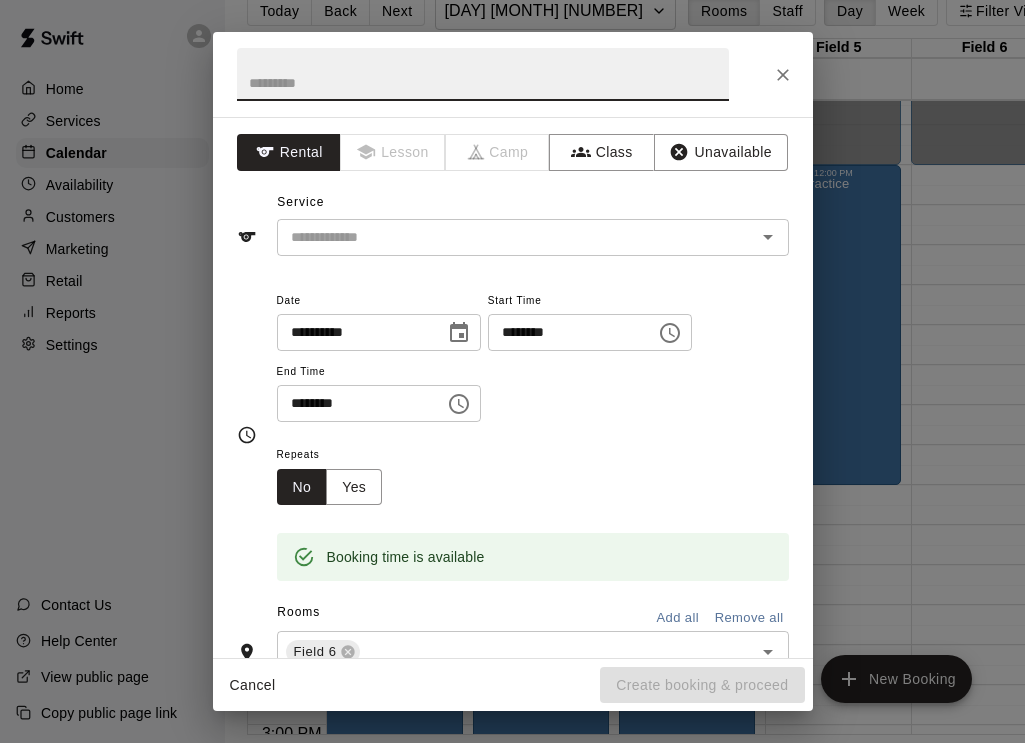 click at bounding box center (483, 74) 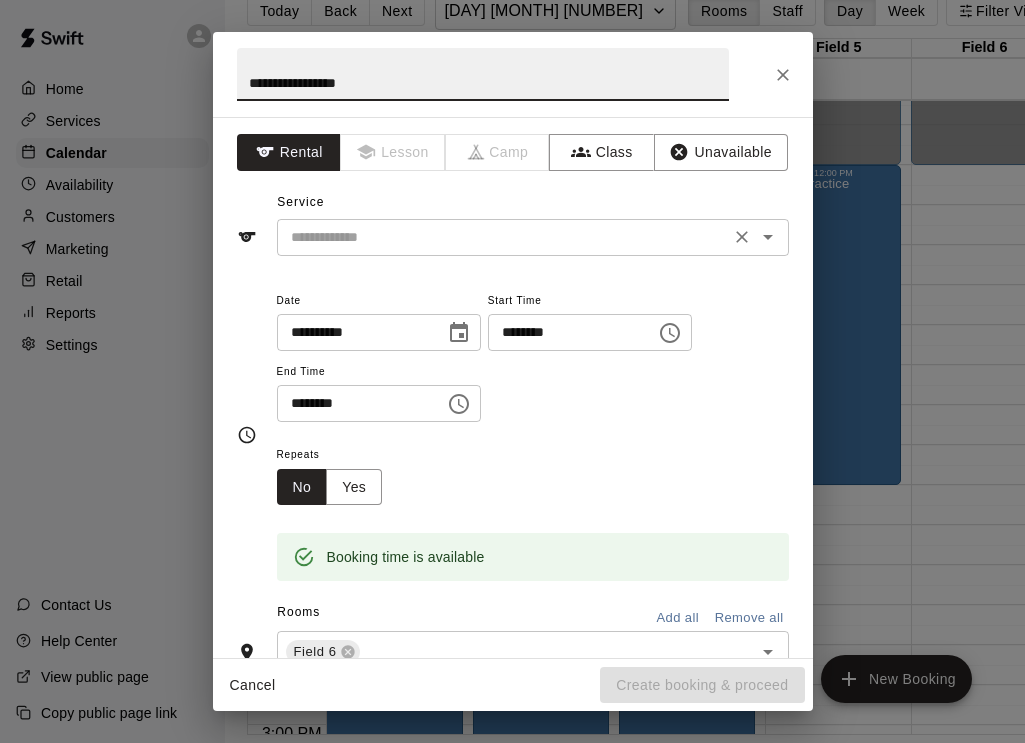 type on "**********" 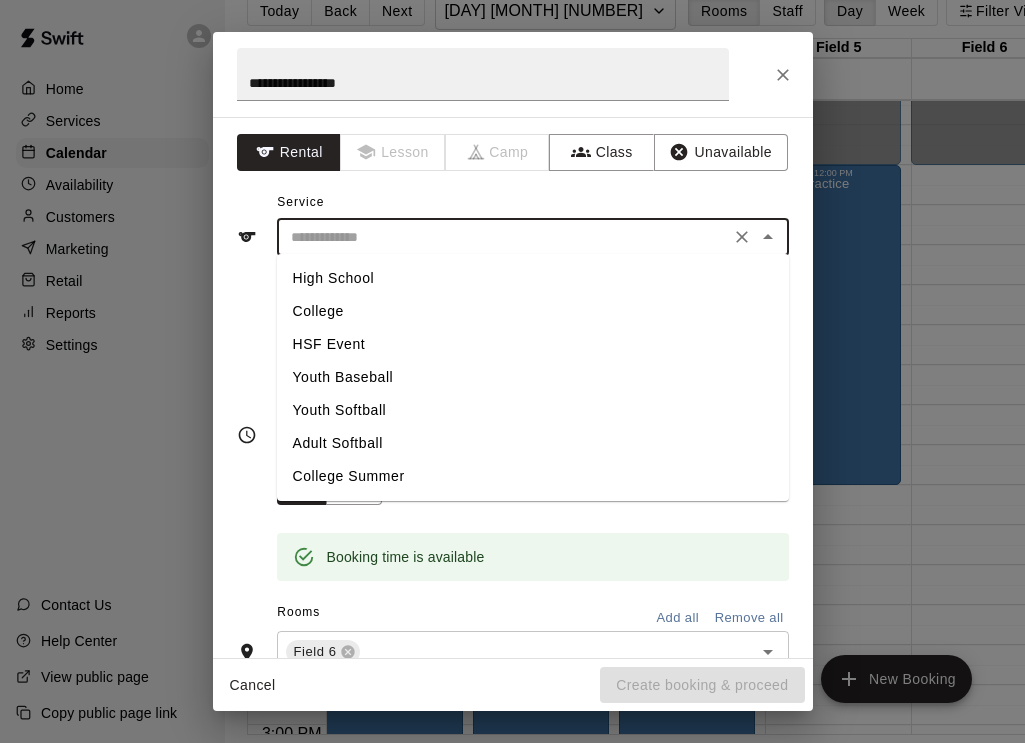 click on "Youth Softball" at bounding box center [533, 410] 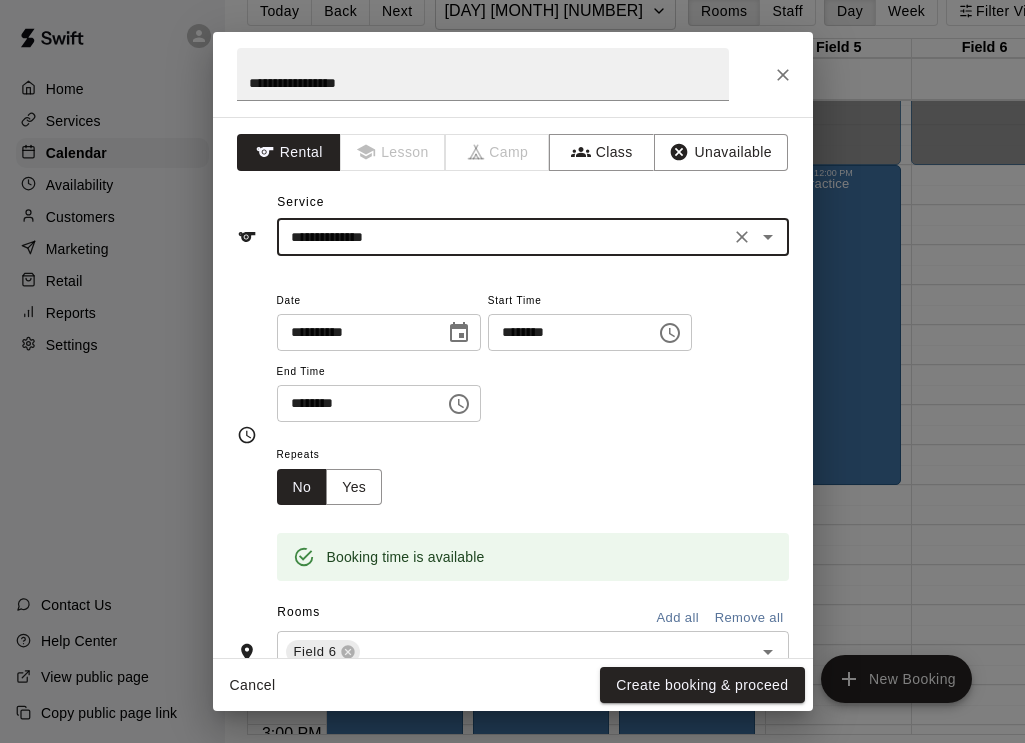 click on "********" at bounding box center [354, 403] 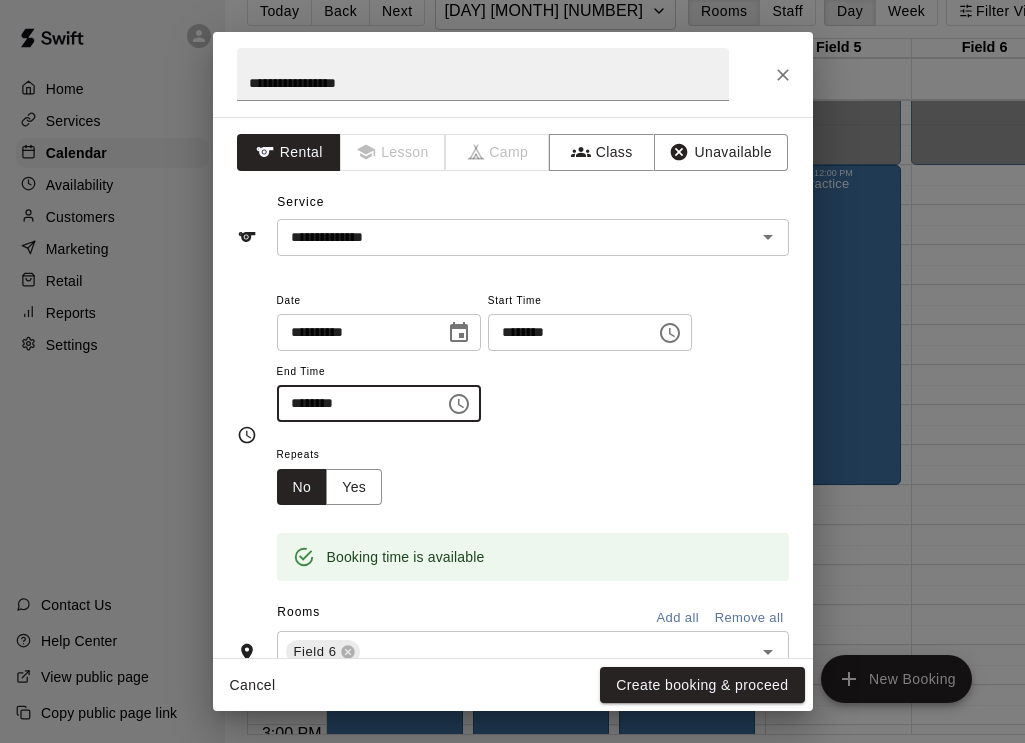 type on "********" 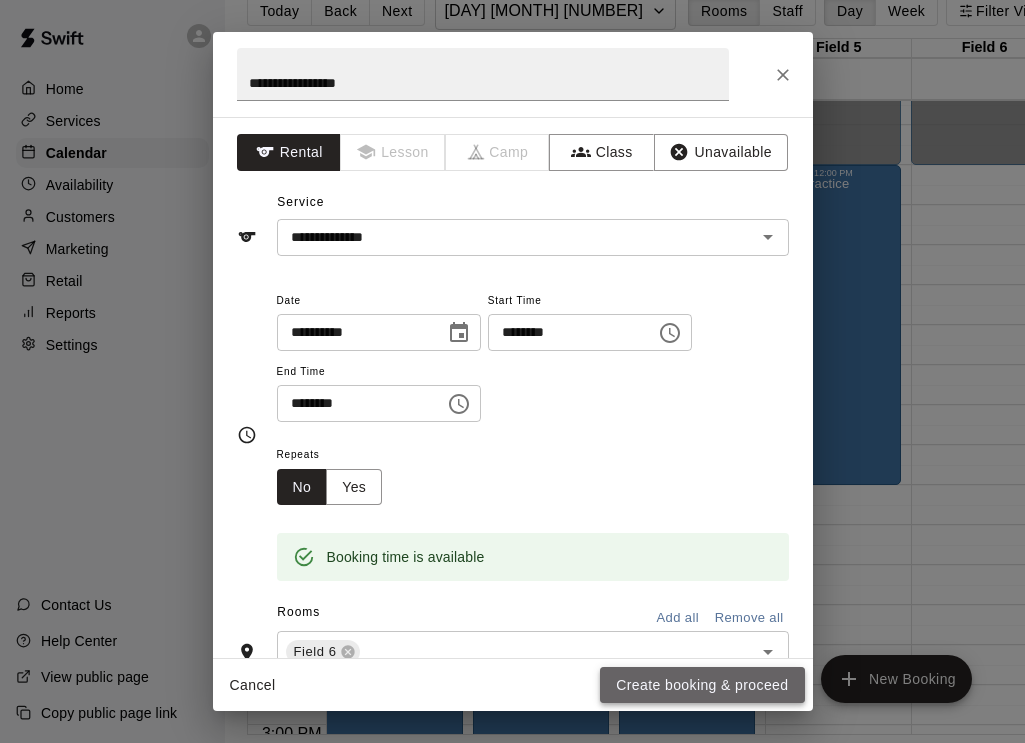 click on "Create booking & proceed" at bounding box center (702, 685) 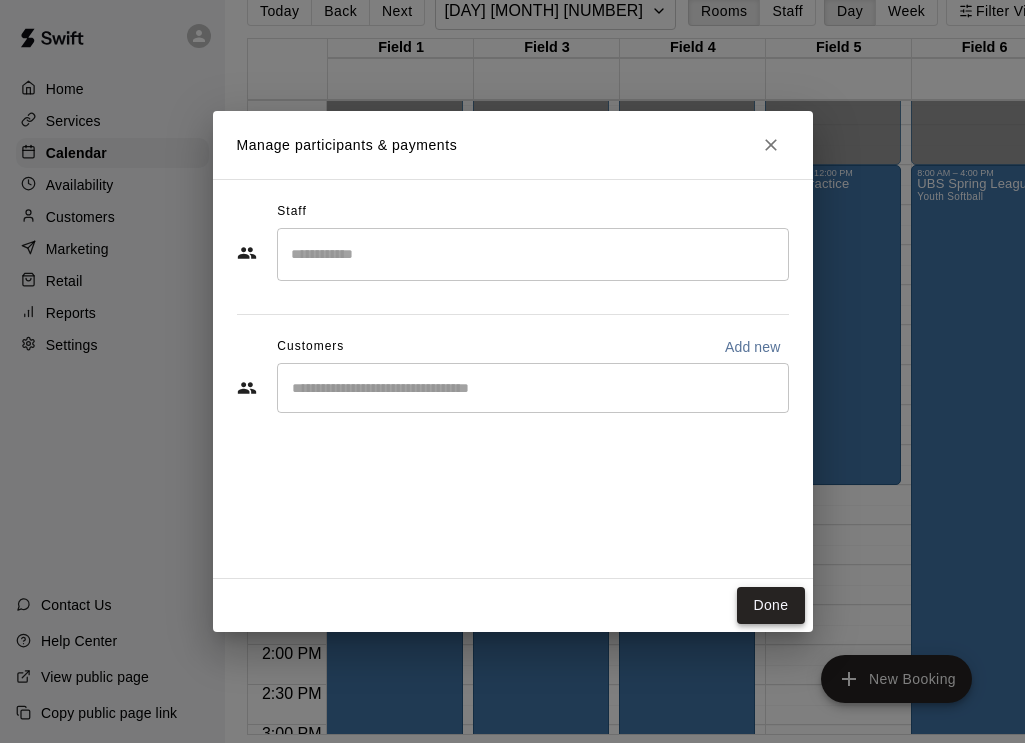 click on "Done" at bounding box center (770, 605) 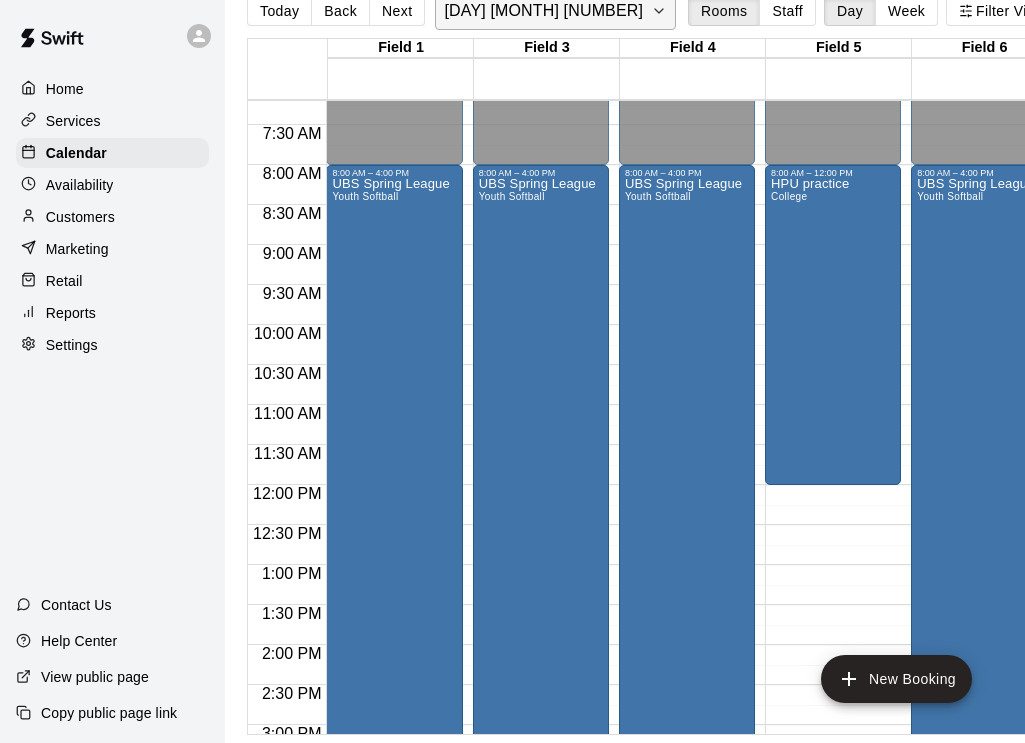 click on "Sunday Apr 12" at bounding box center [543, 11] 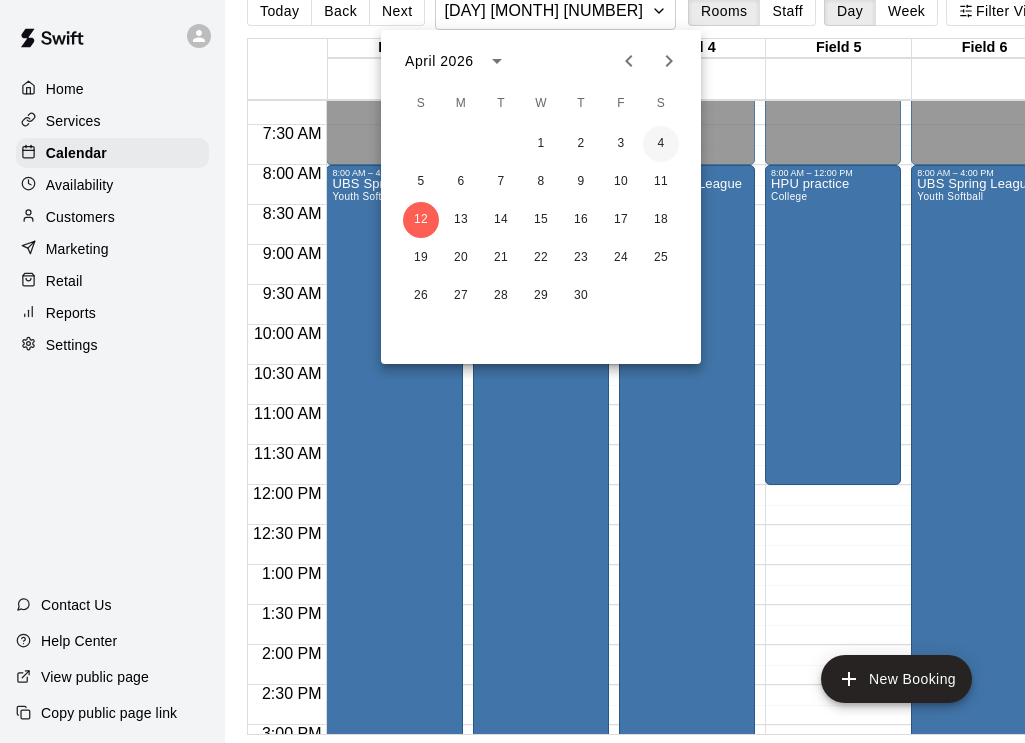 click on "4" at bounding box center [661, 144] 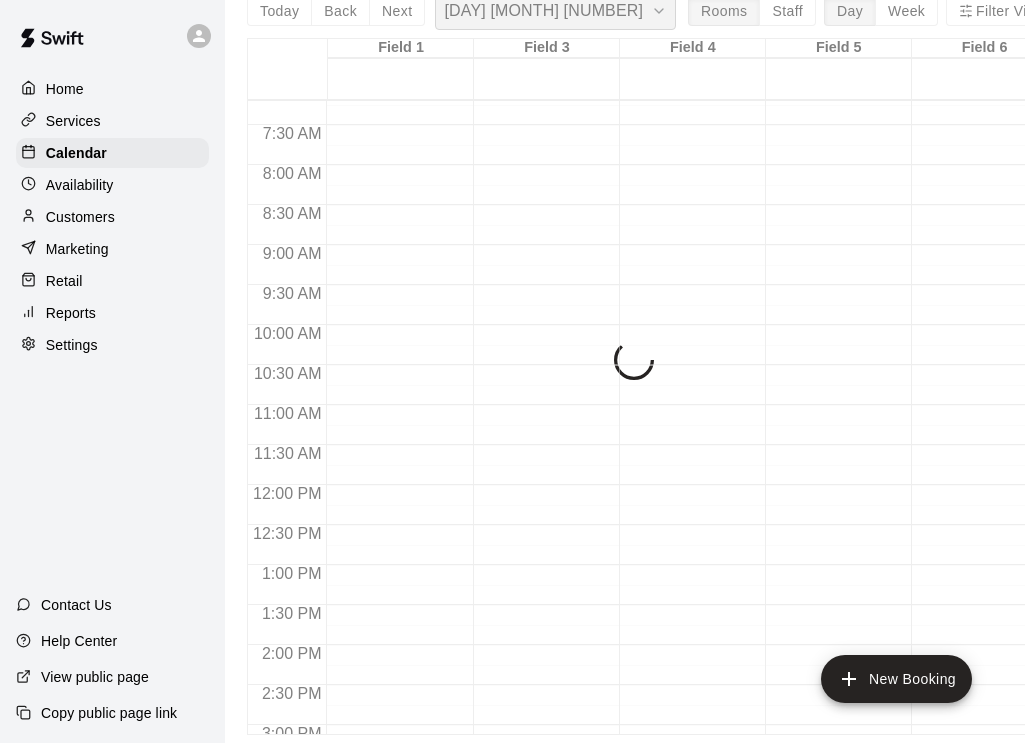 scroll, scrollTop: 24, scrollLeft: 1, axis: both 